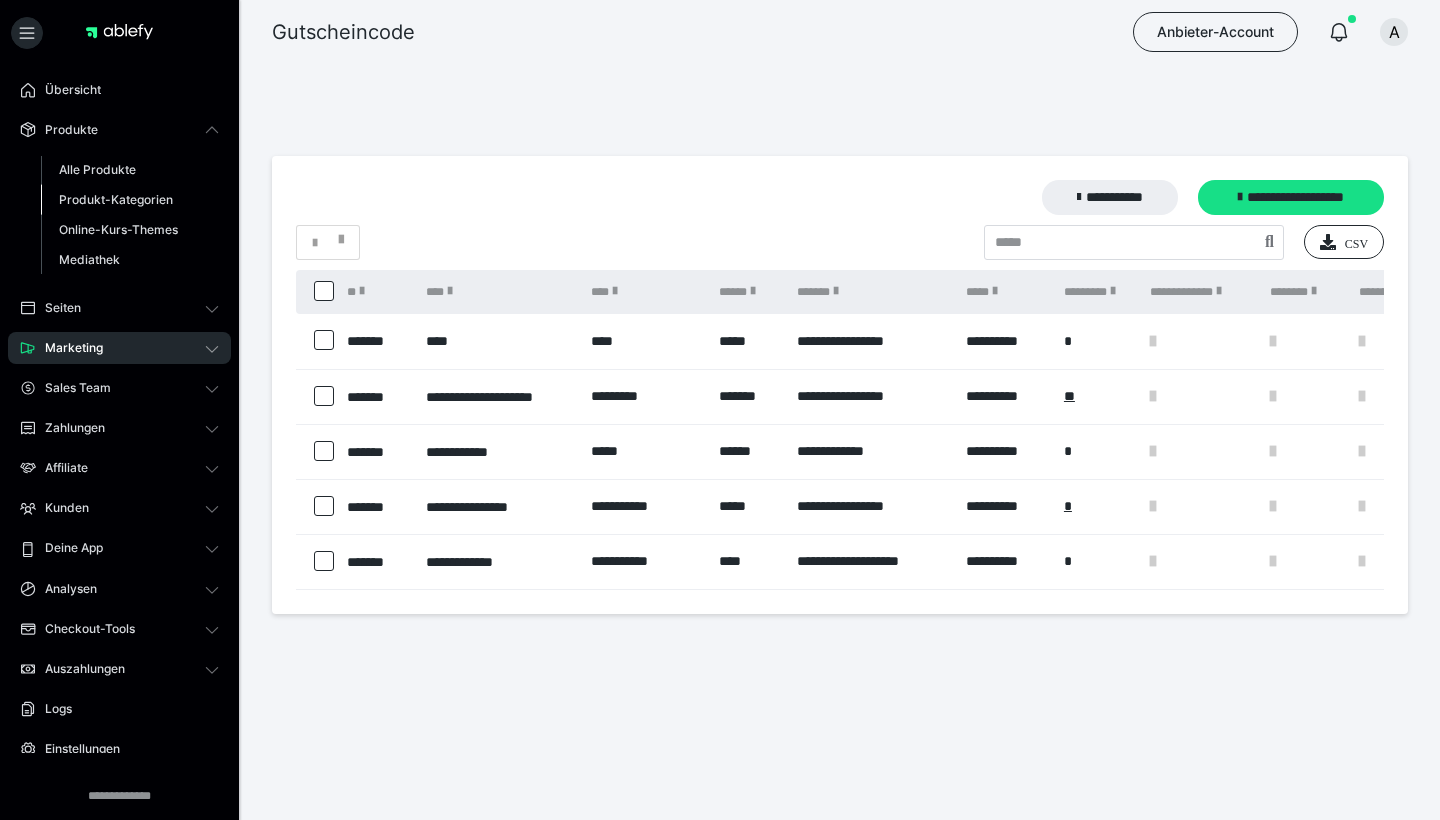 scroll, scrollTop: 0, scrollLeft: 0, axis: both 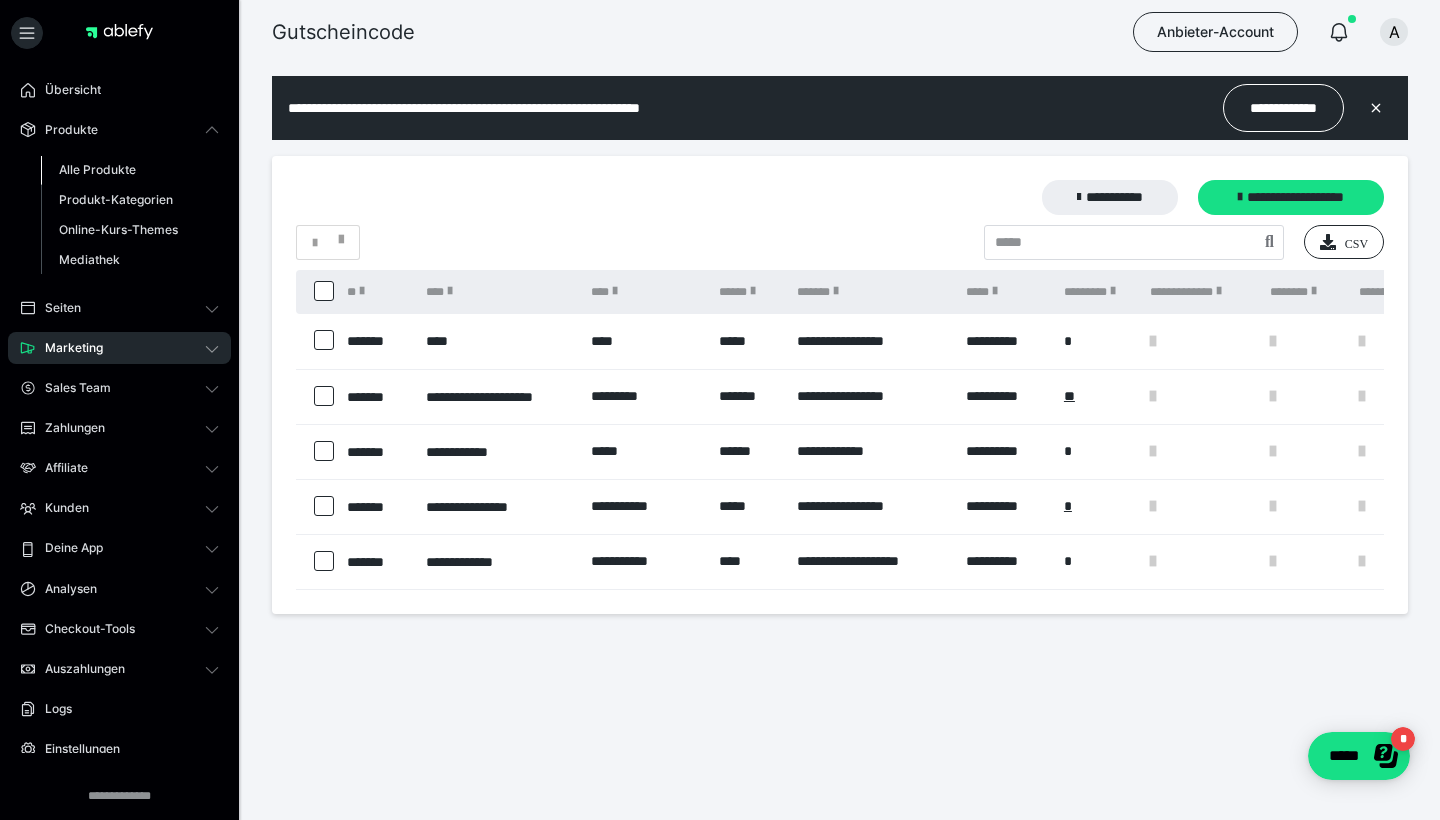 click on "Alle Produkte" at bounding box center (97, 169) 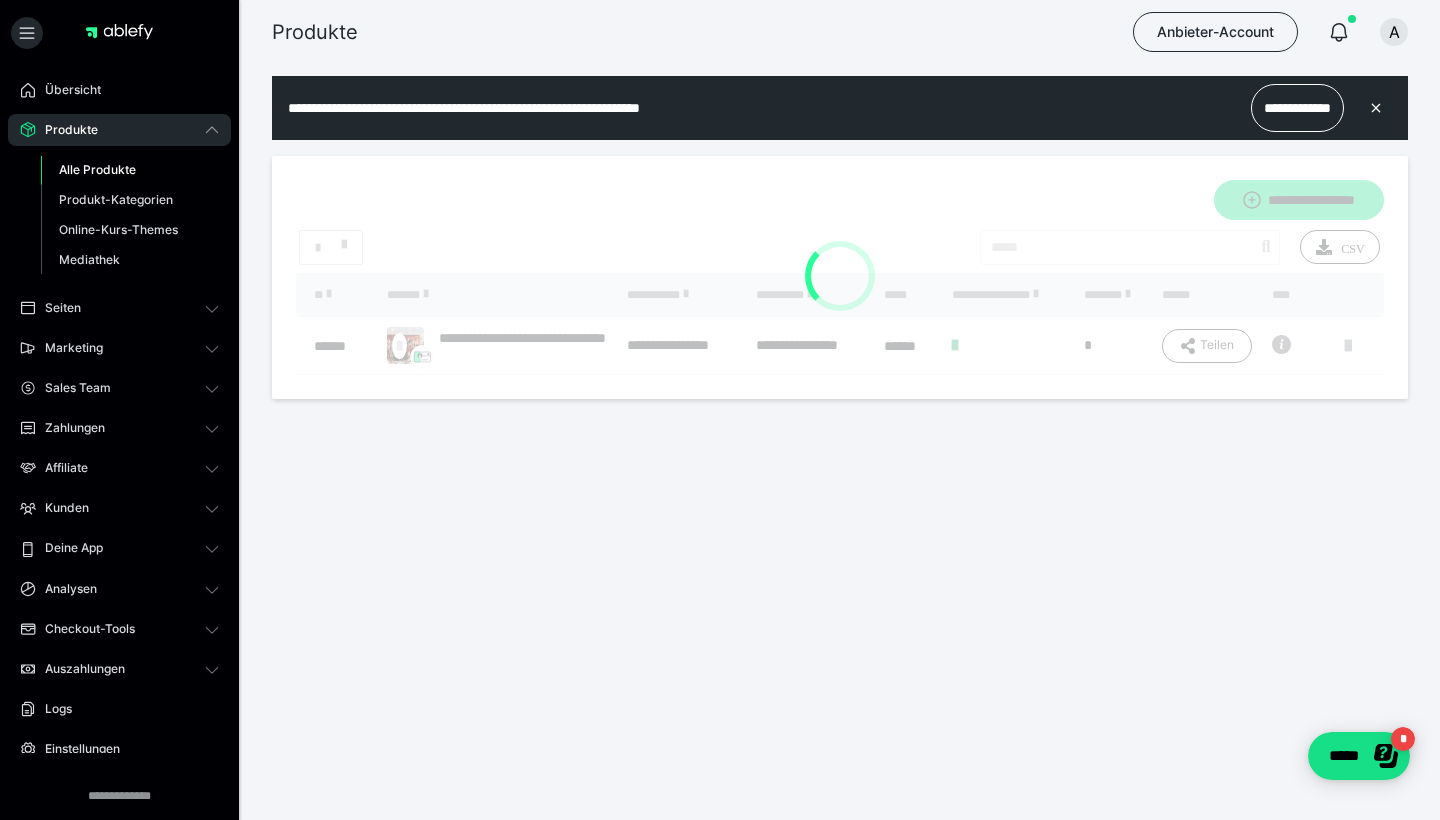 scroll, scrollTop: 0, scrollLeft: 0, axis: both 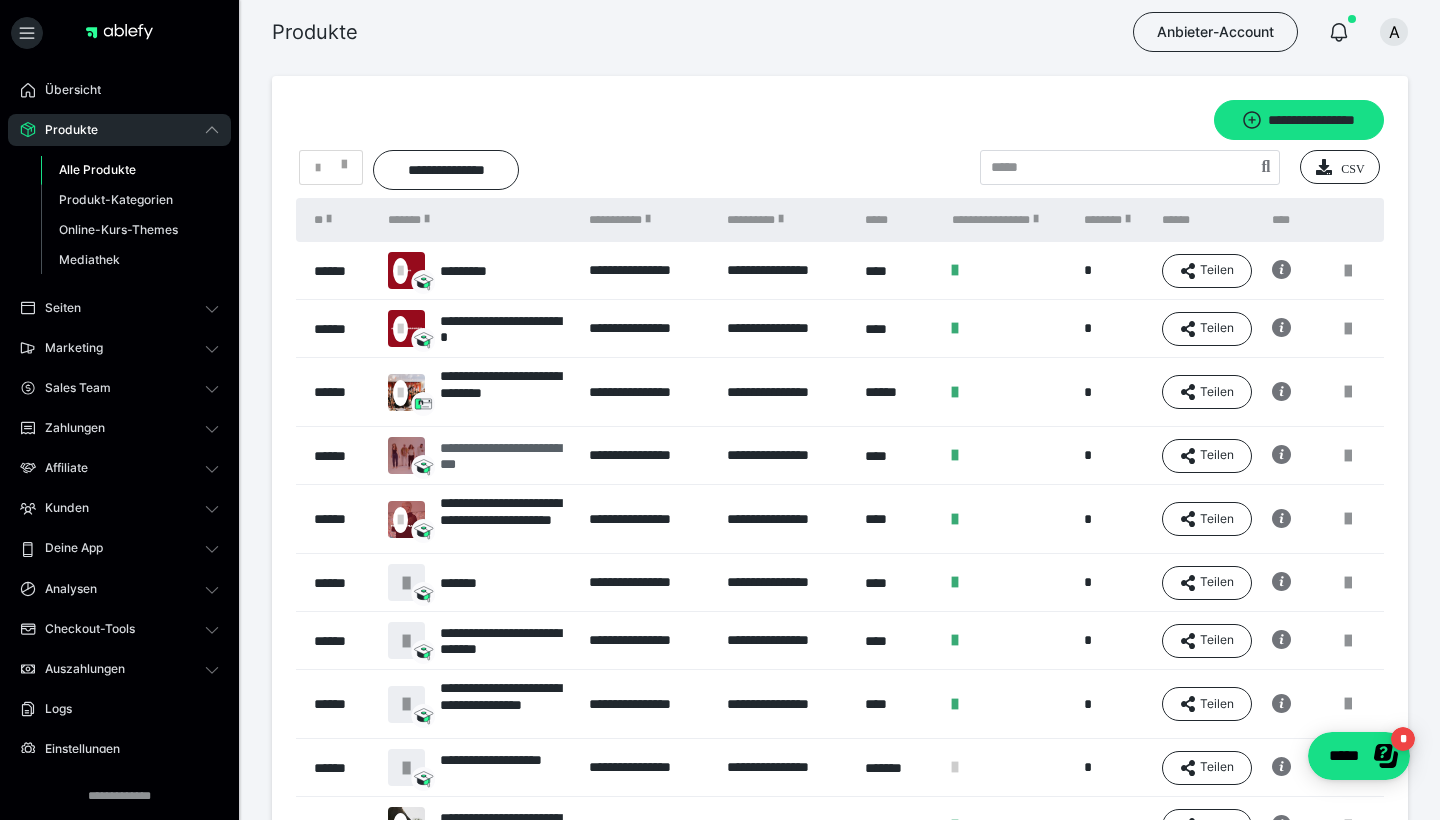 drag, startPoint x: 500, startPoint y: 451, endPoint x: 488, endPoint y: 448, distance: 12.369317 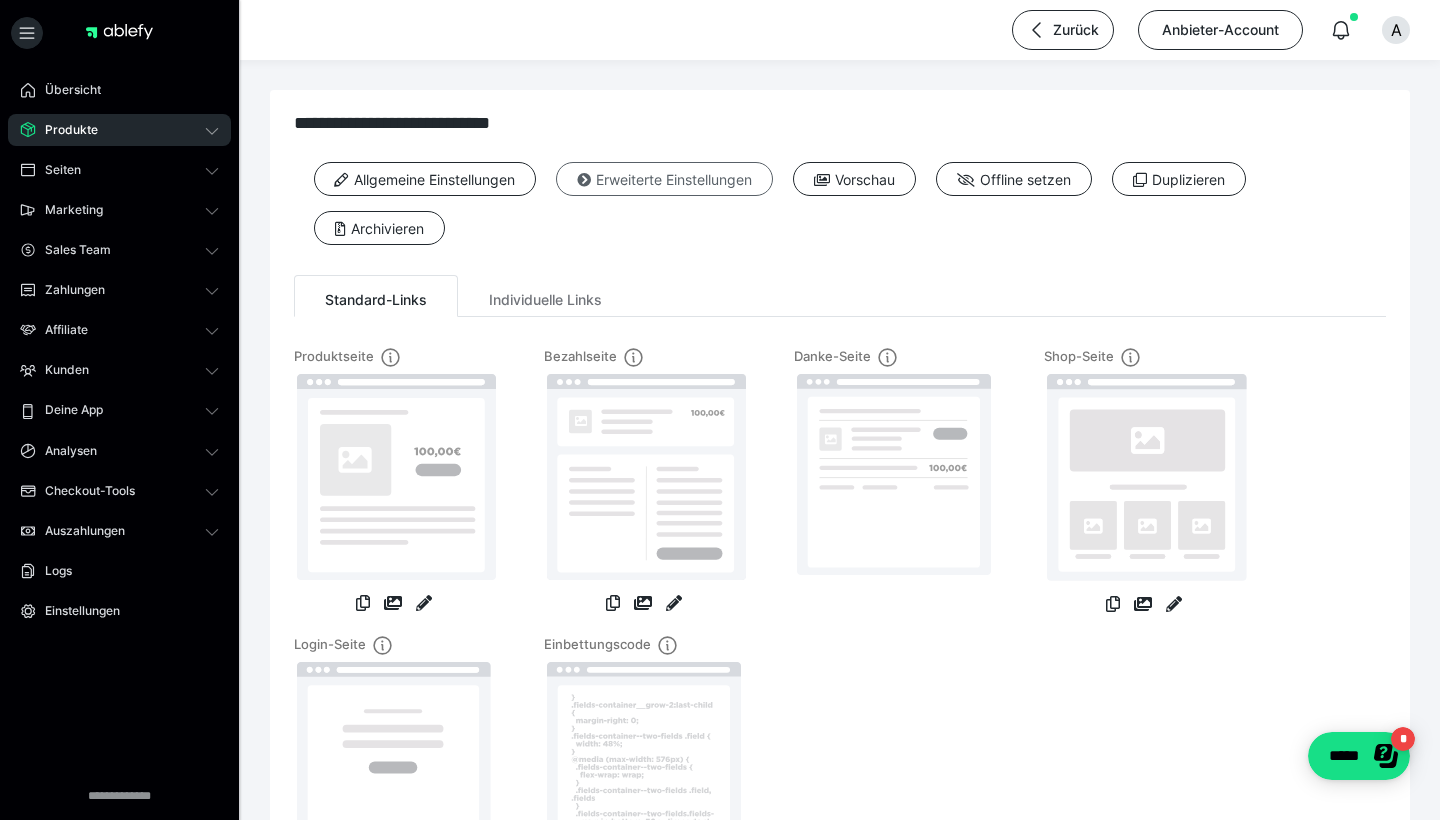 click on "Erweiterte Einstellungen" at bounding box center [664, 179] 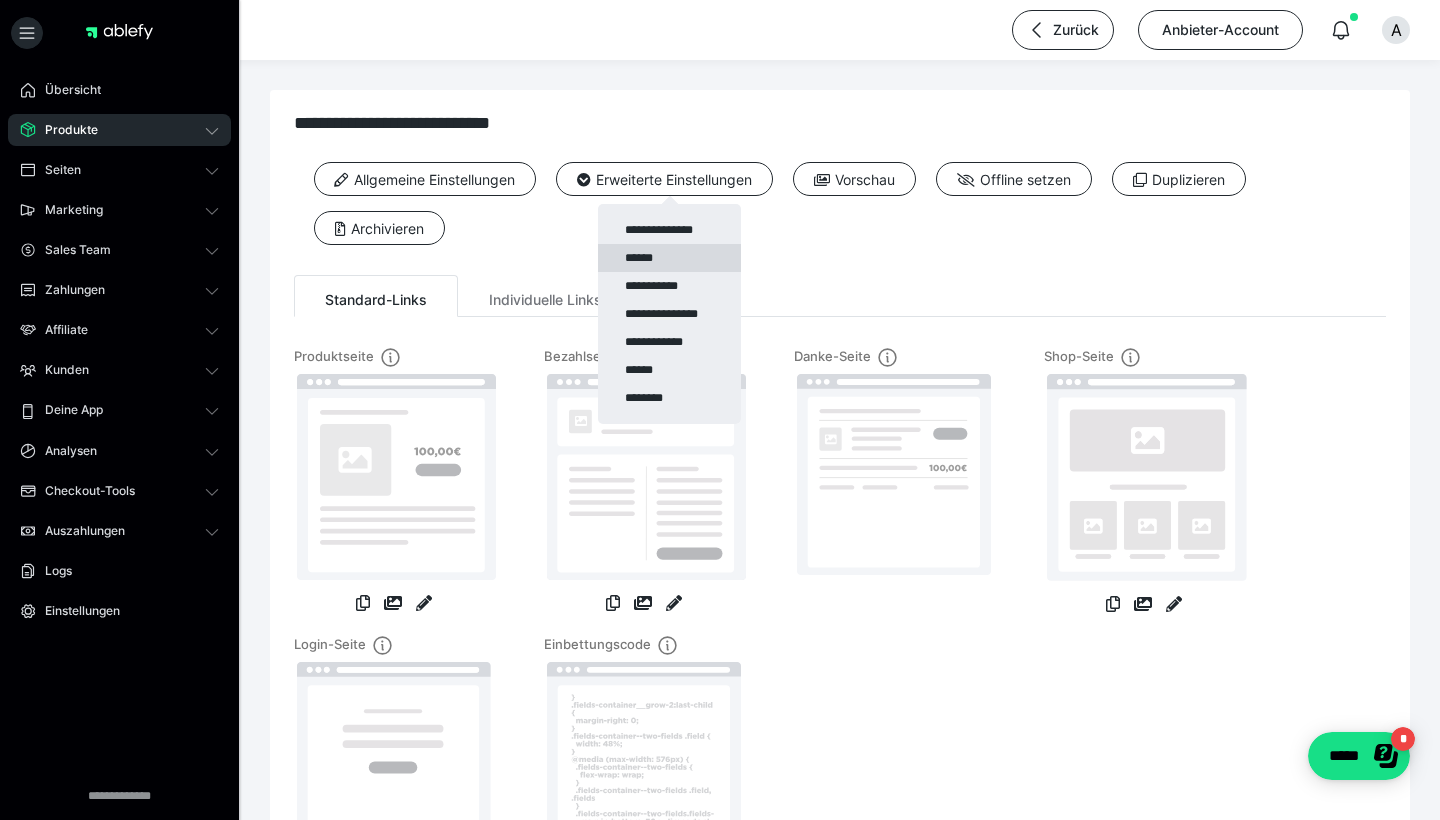 click on "******" at bounding box center [669, 258] 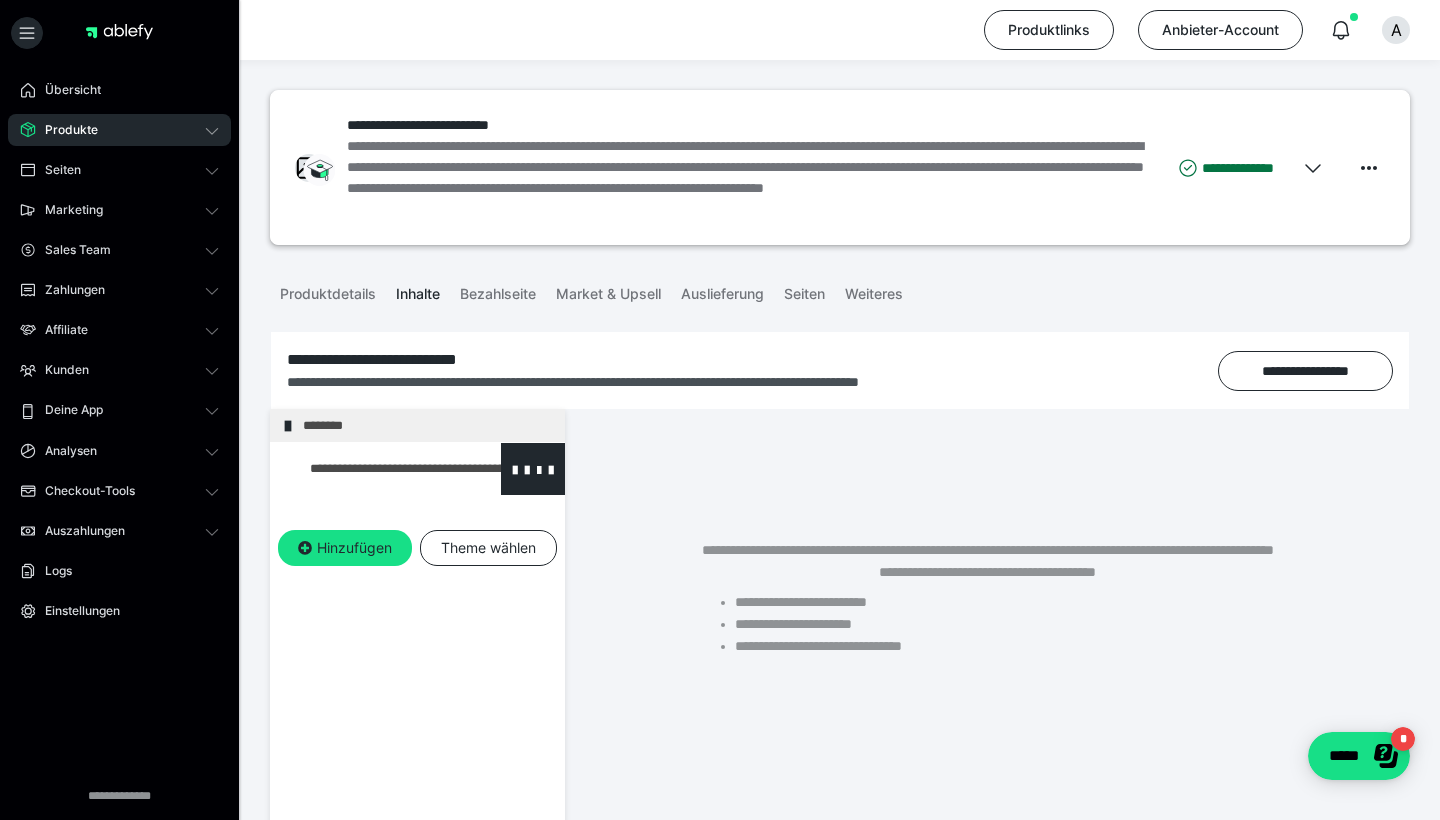 click at bounding box center [375, 469] 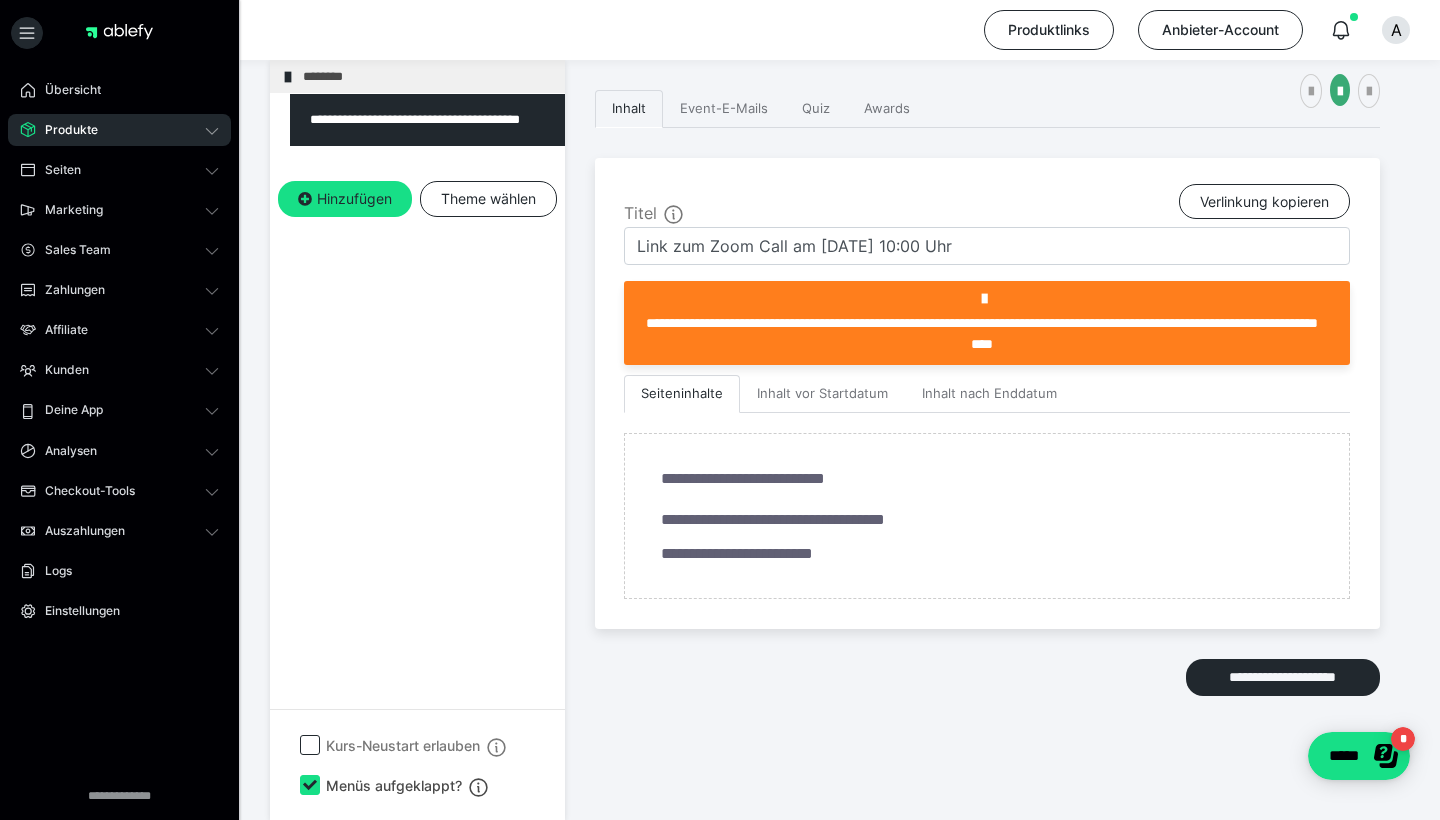 scroll, scrollTop: 349, scrollLeft: 0, axis: vertical 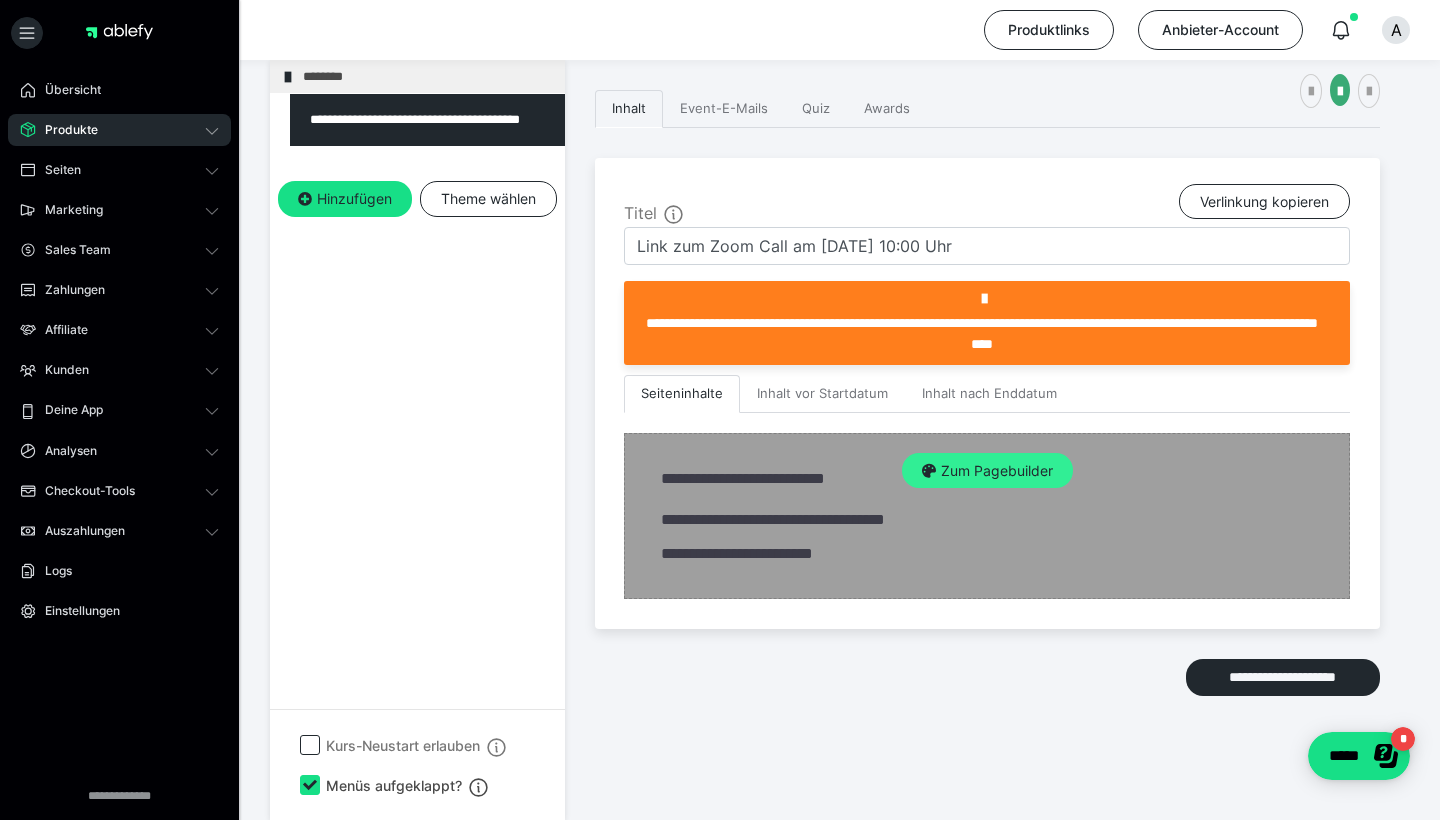 click on "Zum Pagebuilder" at bounding box center (987, 471) 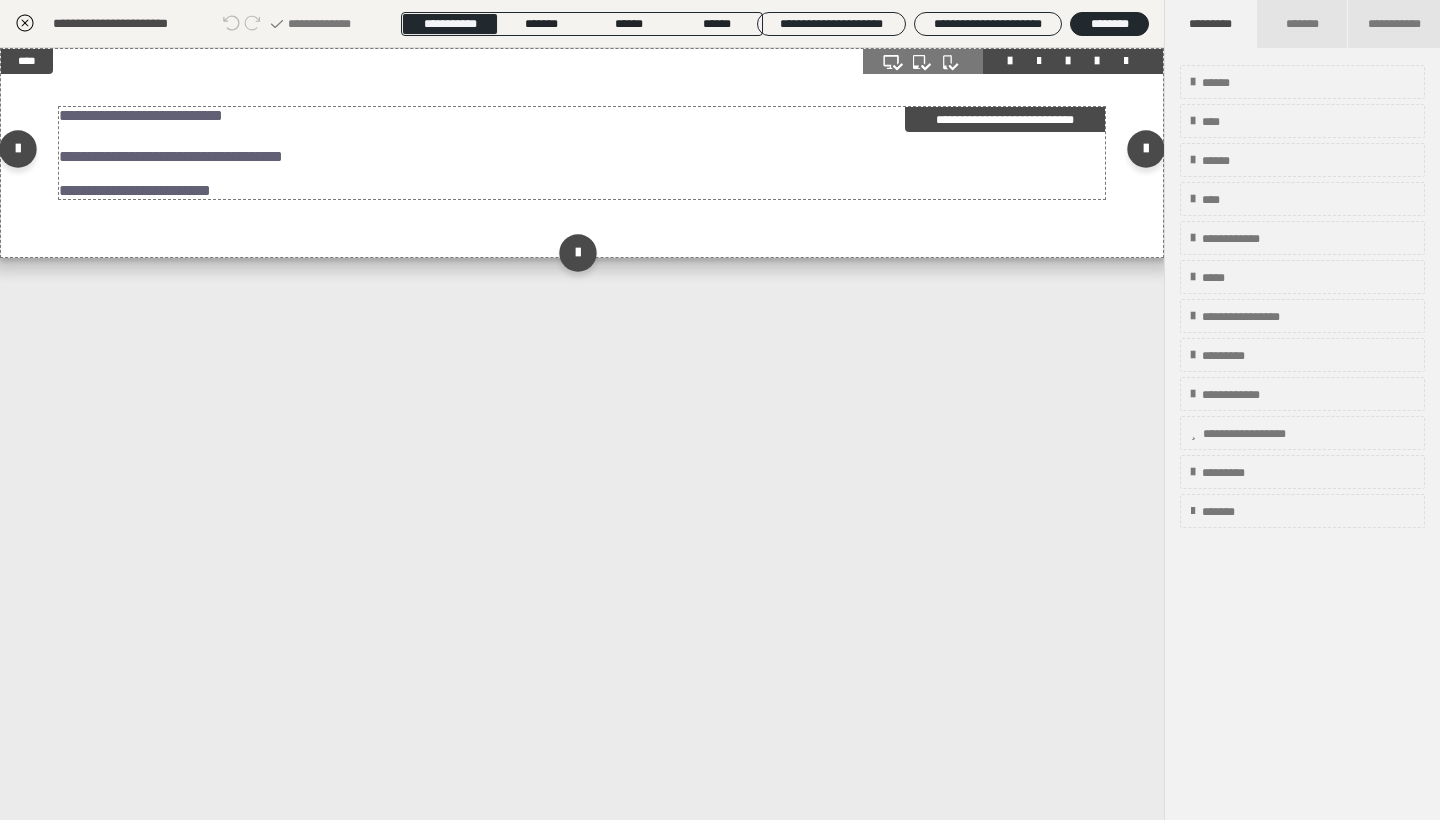click on "**********" at bounding box center [171, 156] 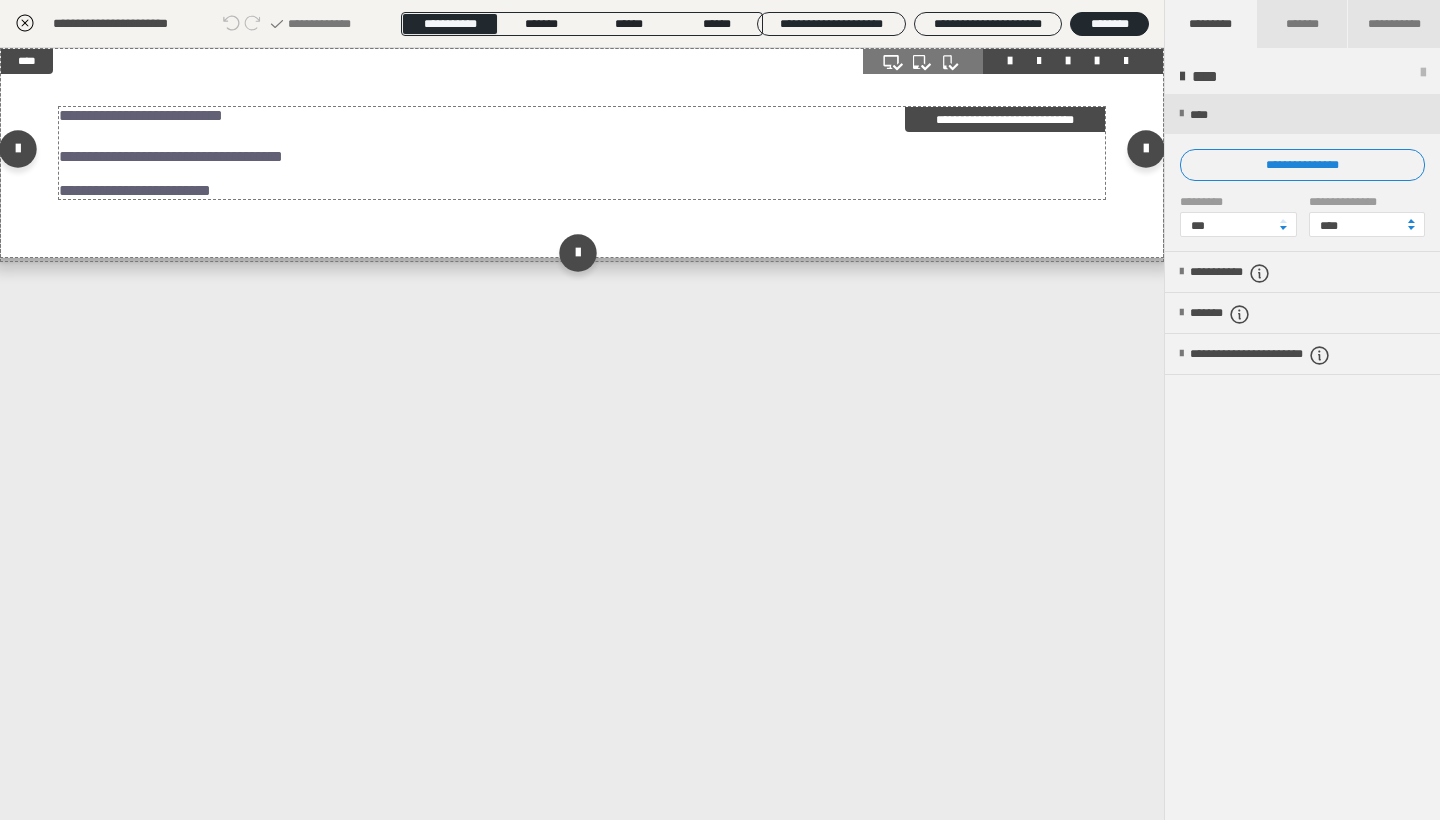 click at bounding box center [582, 173] 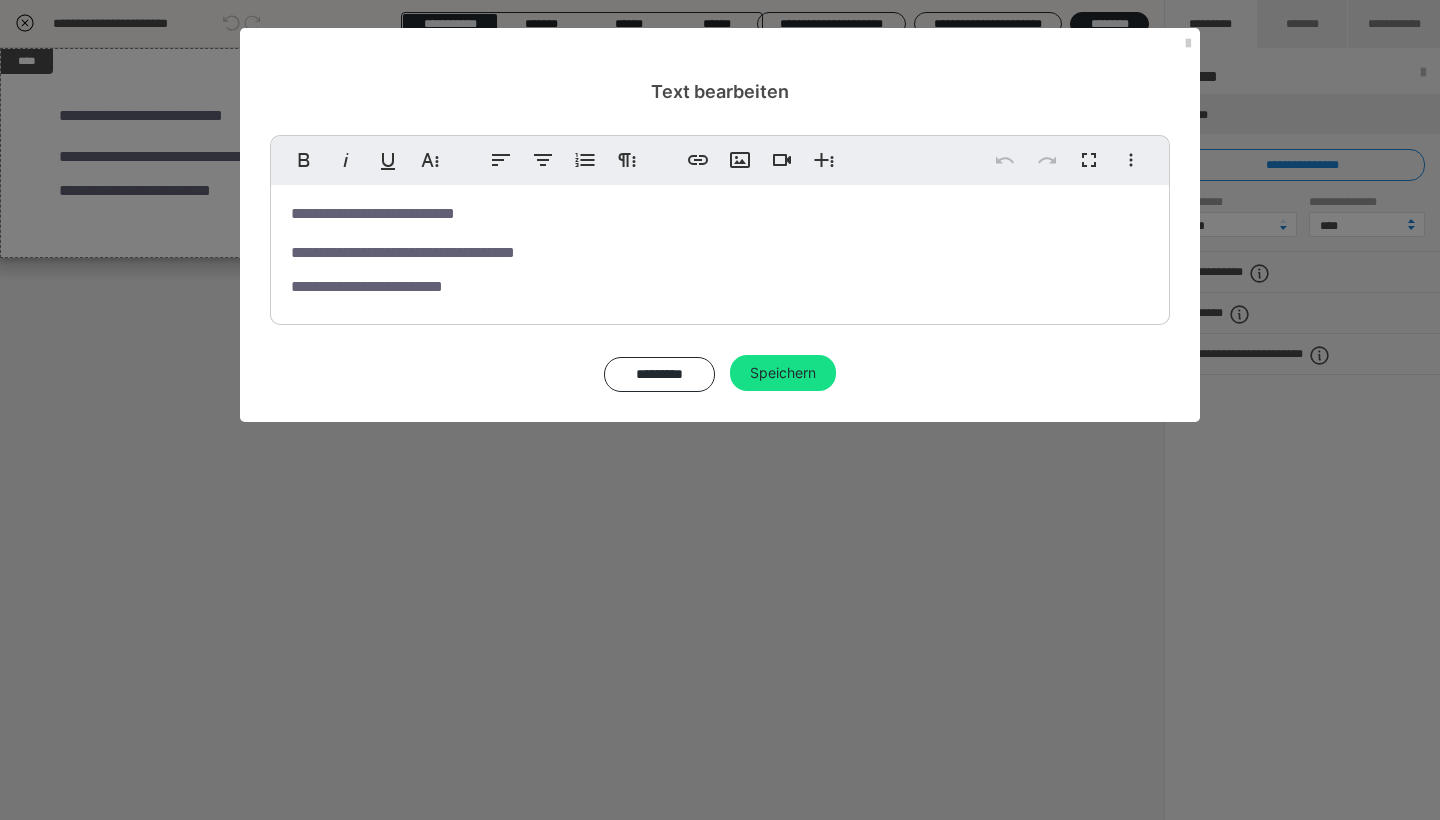 click on "**********" at bounding box center [720, 250] 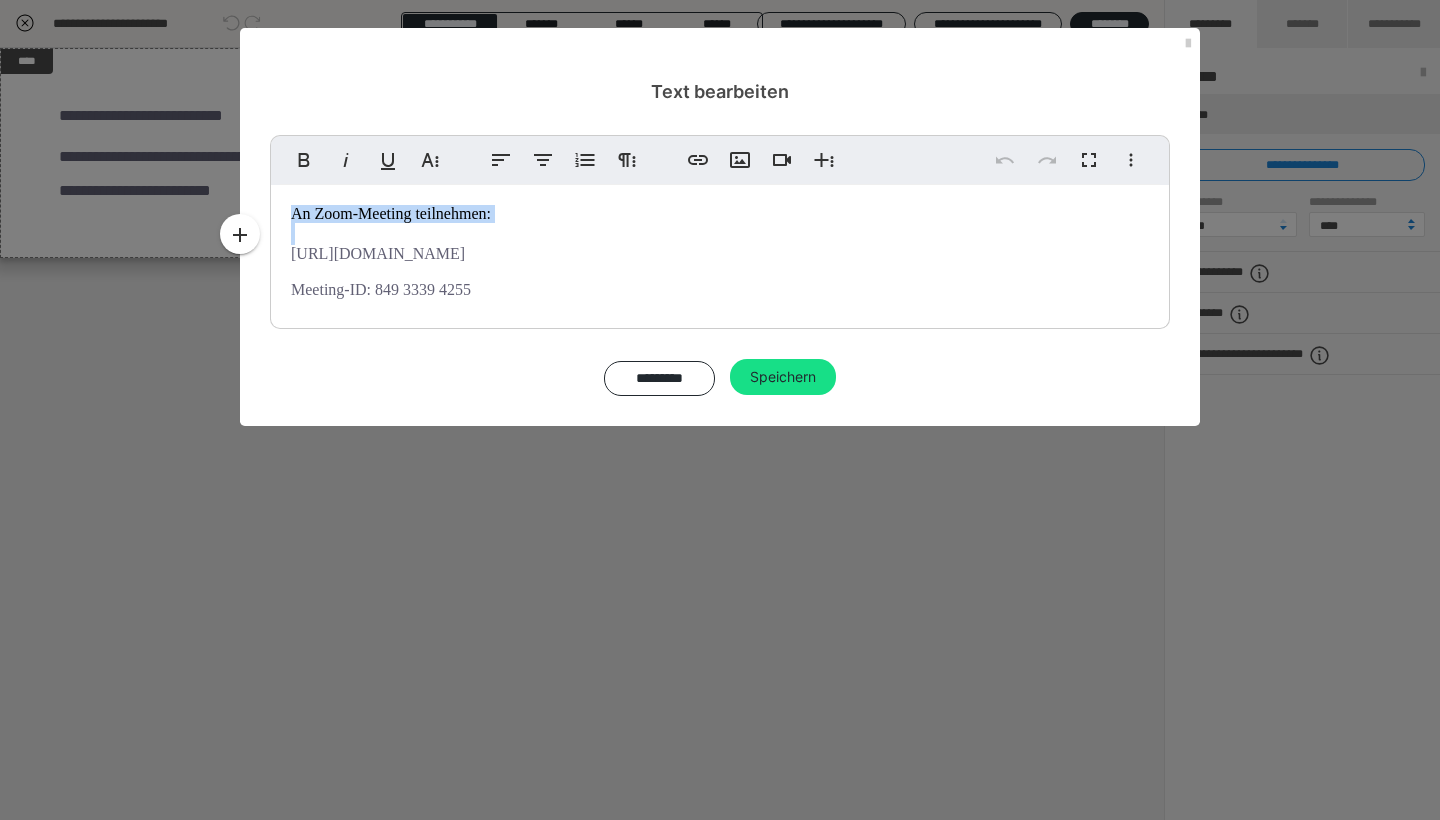 click on "An Zoom-Meeting teilnehmen: [URL][DOMAIN_NAME] Meeting-ID: 849 3339 4255" at bounding box center [720, 252] 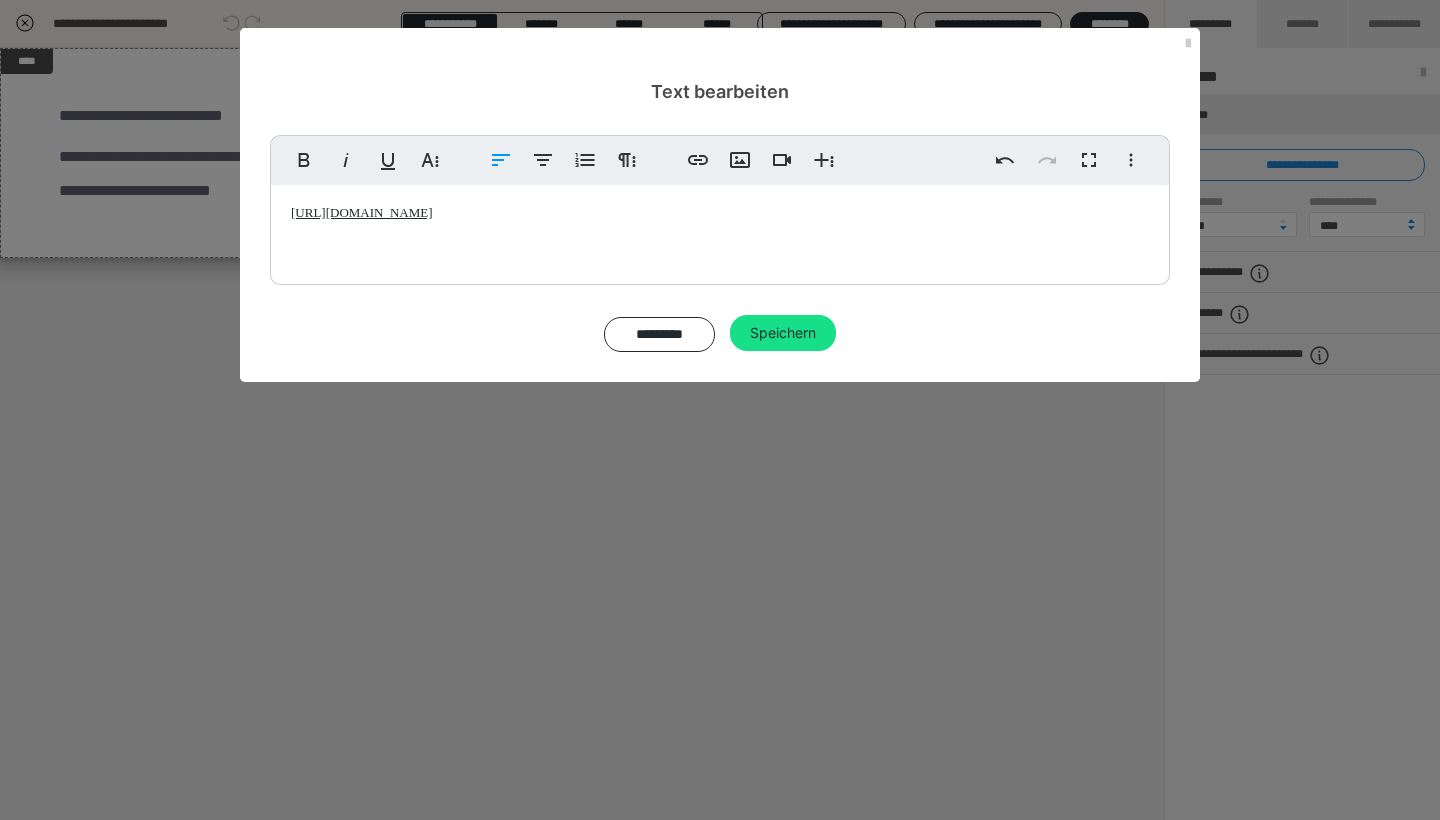 scroll, scrollTop: 1327, scrollLeft: 8, axis: both 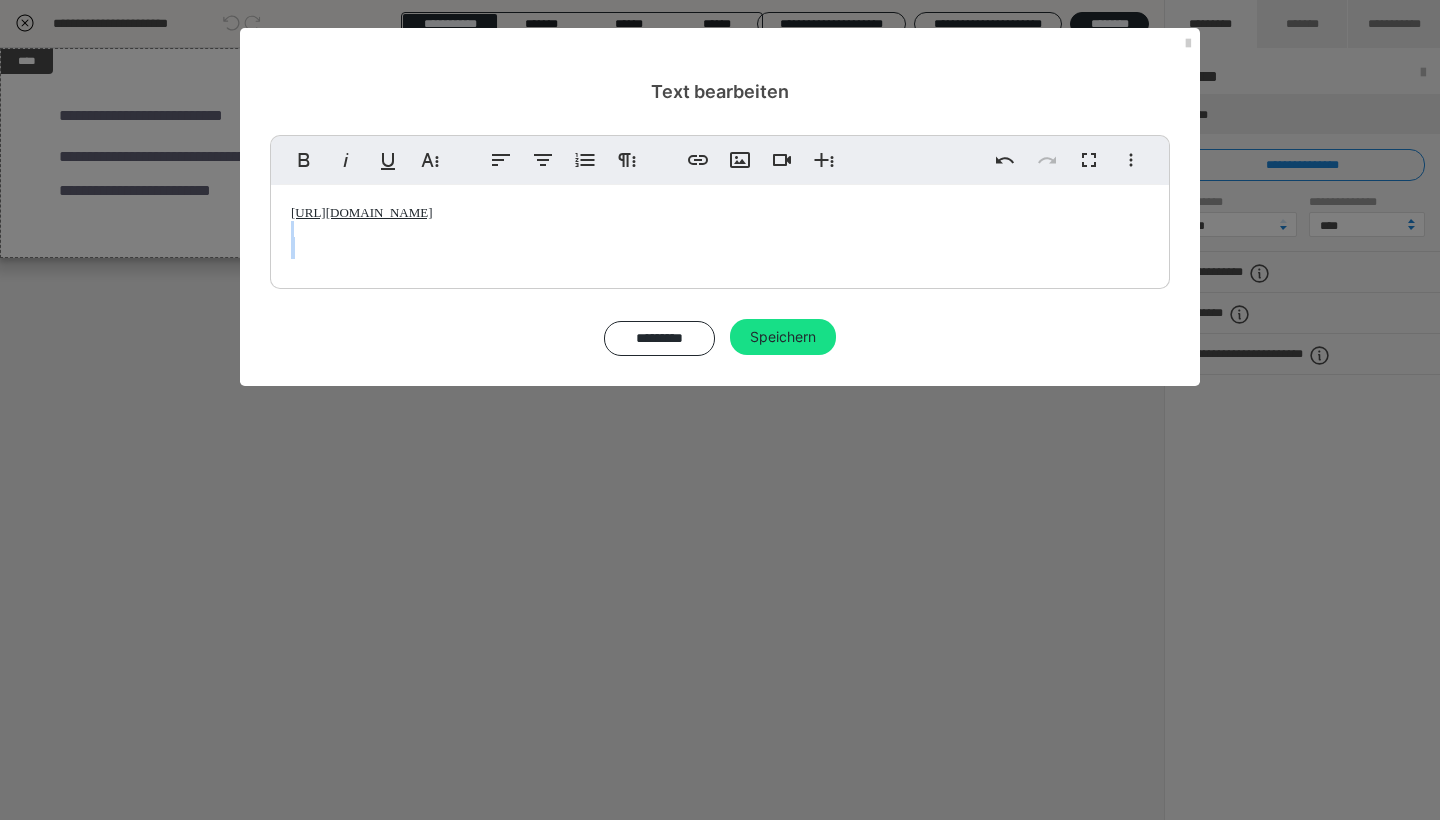 type 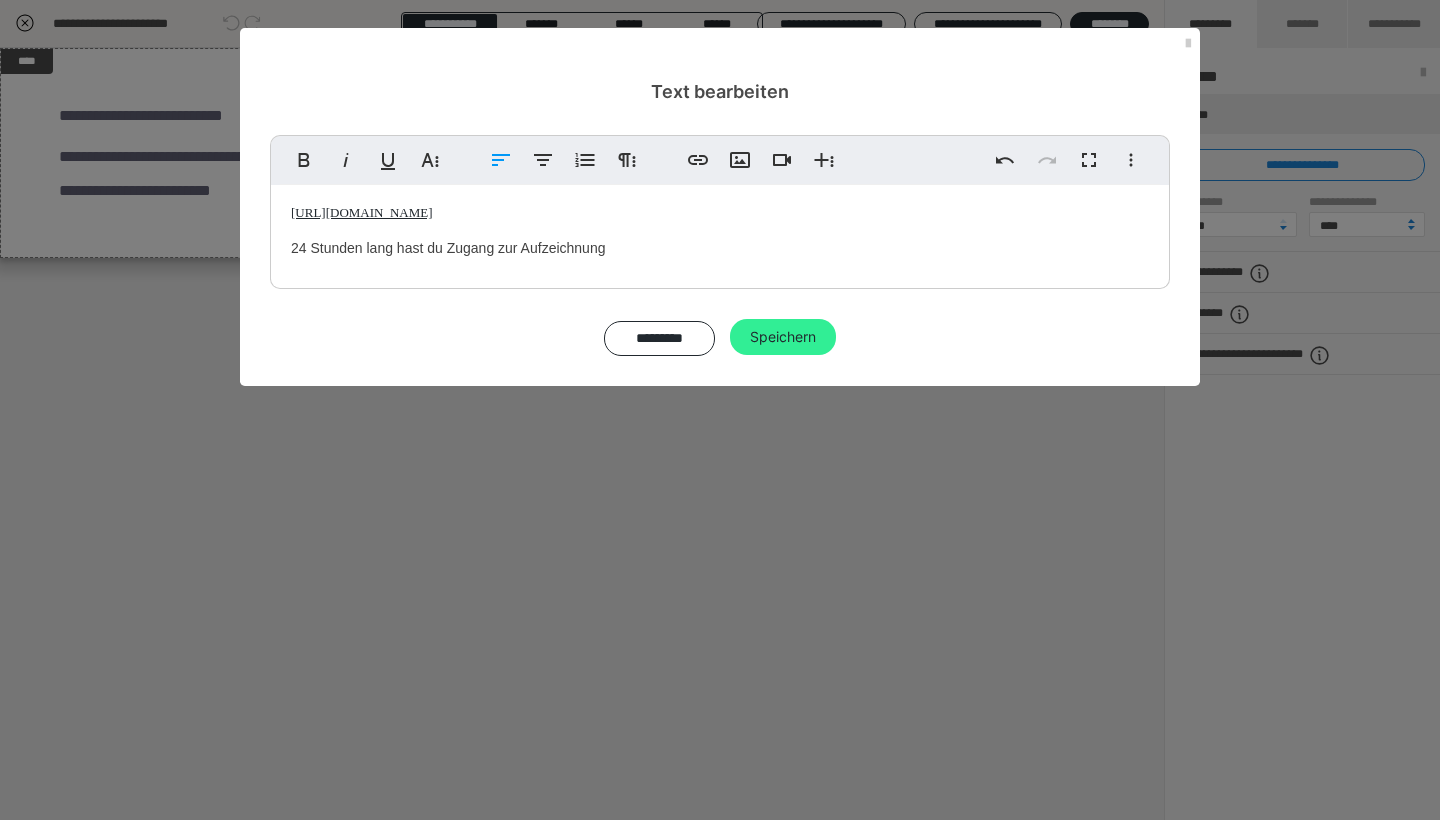 click on "Speichern" at bounding box center (783, 337) 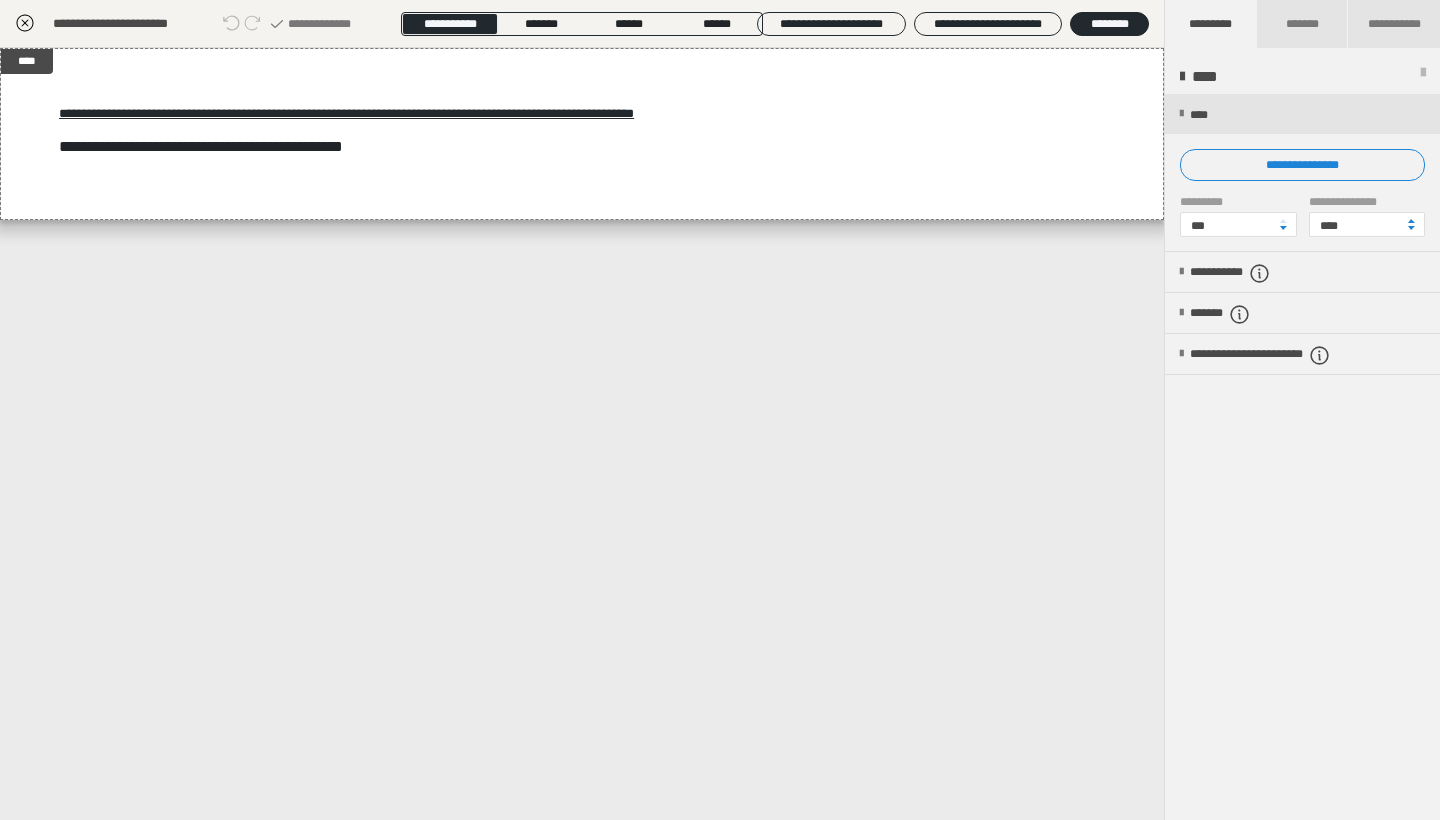 click 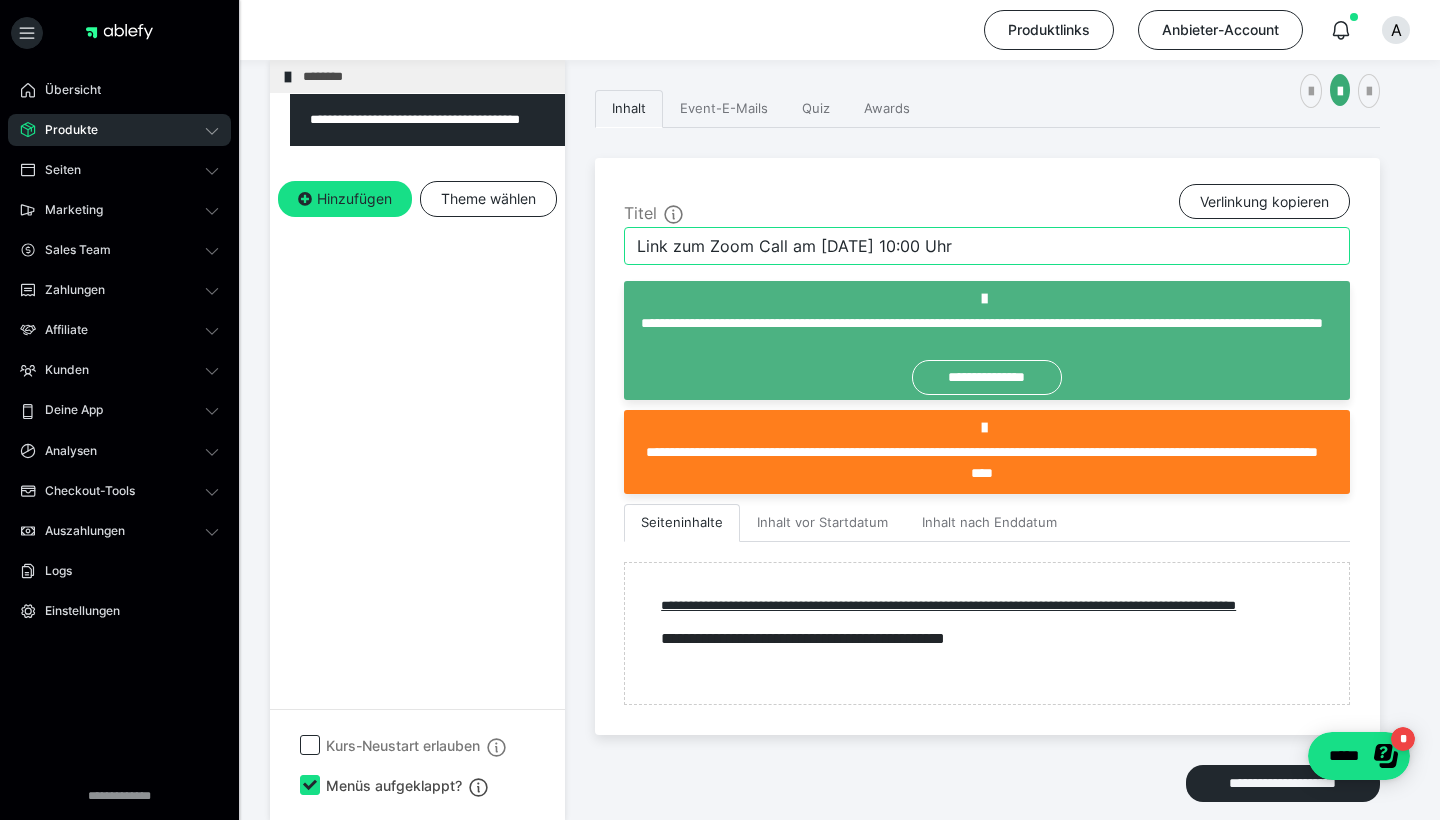 drag, startPoint x: 950, startPoint y: 251, endPoint x: 606, endPoint y: 251, distance: 344 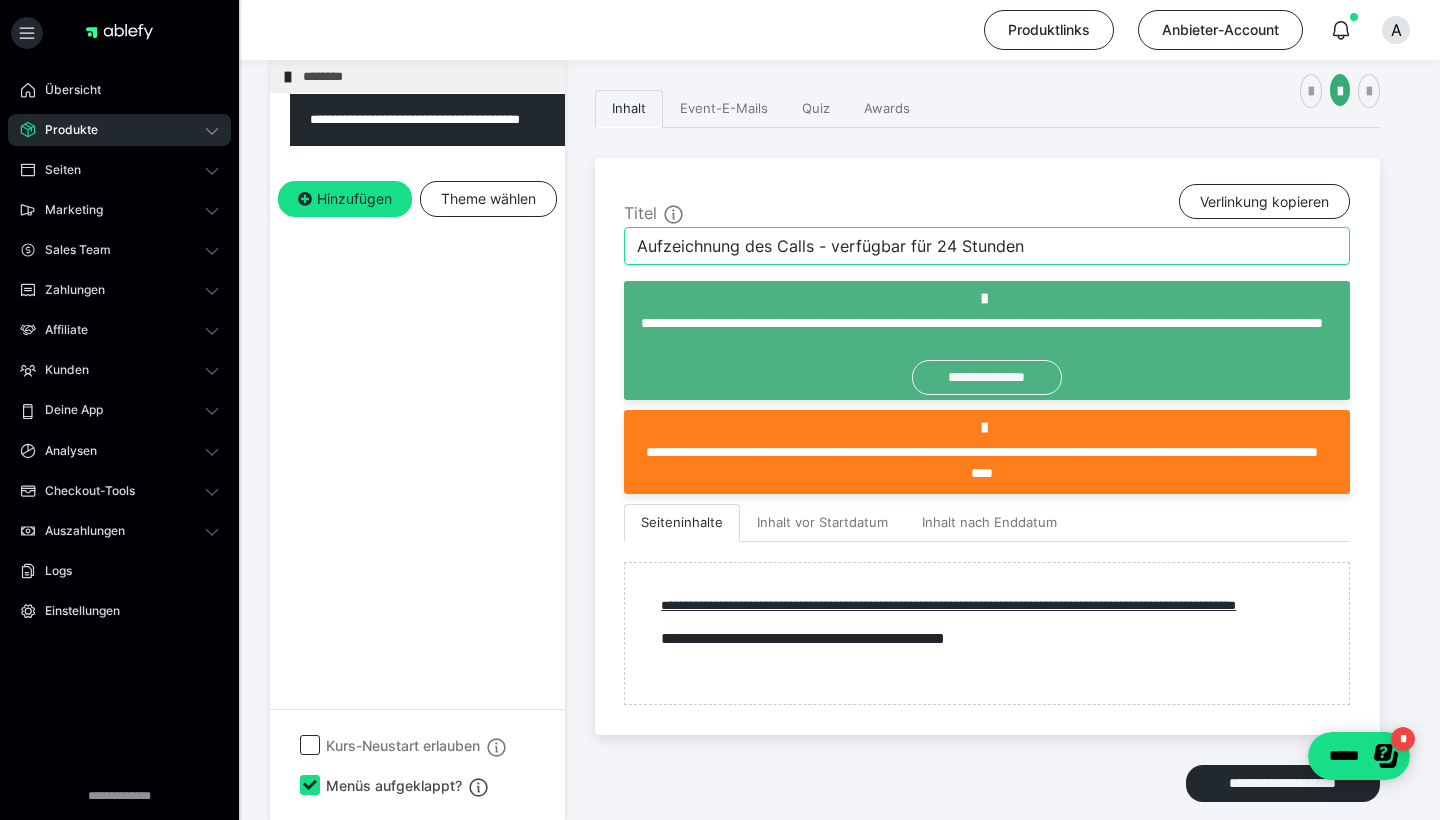 type on "Aufzeichnung des Calls - verfügbar für 24 Stunden" 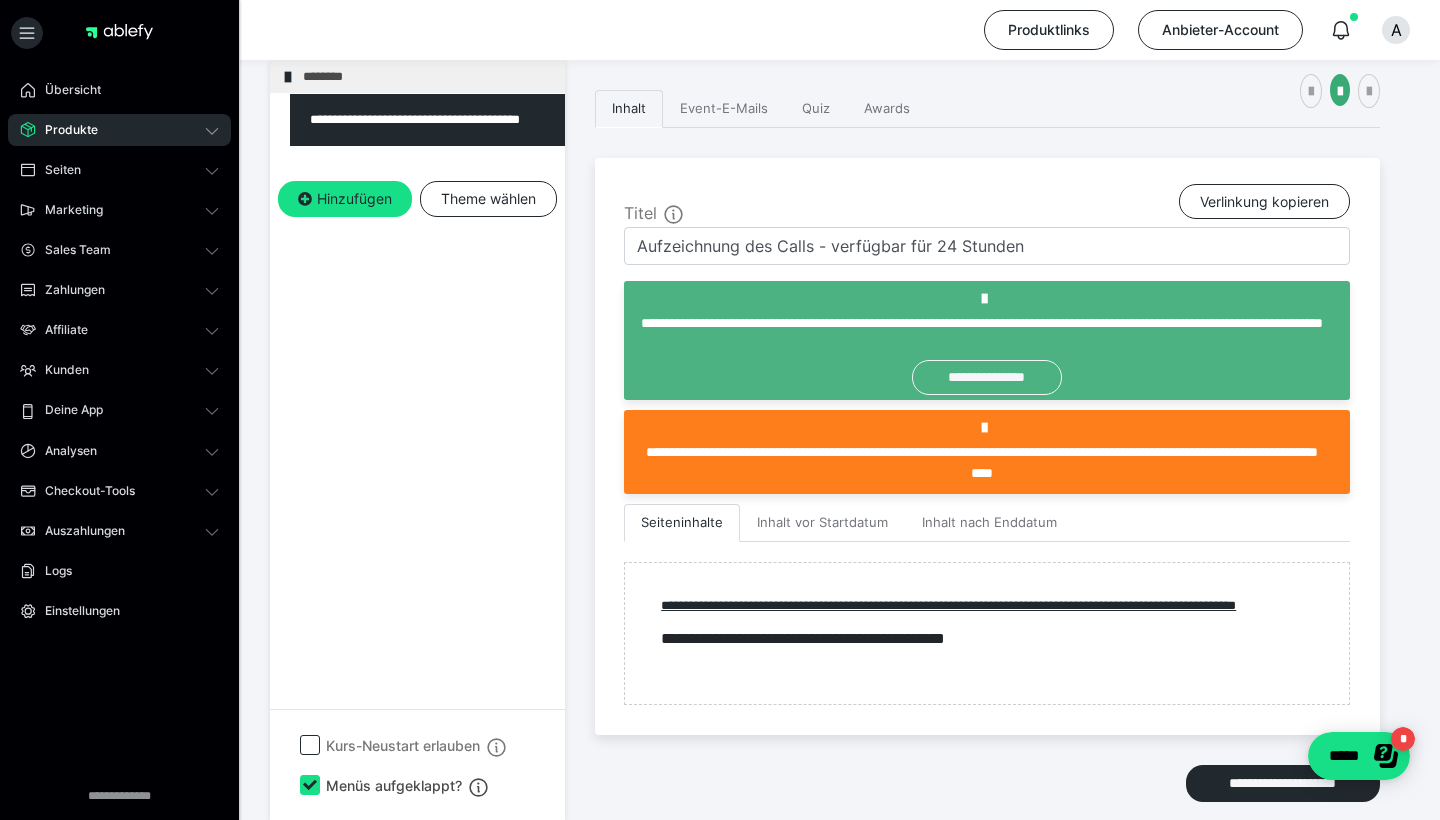click on "**********" at bounding box center [986, 377] 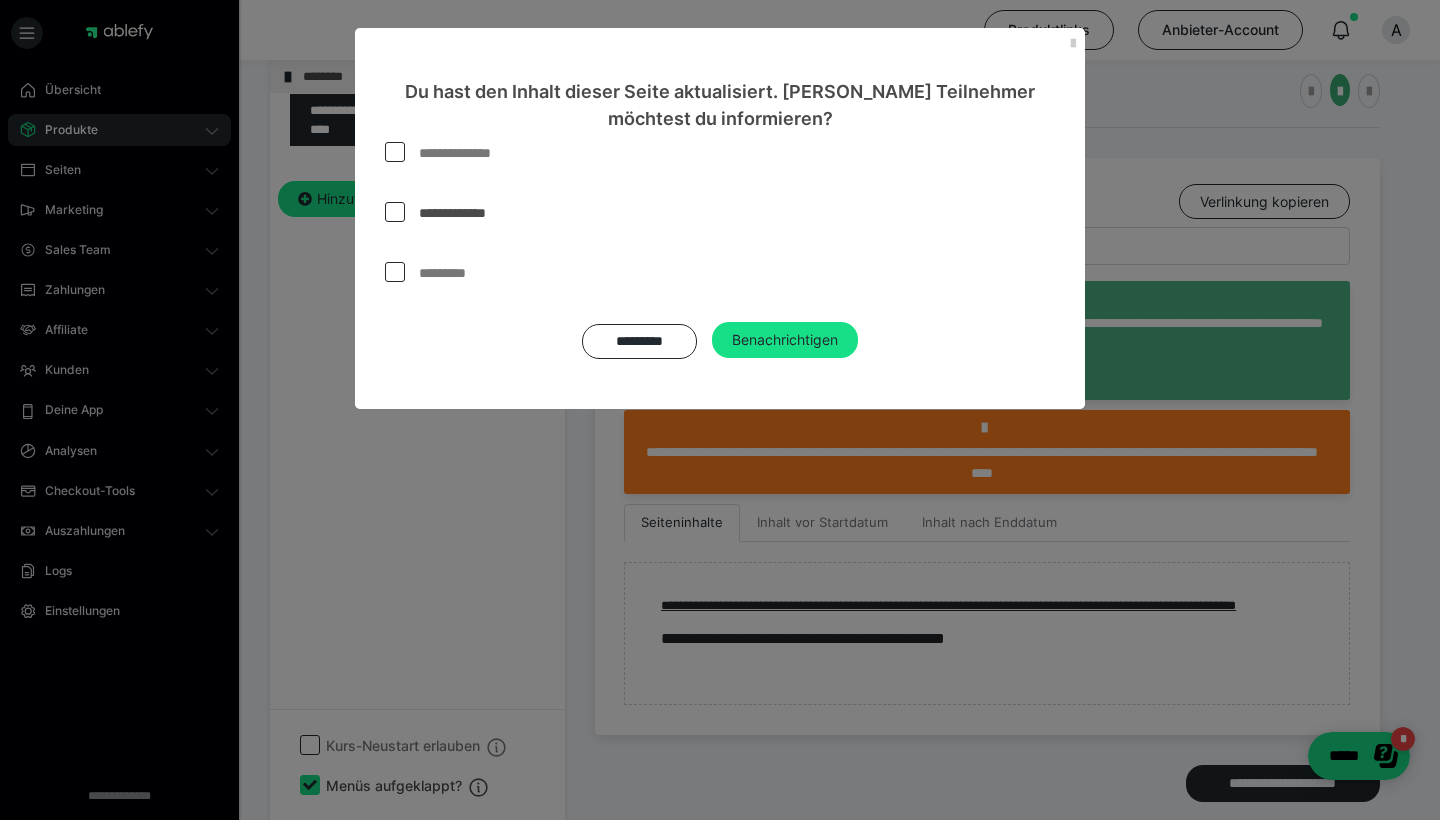 click at bounding box center [395, 152] 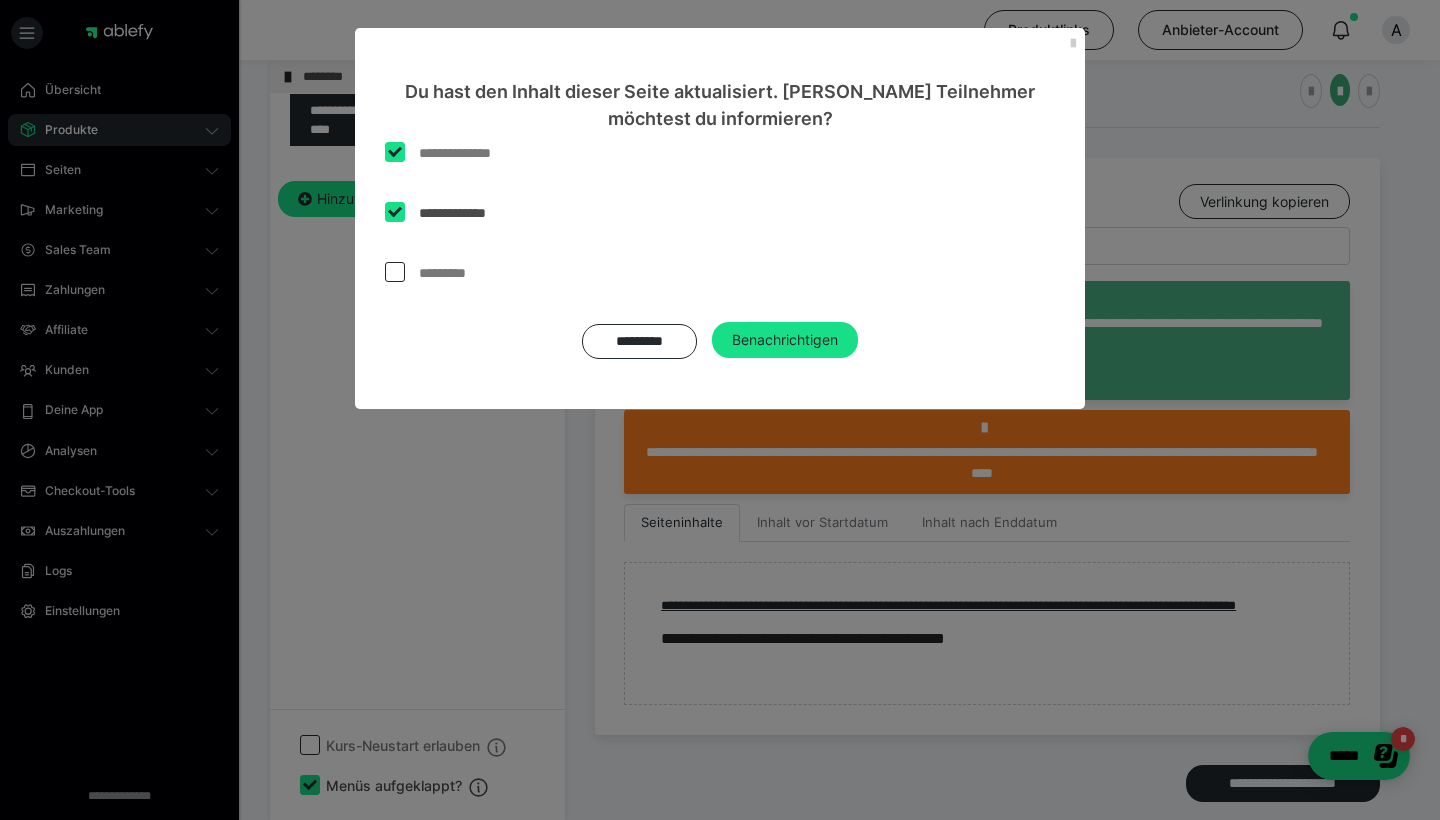 checkbox on "****" 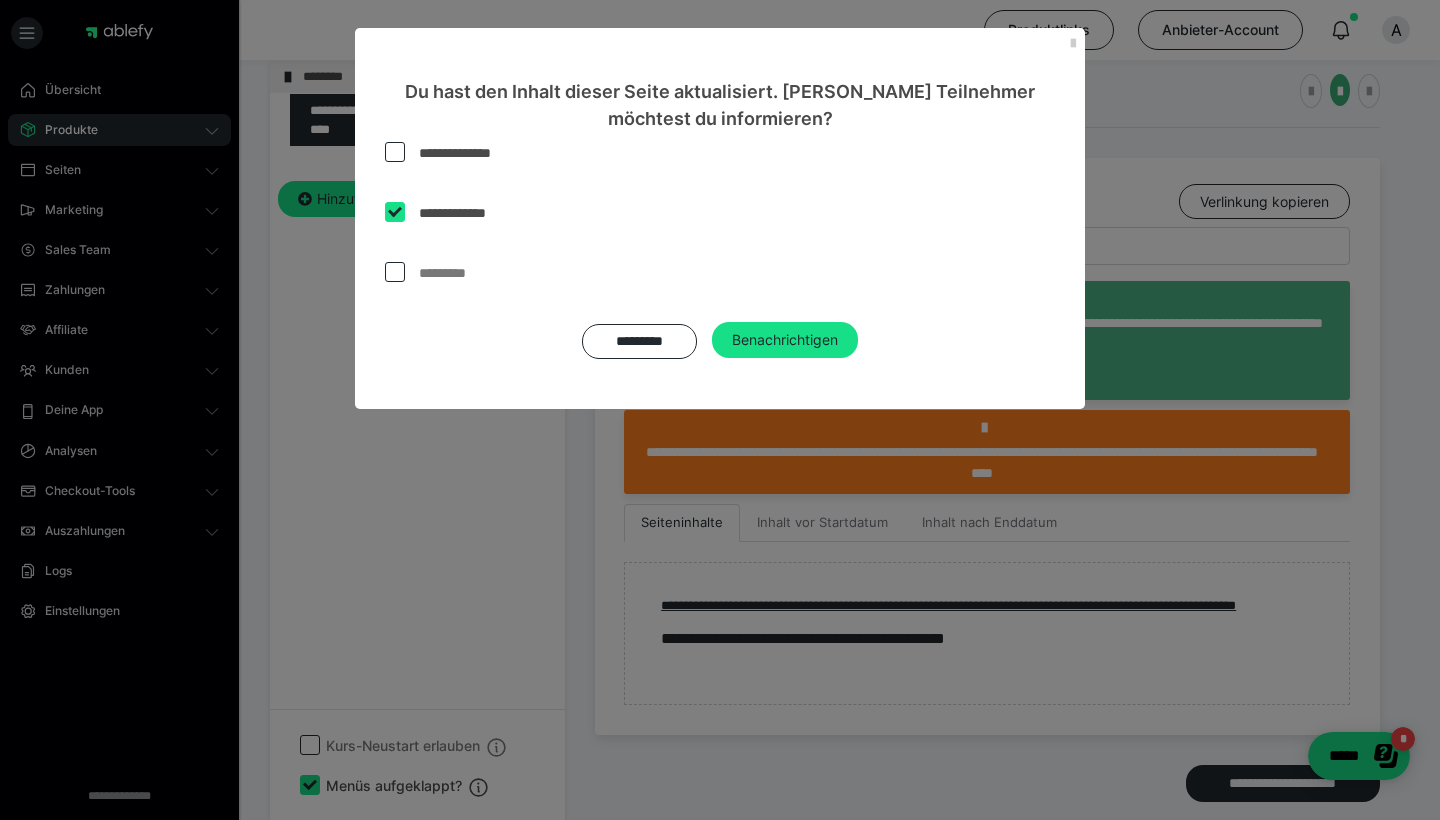 drag, startPoint x: 398, startPoint y: 268, endPoint x: 561, endPoint y: 305, distance: 167.14664 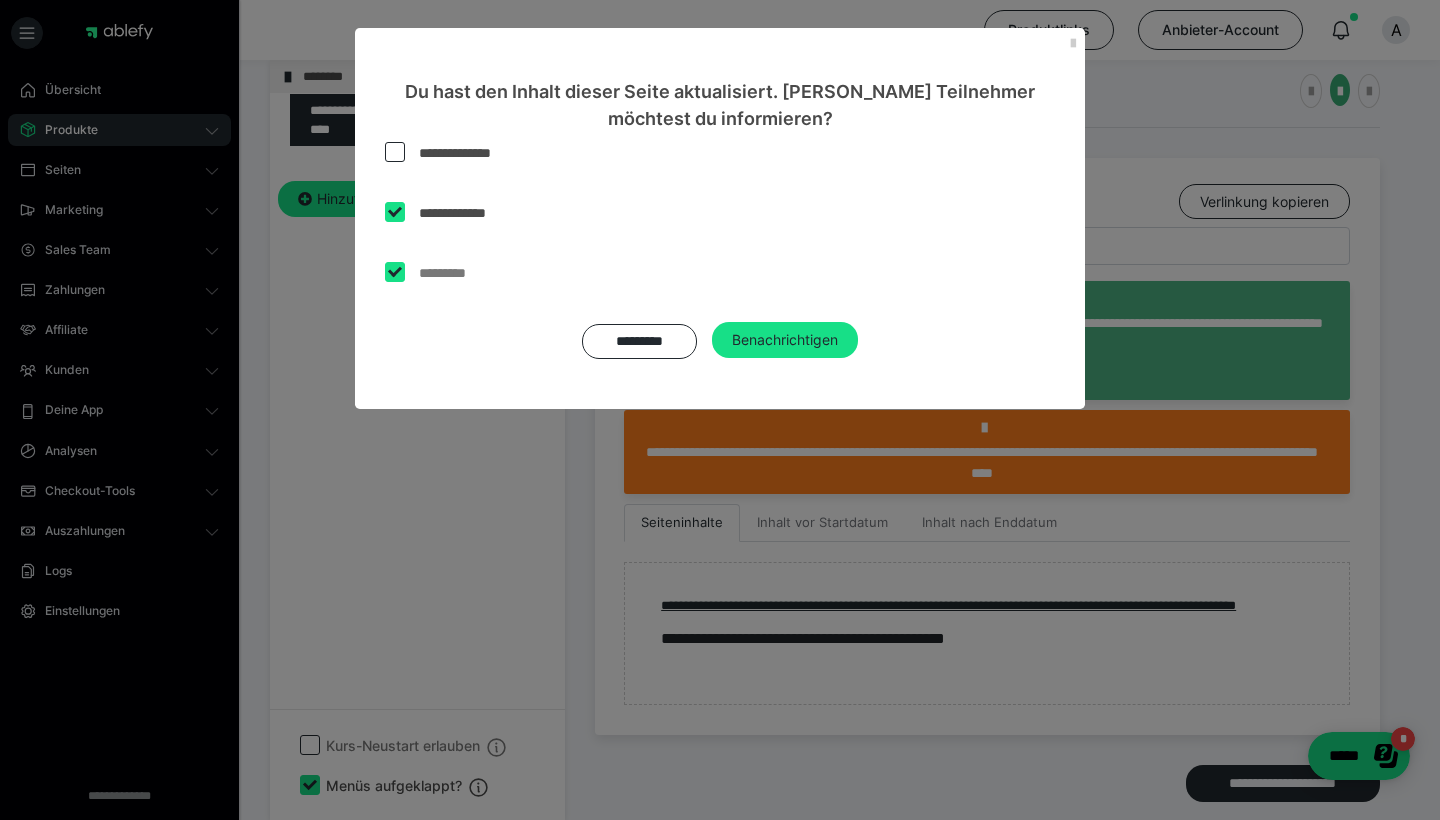 checkbox on "****" 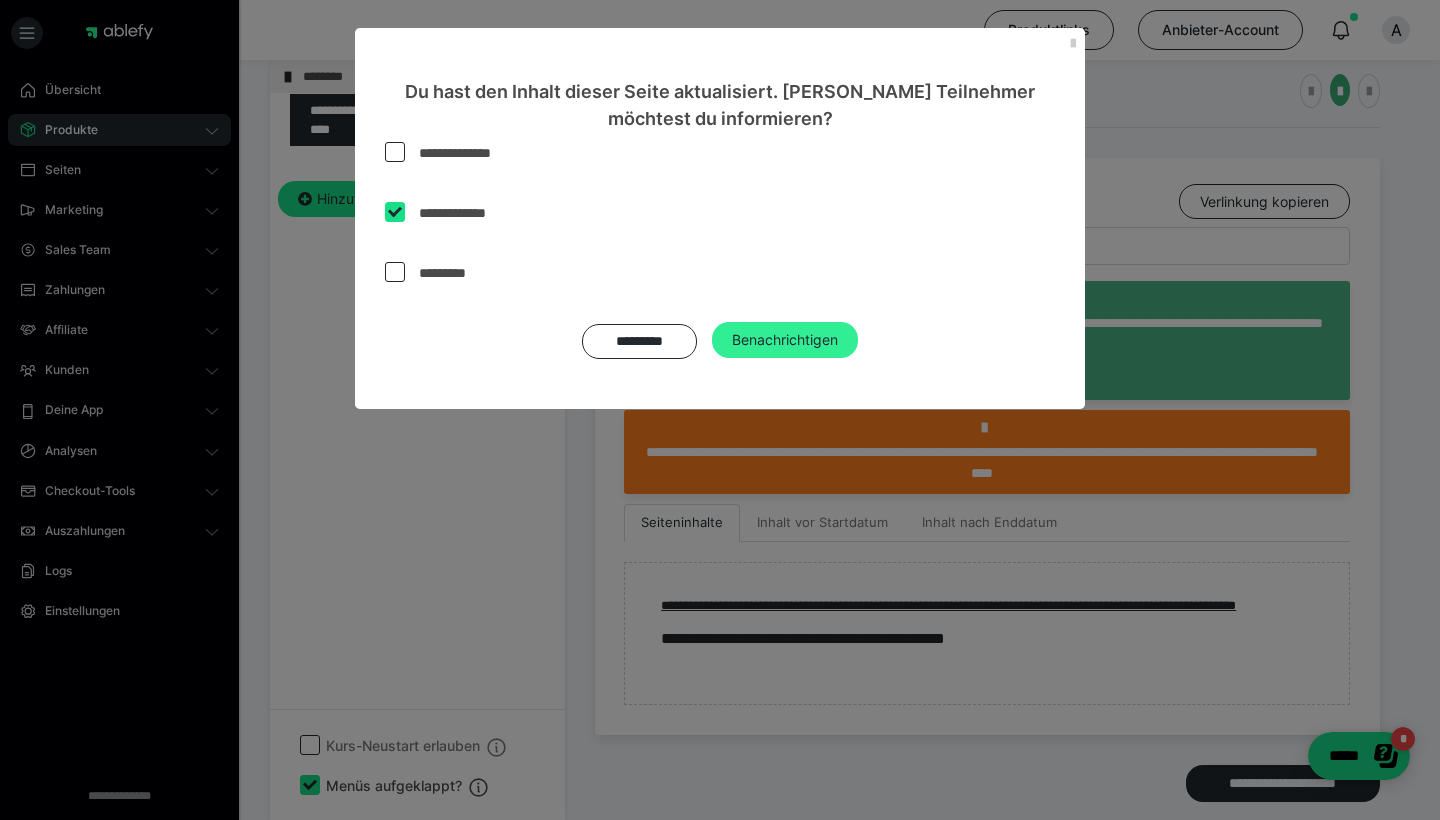 click on "Benachrichtigen" at bounding box center [785, 340] 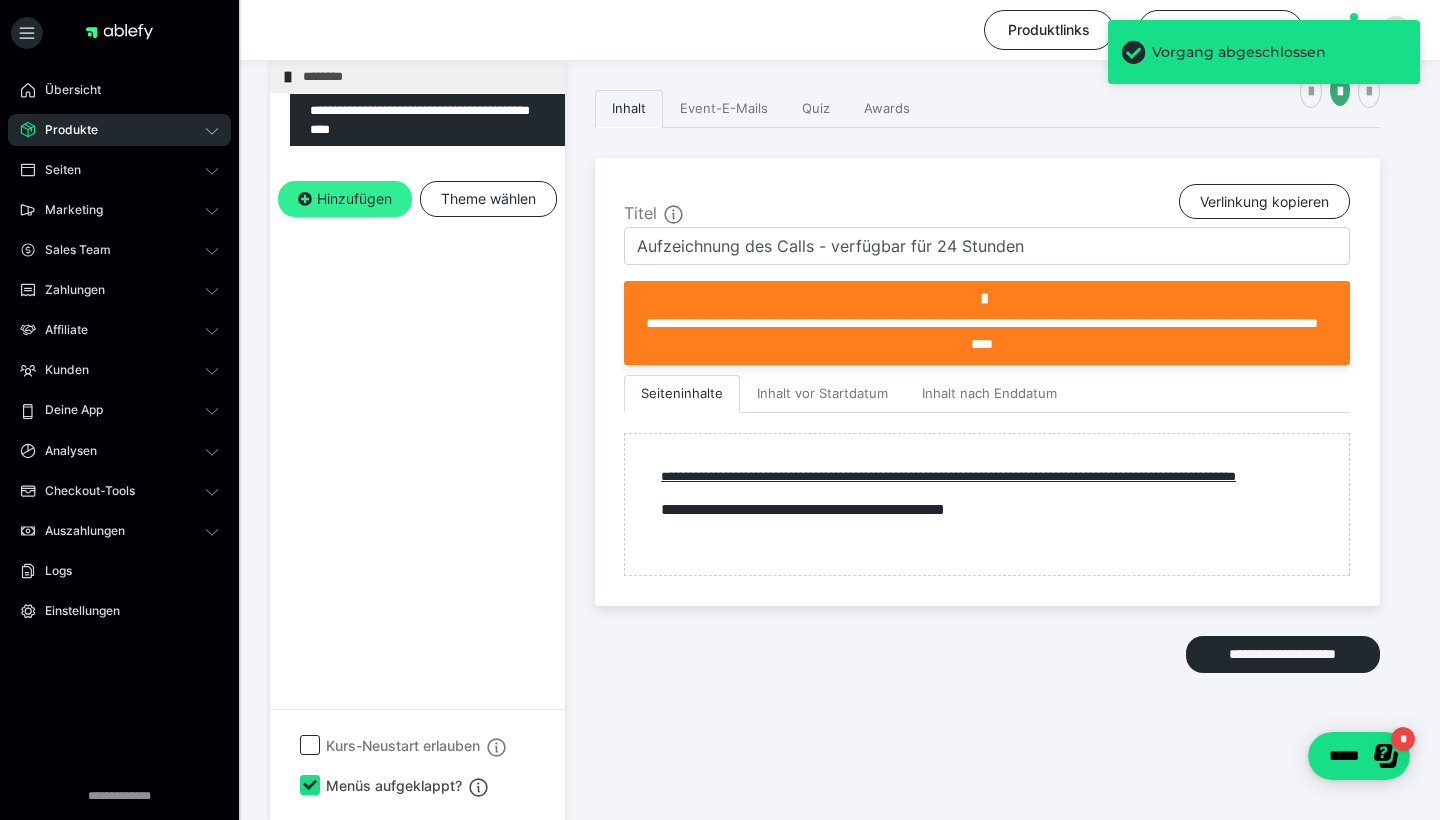 click on "Hinzufügen" at bounding box center (345, 199) 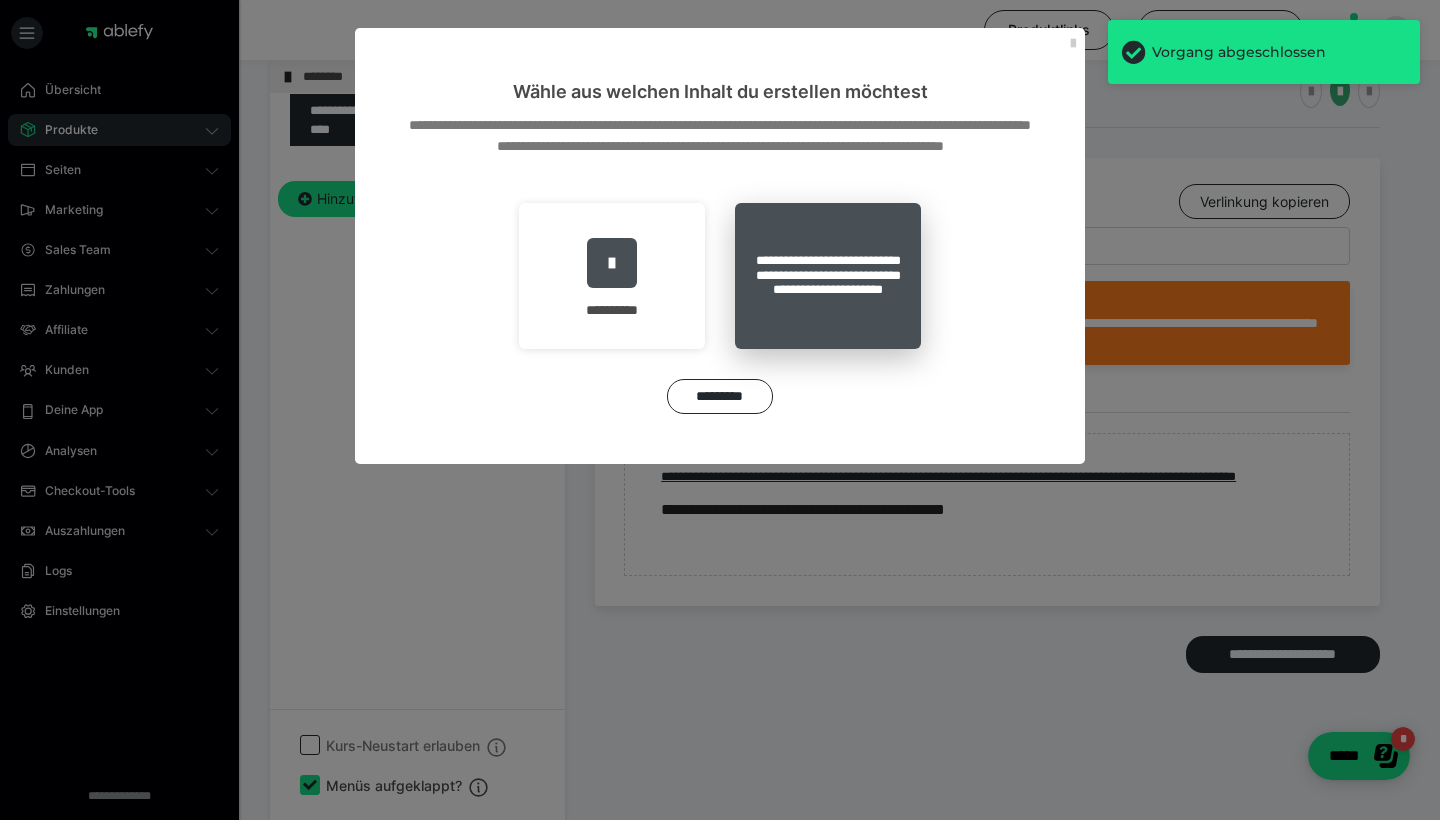 click on "**********" at bounding box center [828, 276] 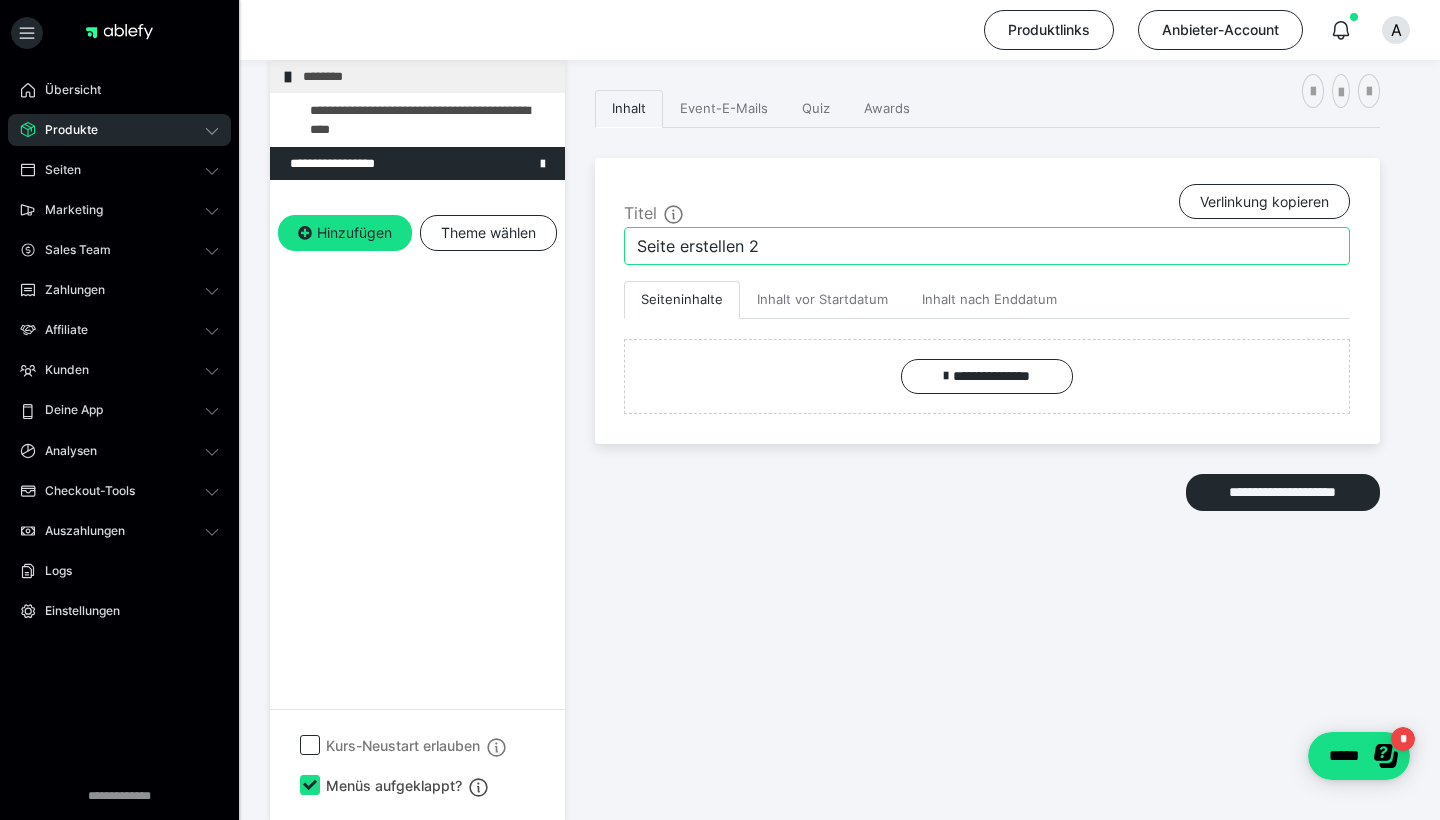 drag, startPoint x: 628, startPoint y: 233, endPoint x: 566, endPoint y: 216, distance: 64.288414 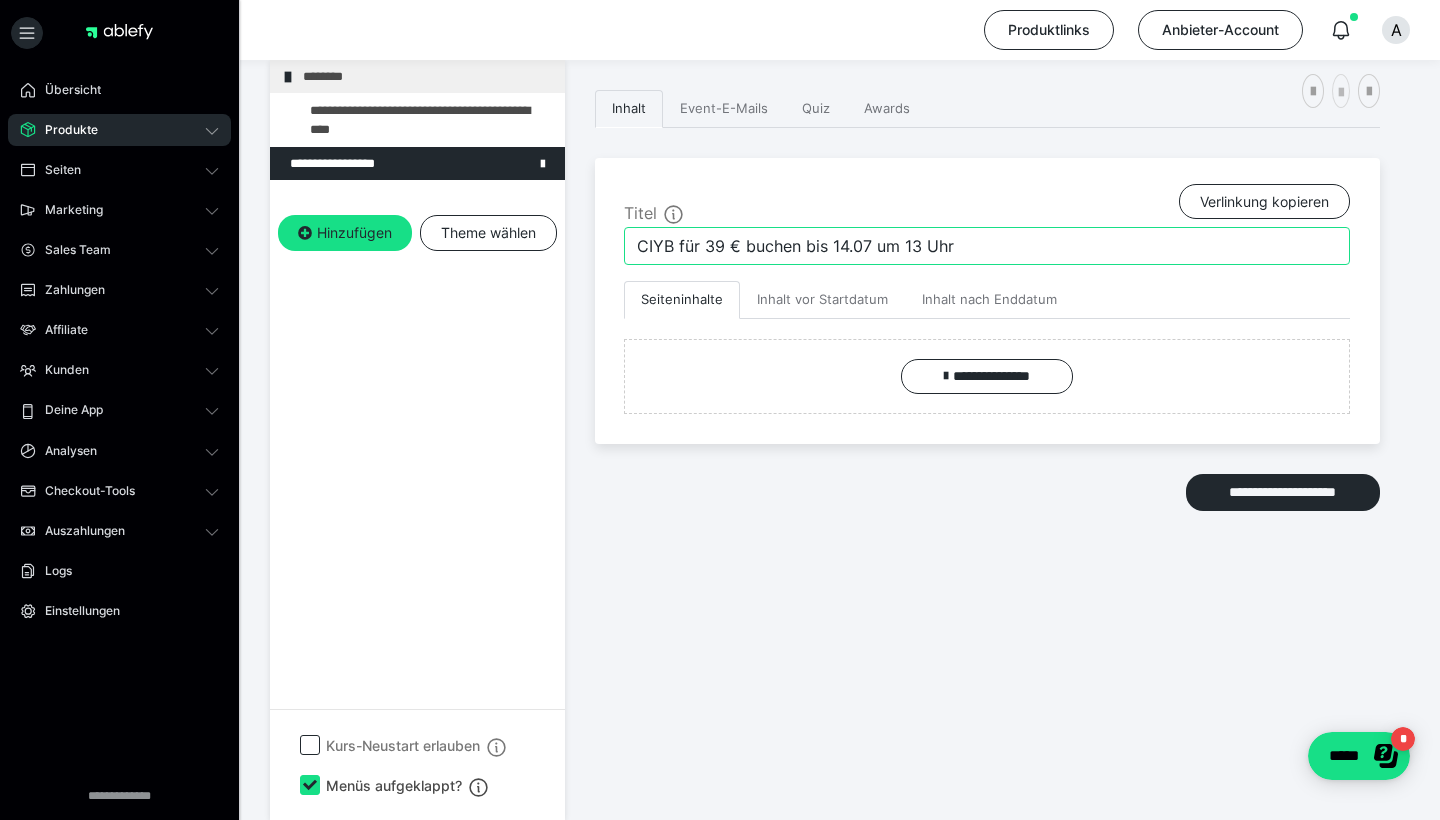 type on "CIYB für 39 € buchen bis 14.07 um 13 Uhr" 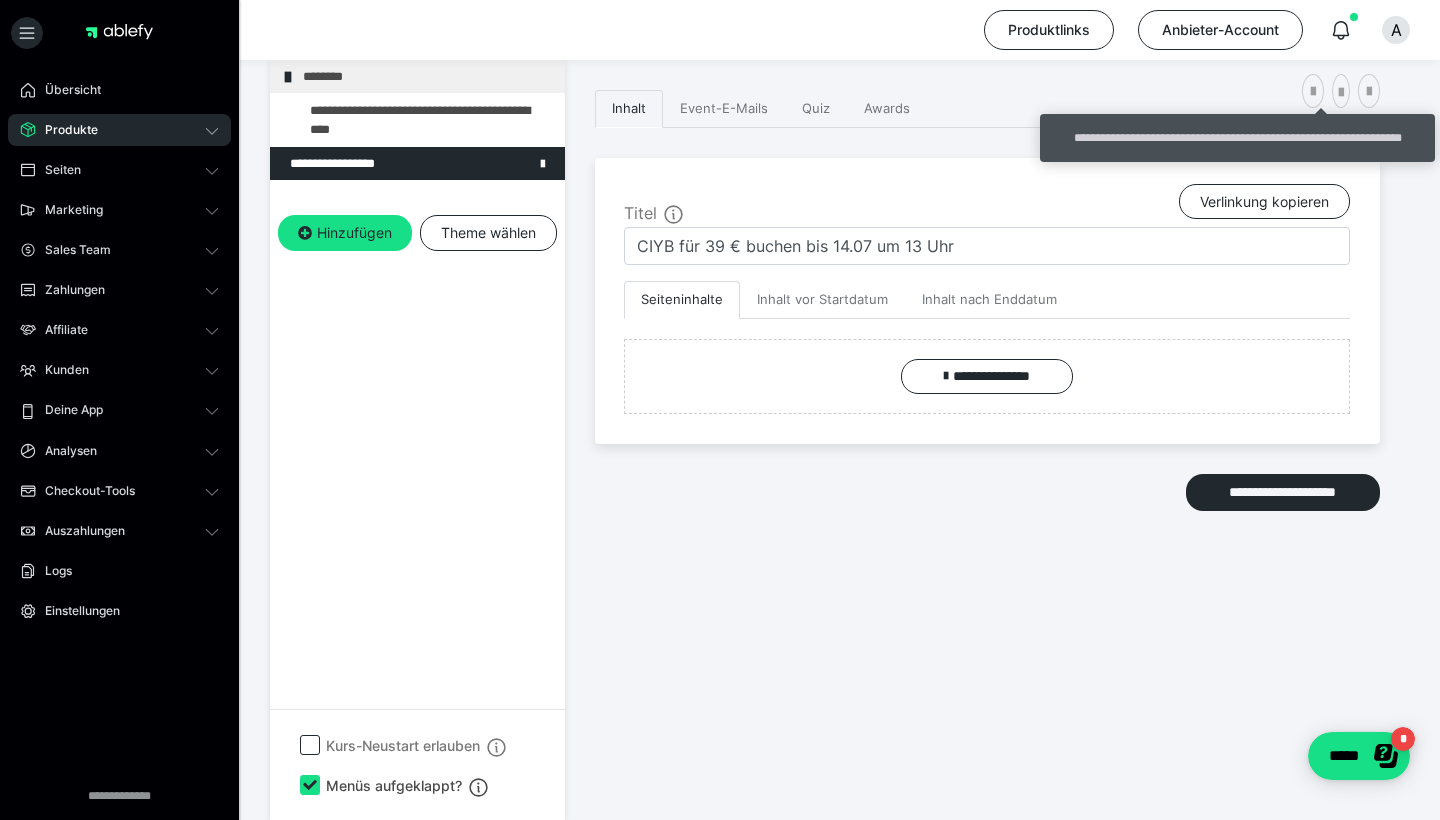 drag, startPoint x: 1330, startPoint y: 88, endPoint x: 1169, endPoint y: 259, distance: 234.86592 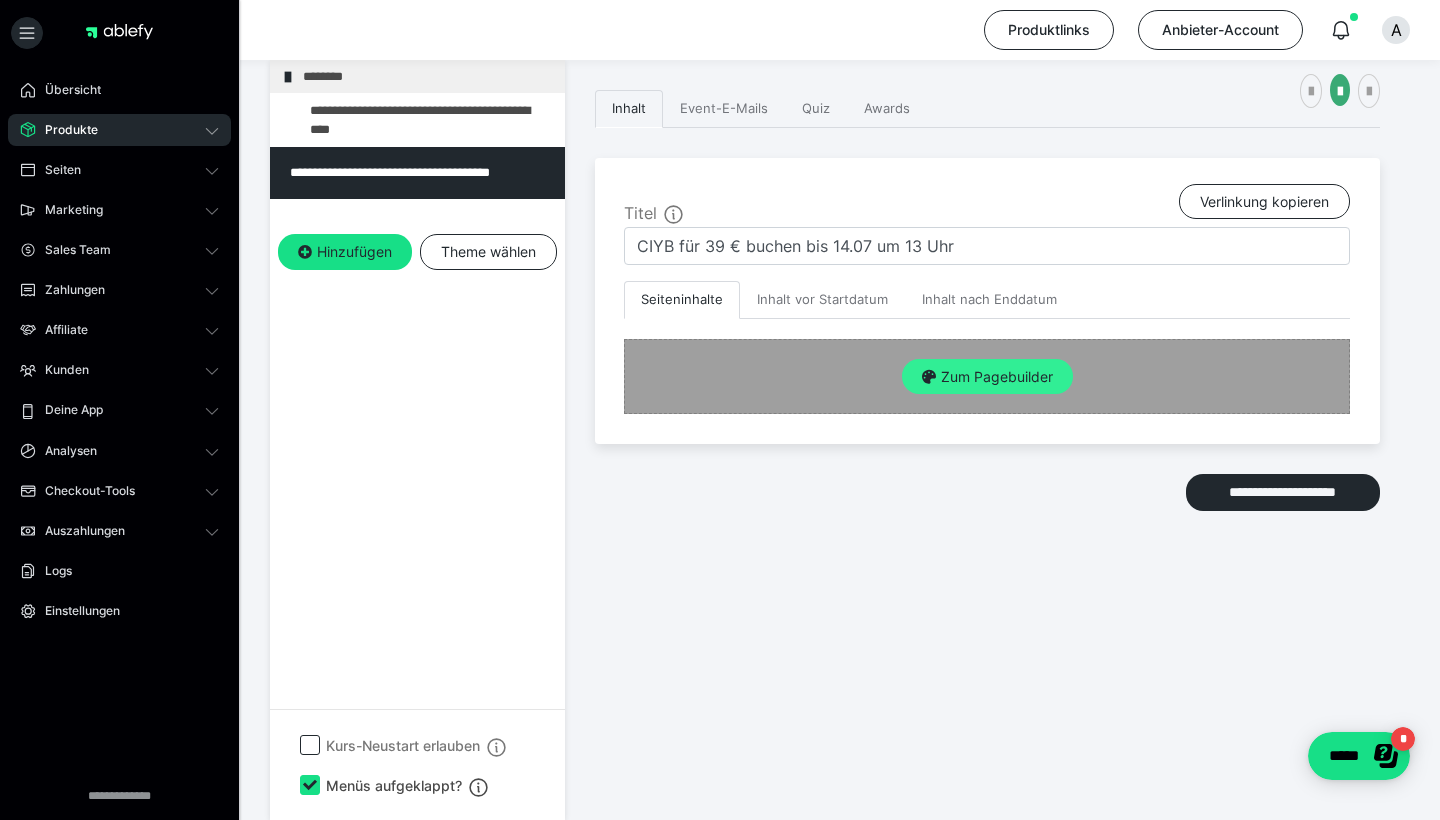 click on "Zum Pagebuilder" at bounding box center (987, 377) 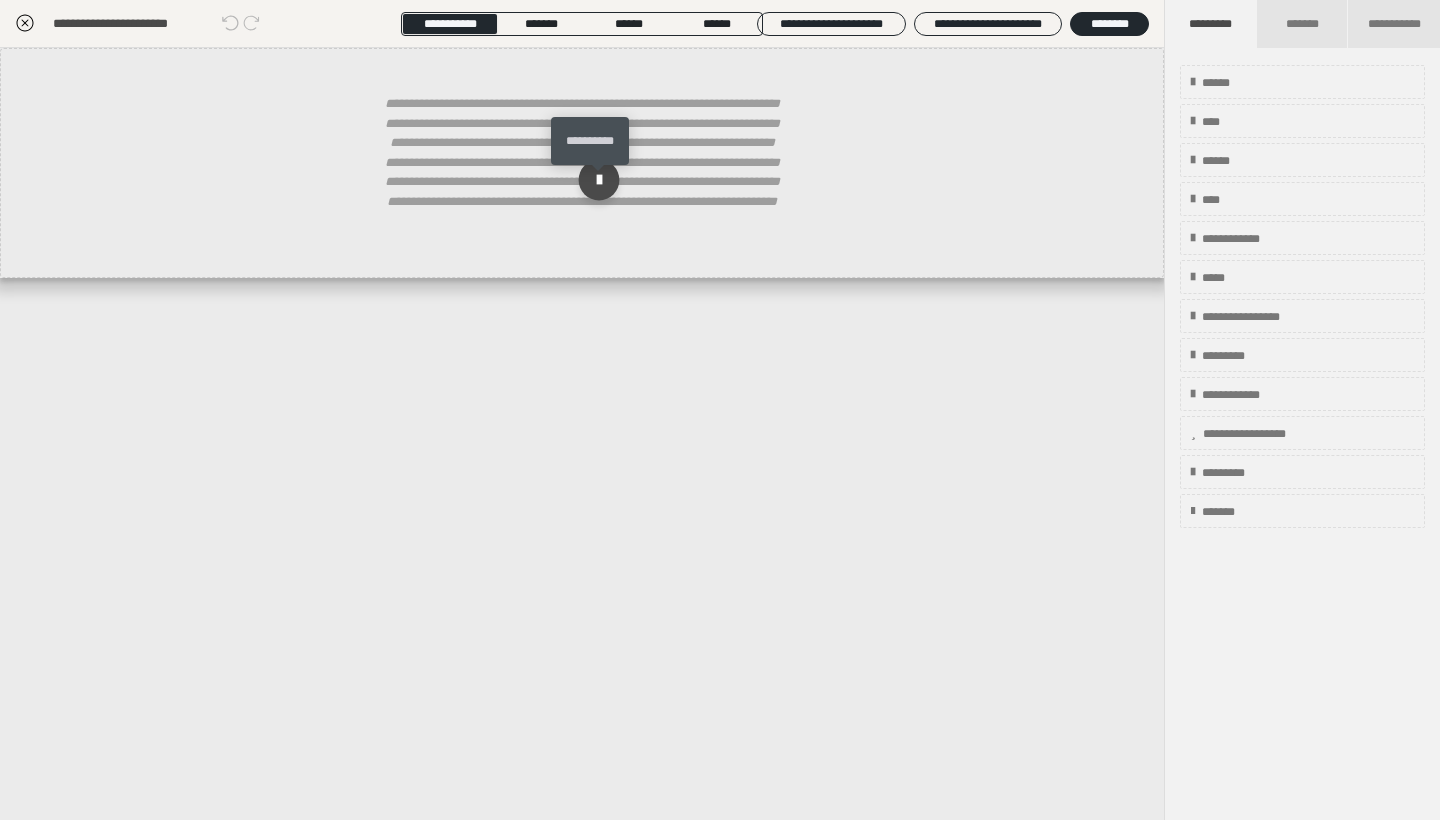 click at bounding box center [599, 180] 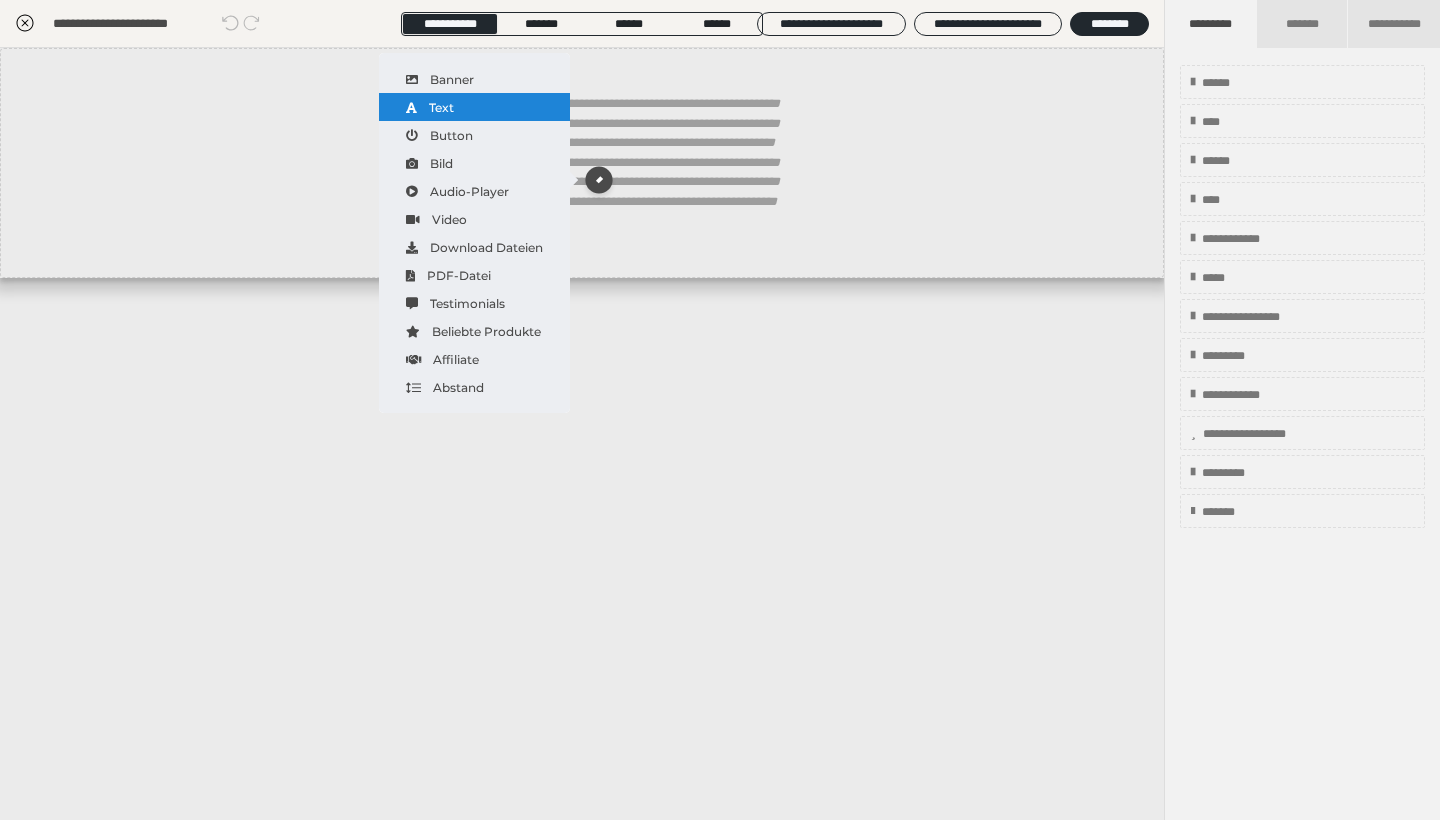 click on "Text" at bounding box center (474, 107) 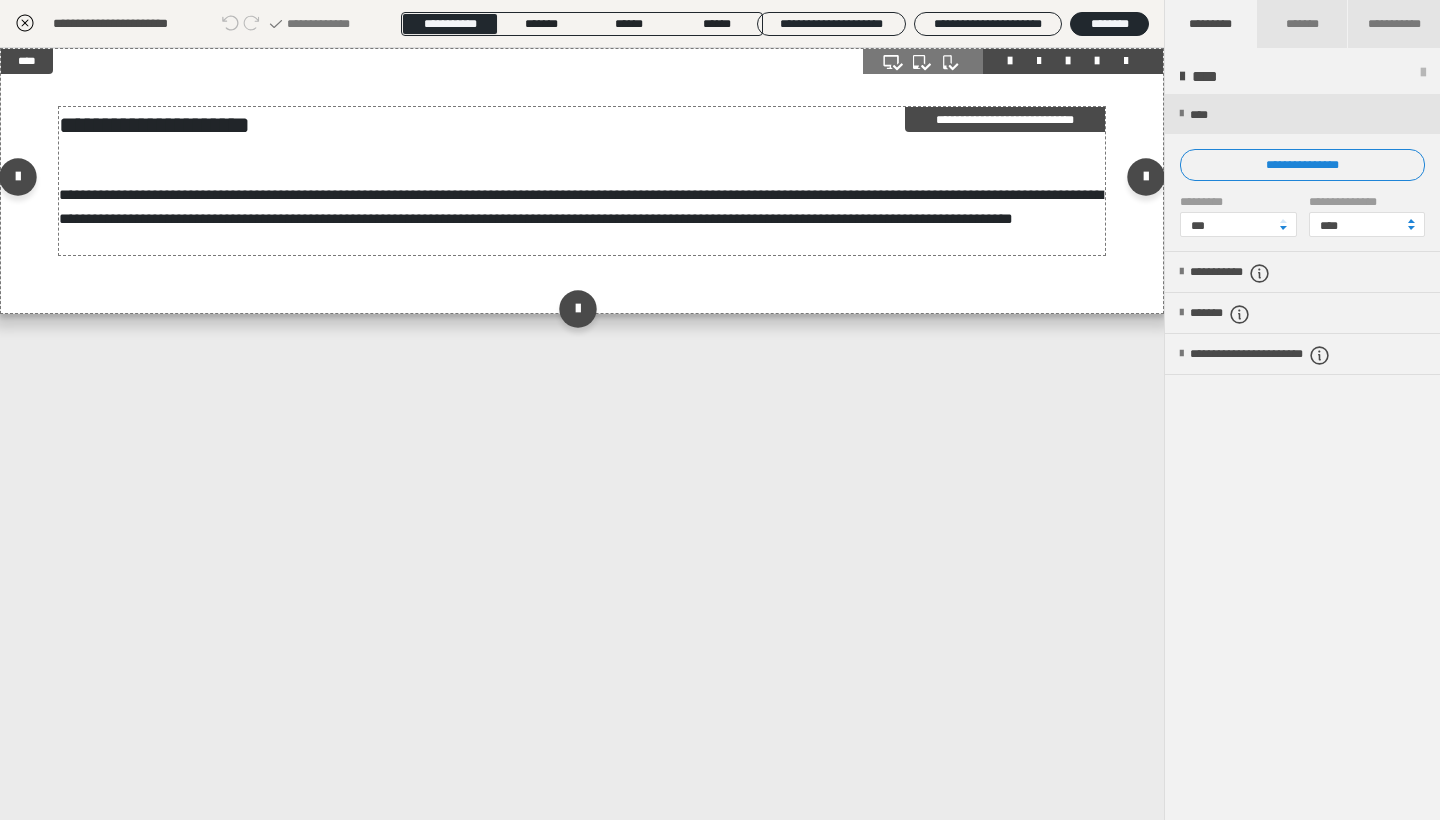 click on "**********" at bounding box center (581, 206) 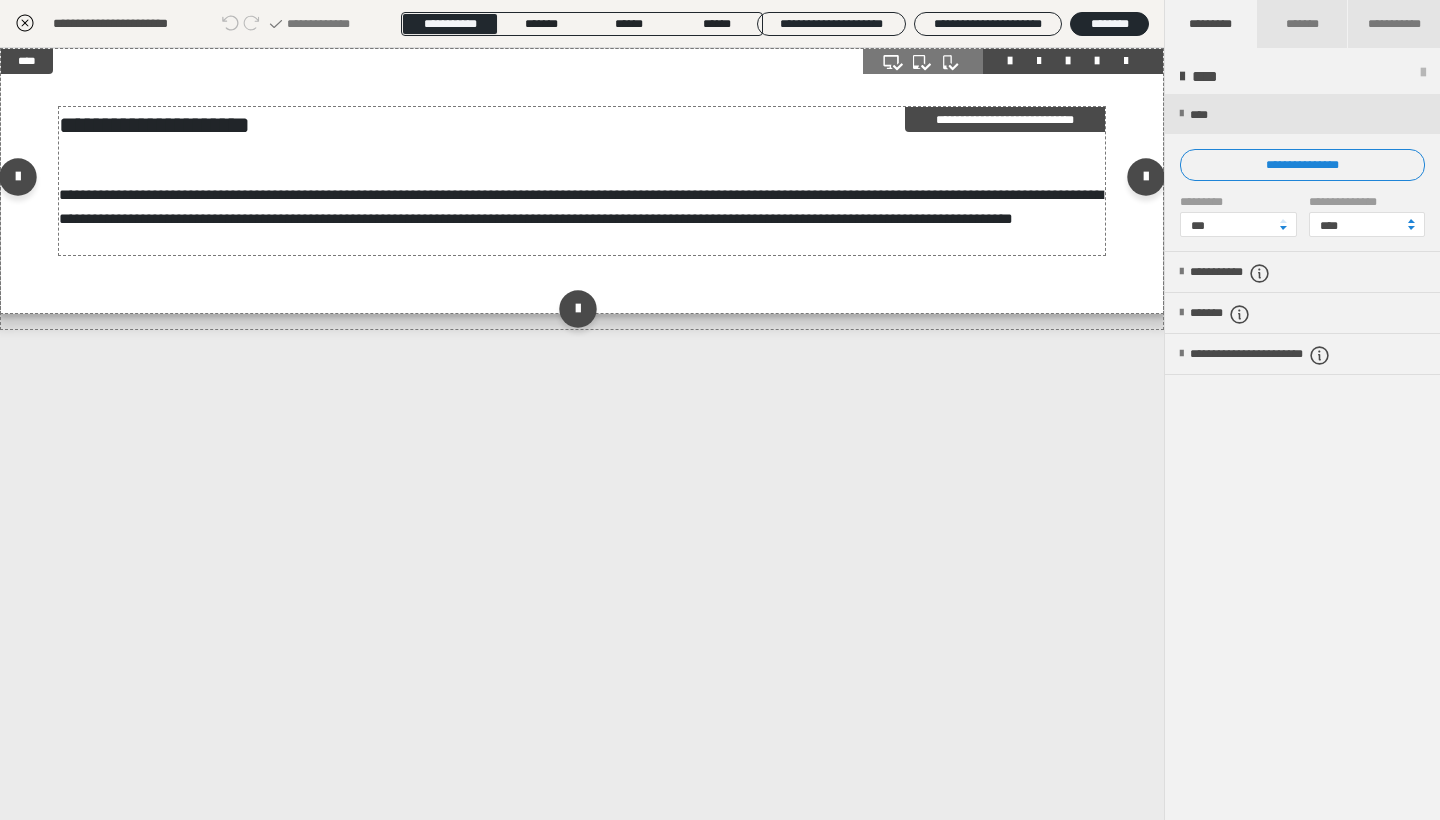 click on "**********" at bounding box center [581, 206] 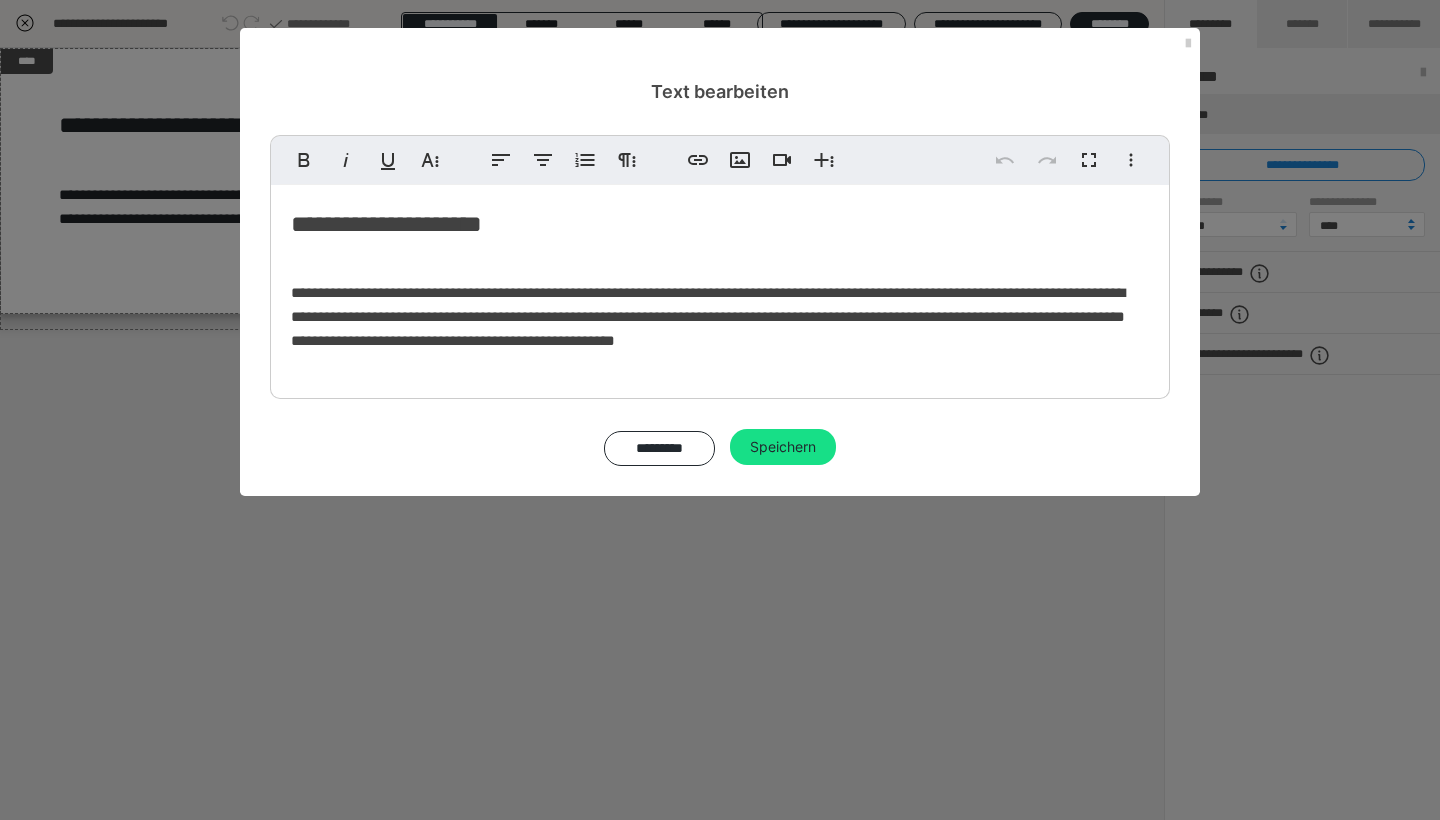 click on "**********" at bounding box center (720, 287) 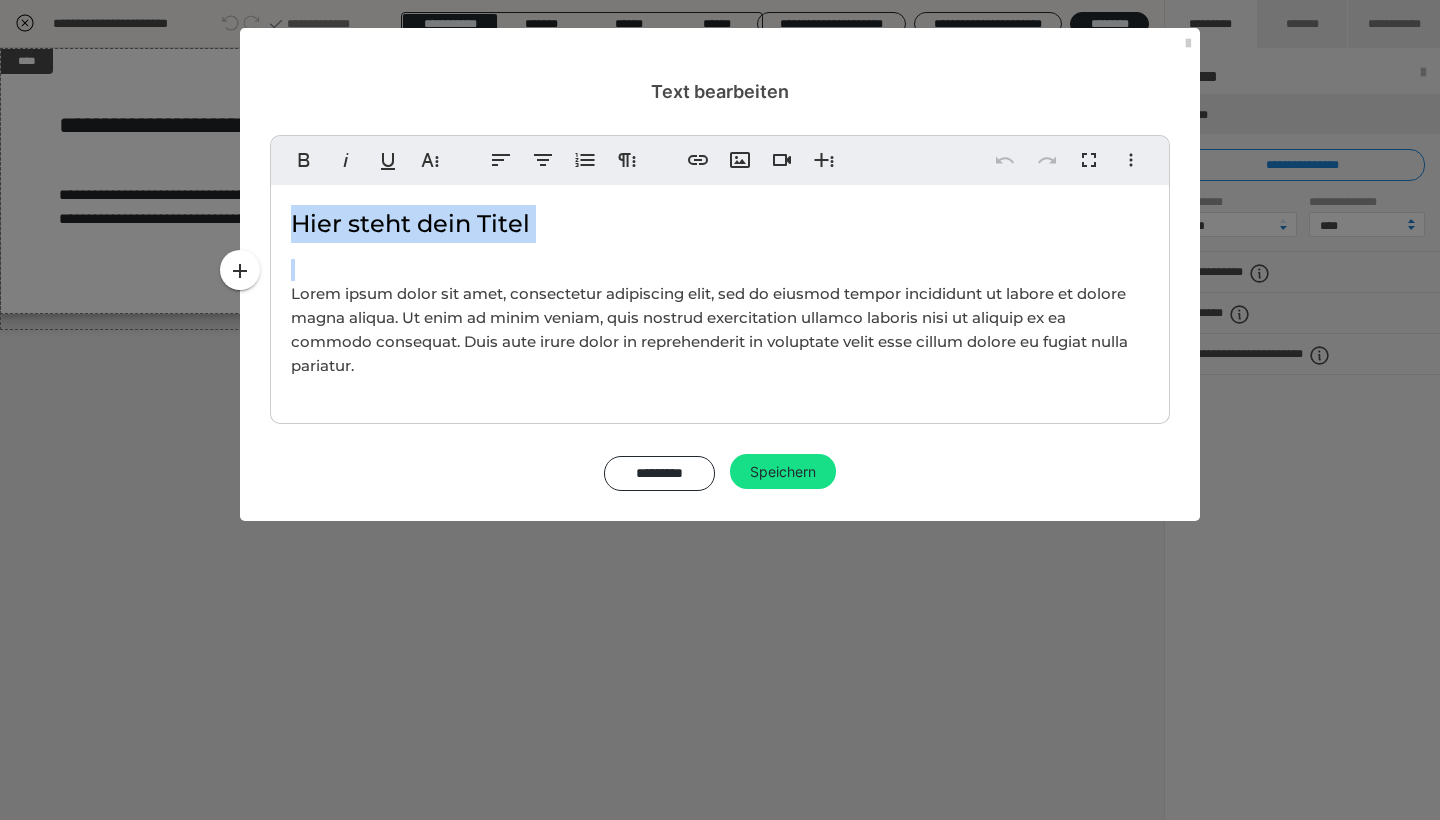 click on "Hier steht dein Titel Lorem ipsum dolor sit amet, consectetur adipiscing elit, sed do eiusmod tempor incididunt ut labore et dolore magna aliqua. Ut enim ad minim veniam, quis nostrud exercitation ullamco laboris nisi ut aliquip ex ea commodo consequat. Duis aute irure dolor in reprehenderit in voluptate velit esse cillum dolore eu fugiat nulla pariatur." at bounding box center [720, 299] 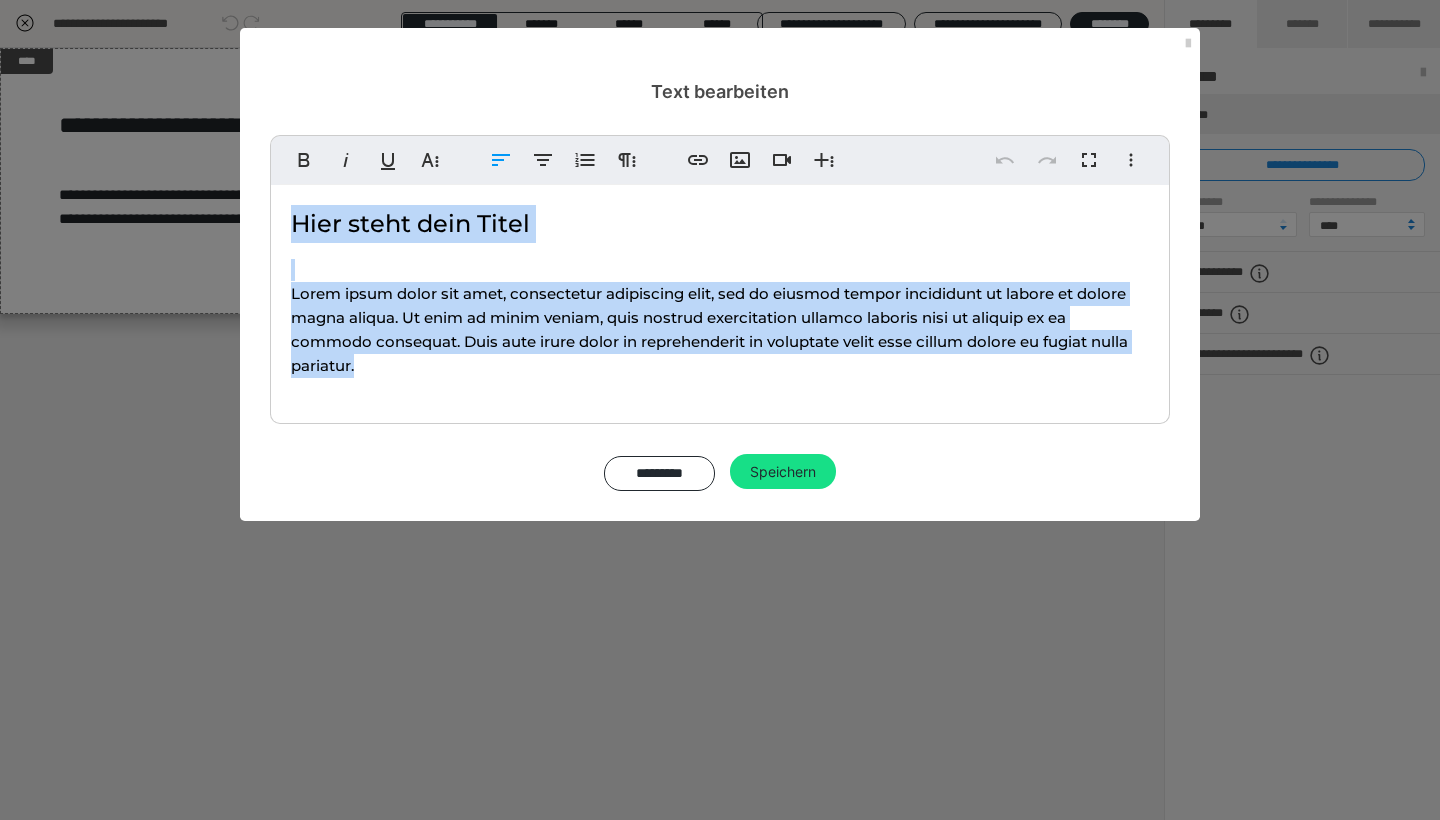type 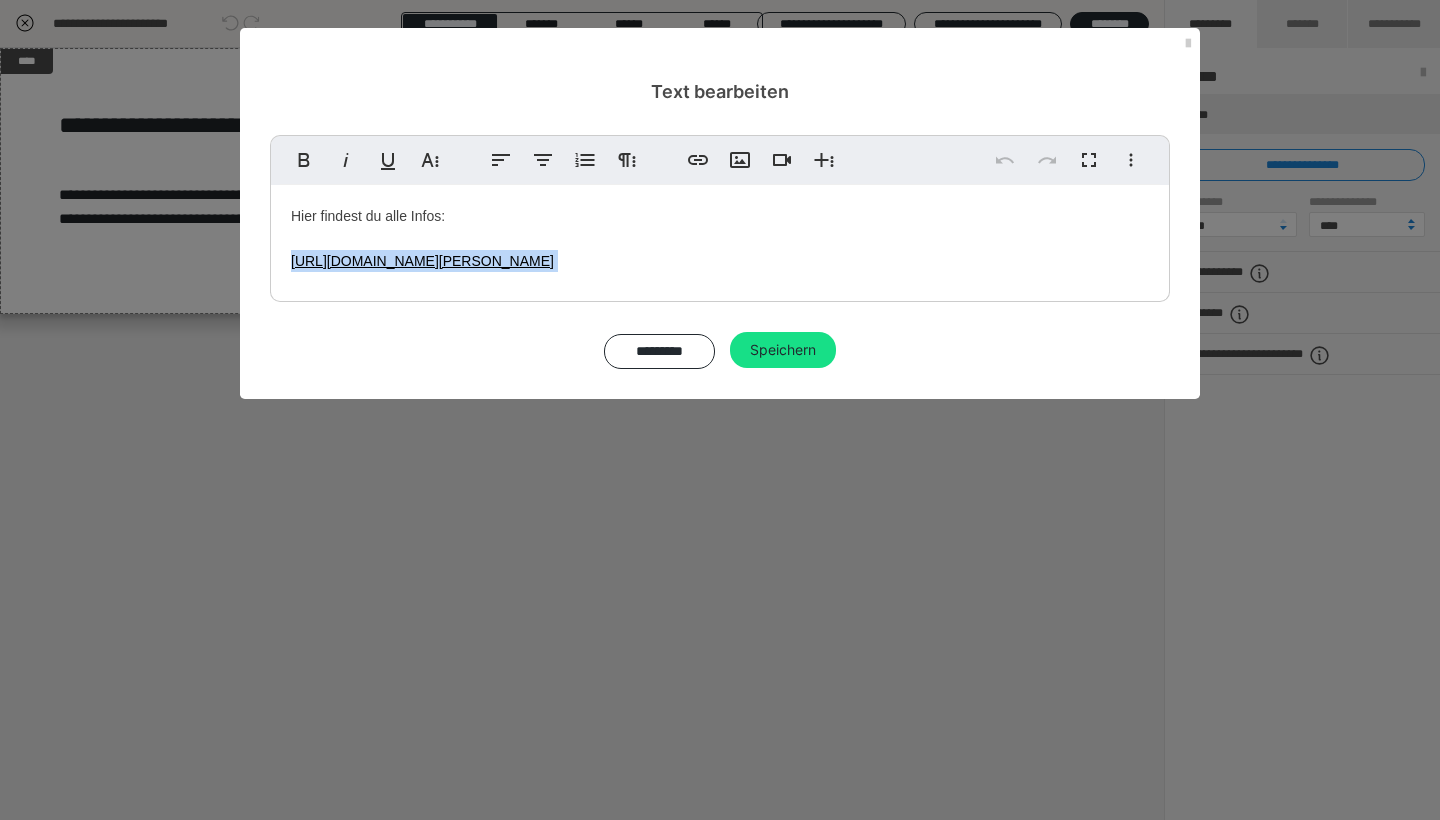 scroll, scrollTop: 187, scrollLeft: 4, axis: both 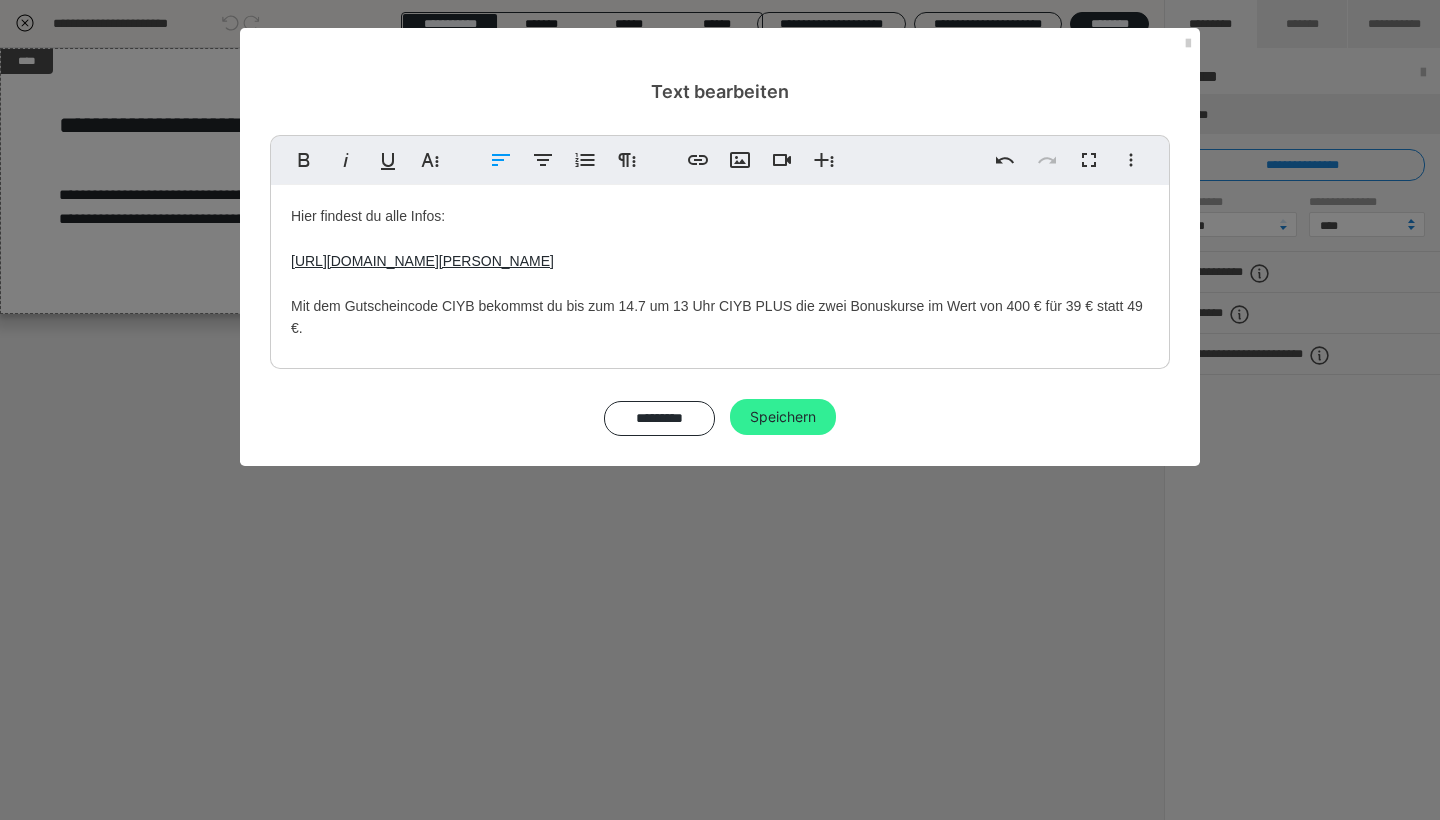 click on "Speichern" at bounding box center [783, 417] 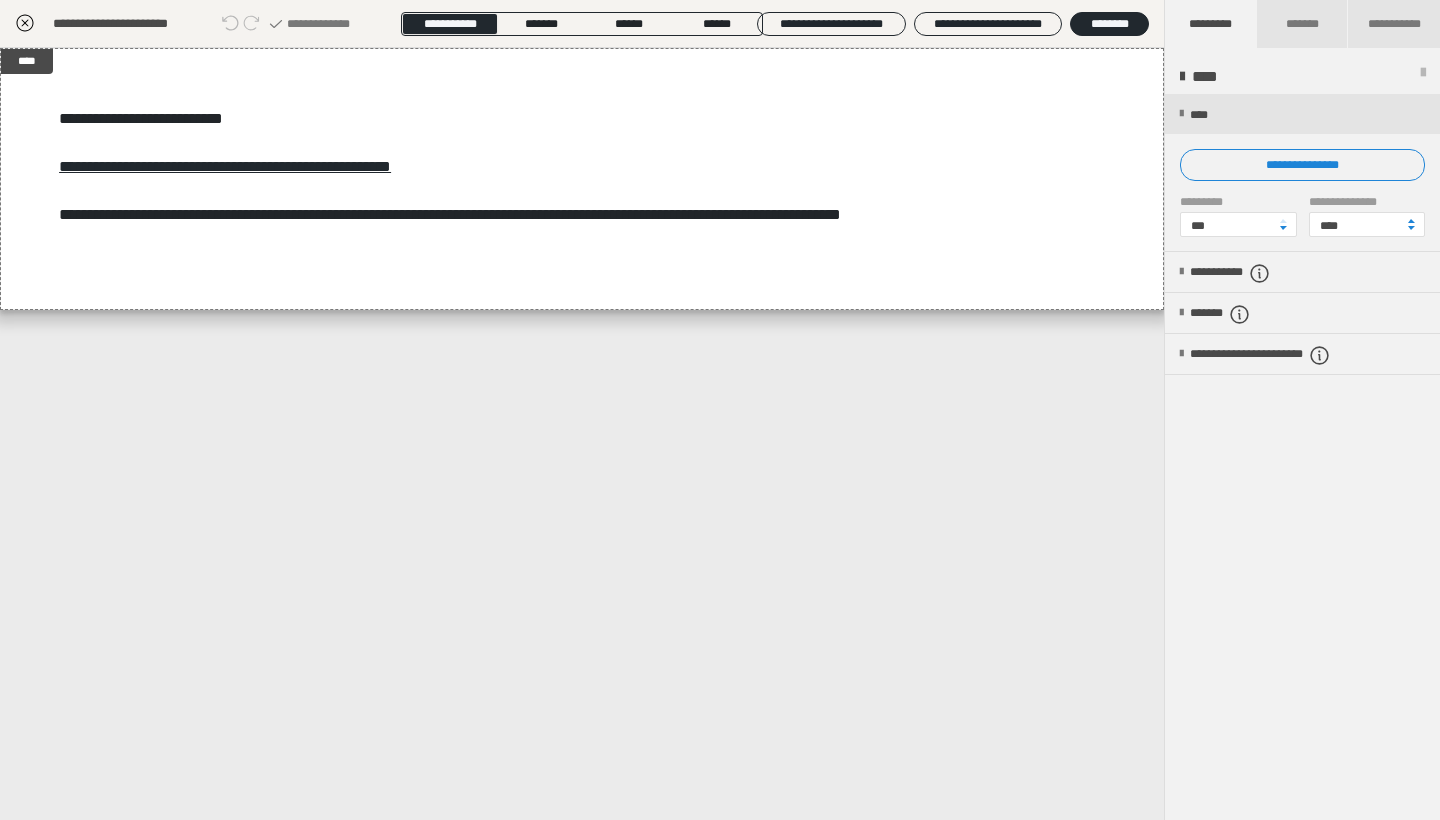 click 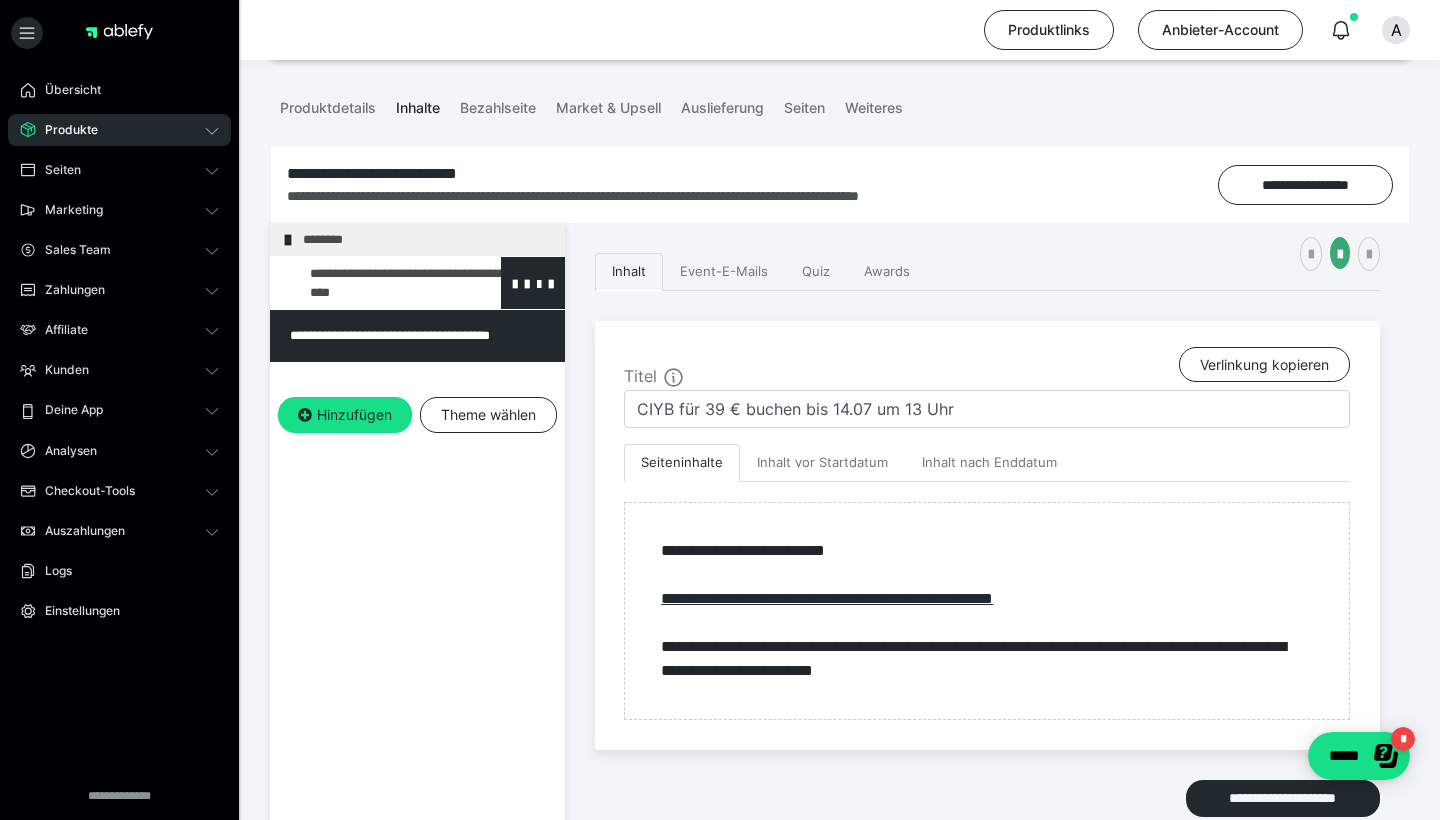 scroll, scrollTop: 185, scrollLeft: 0, axis: vertical 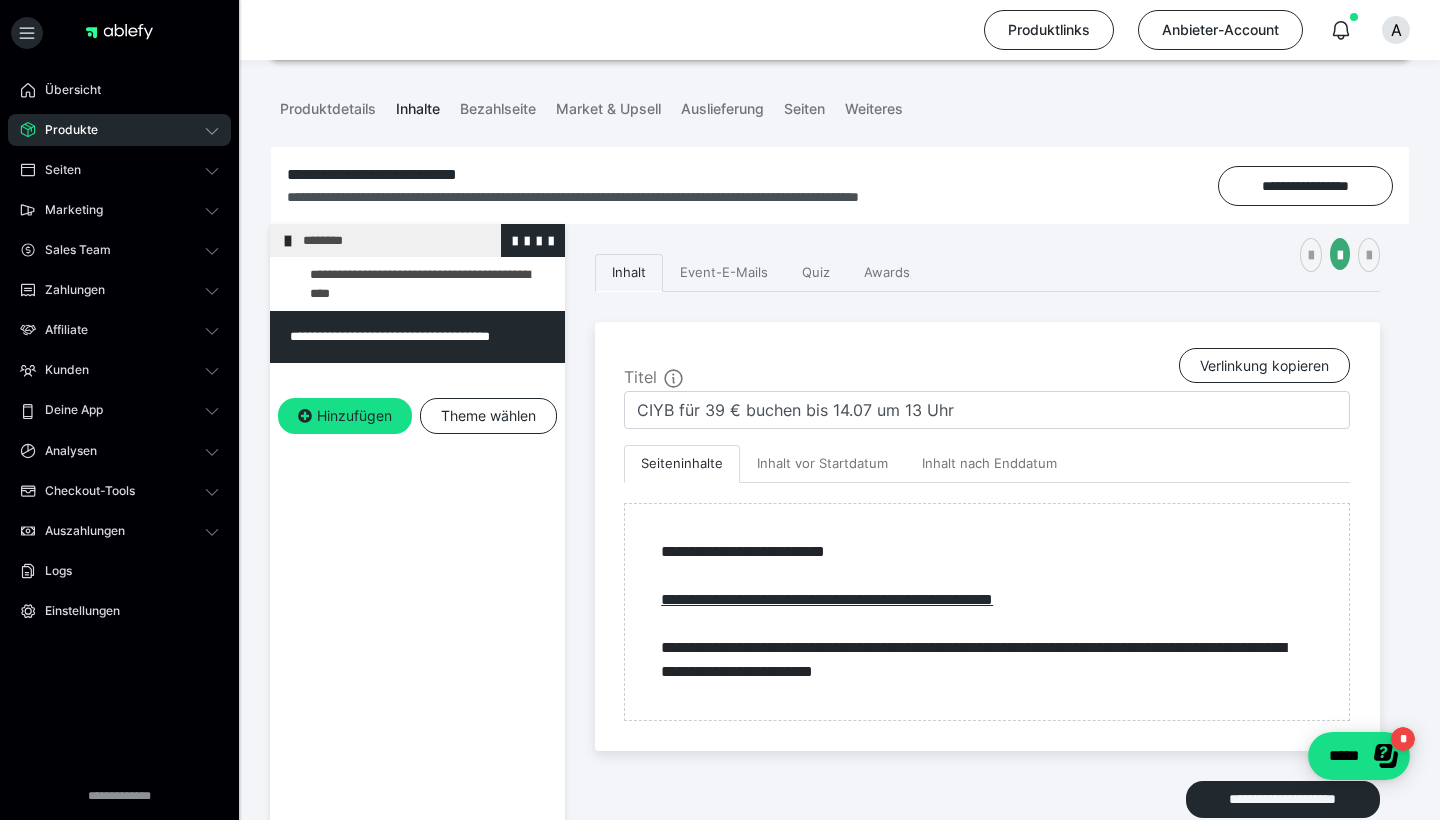 click on "********" at bounding box center [426, 240] 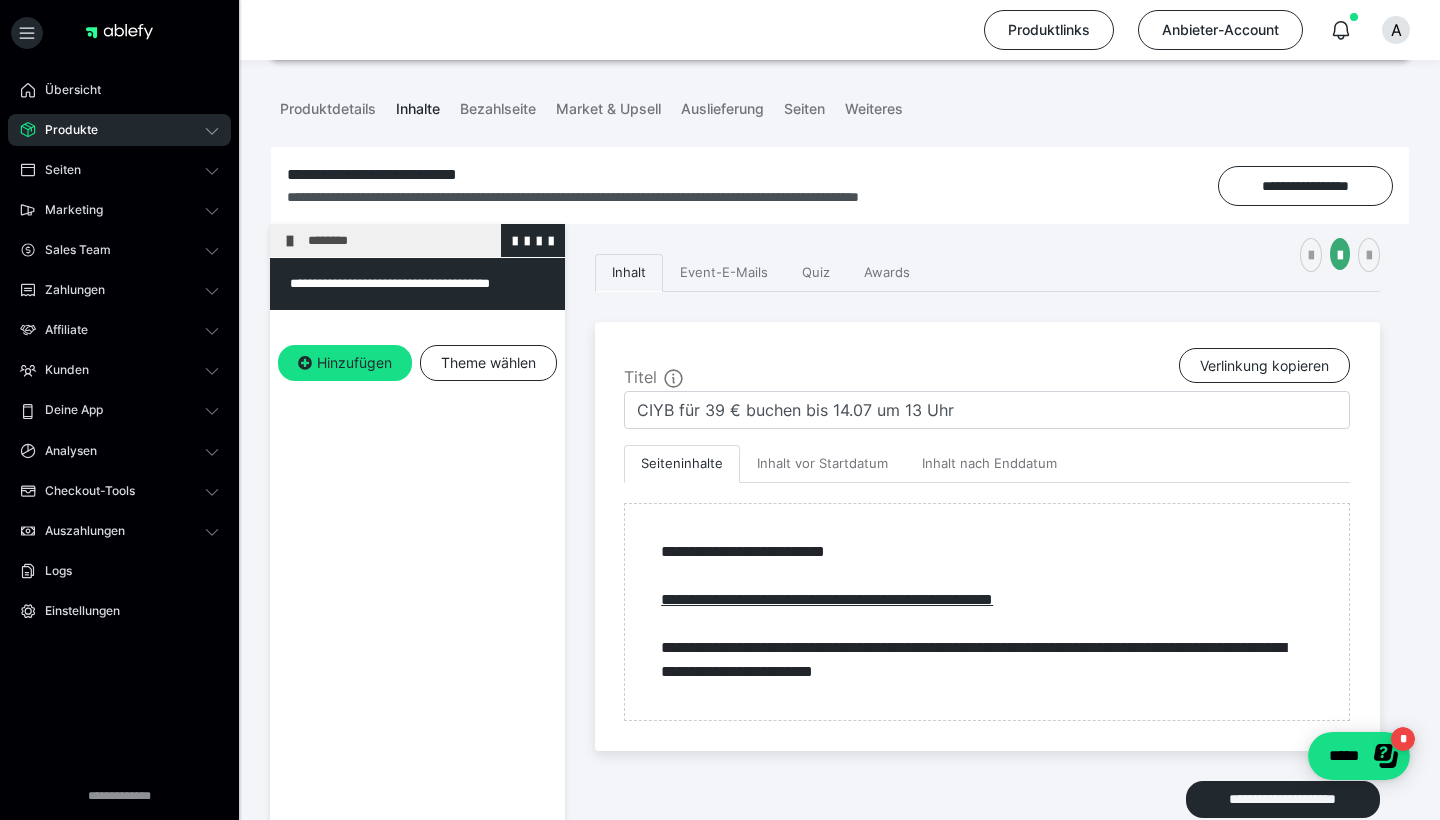 click on "********" at bounding box center [431, 240] 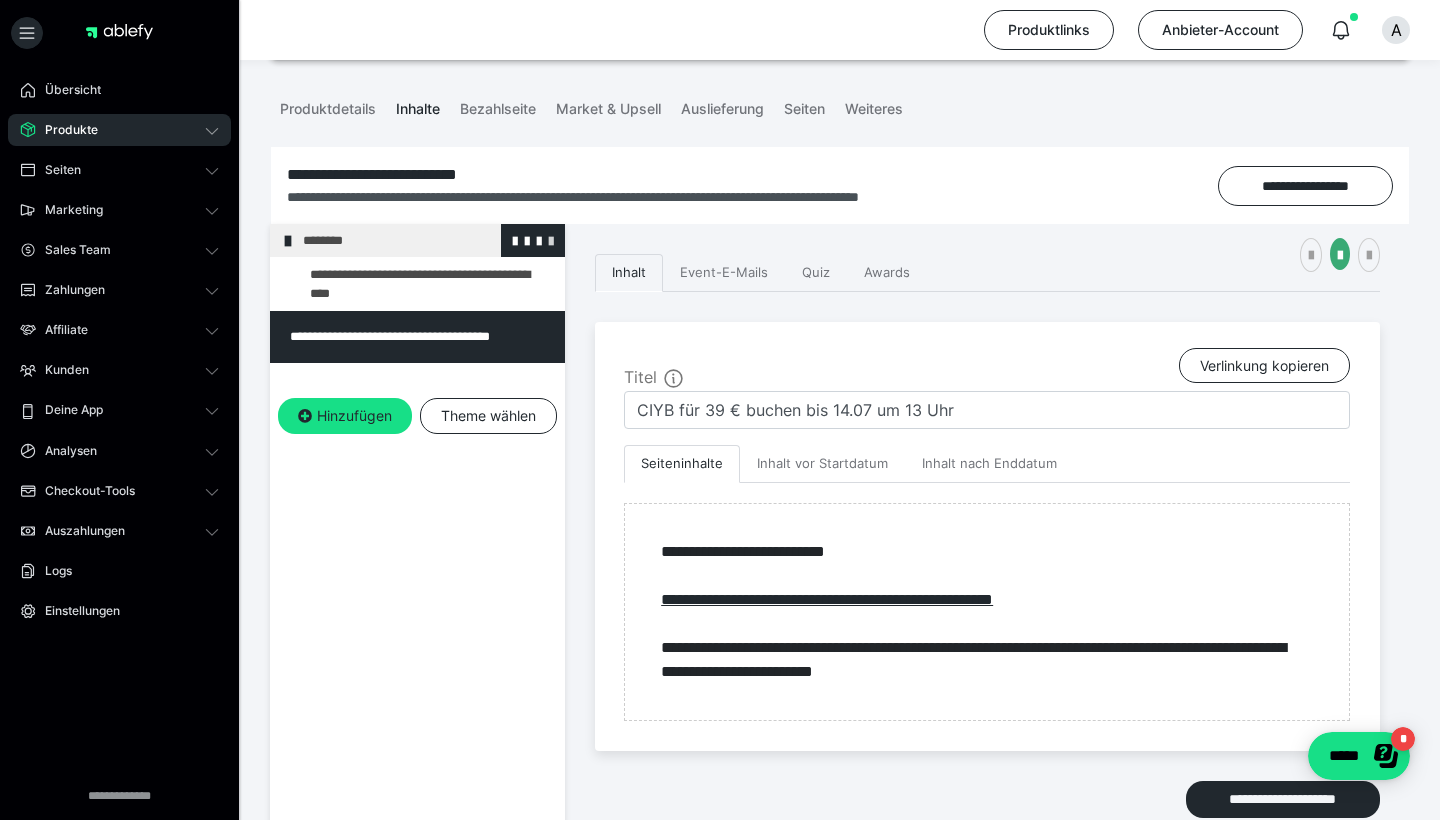 click at bounding box center (551, 240) 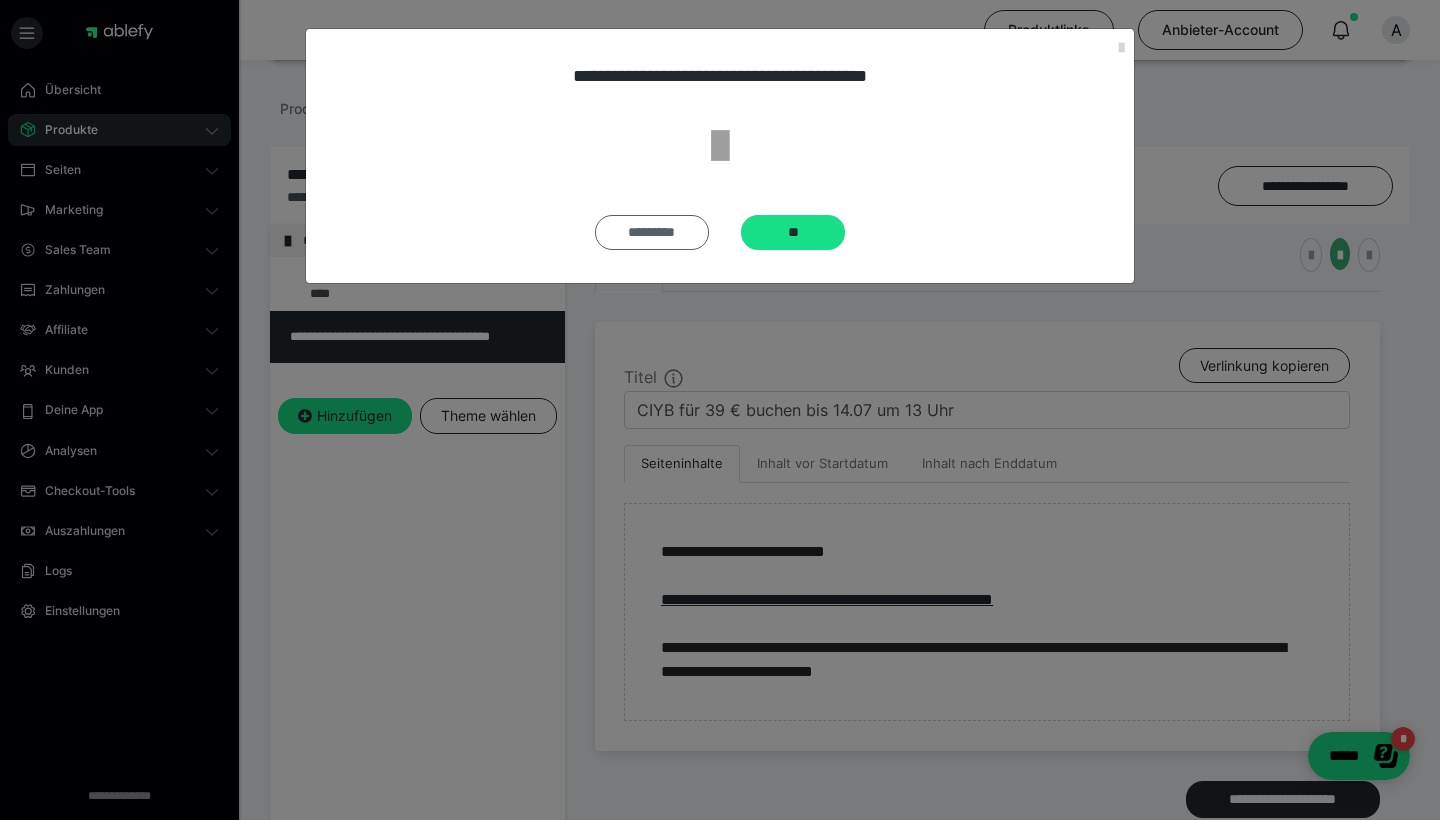 click on "*********" at bounding box center (652, 232) 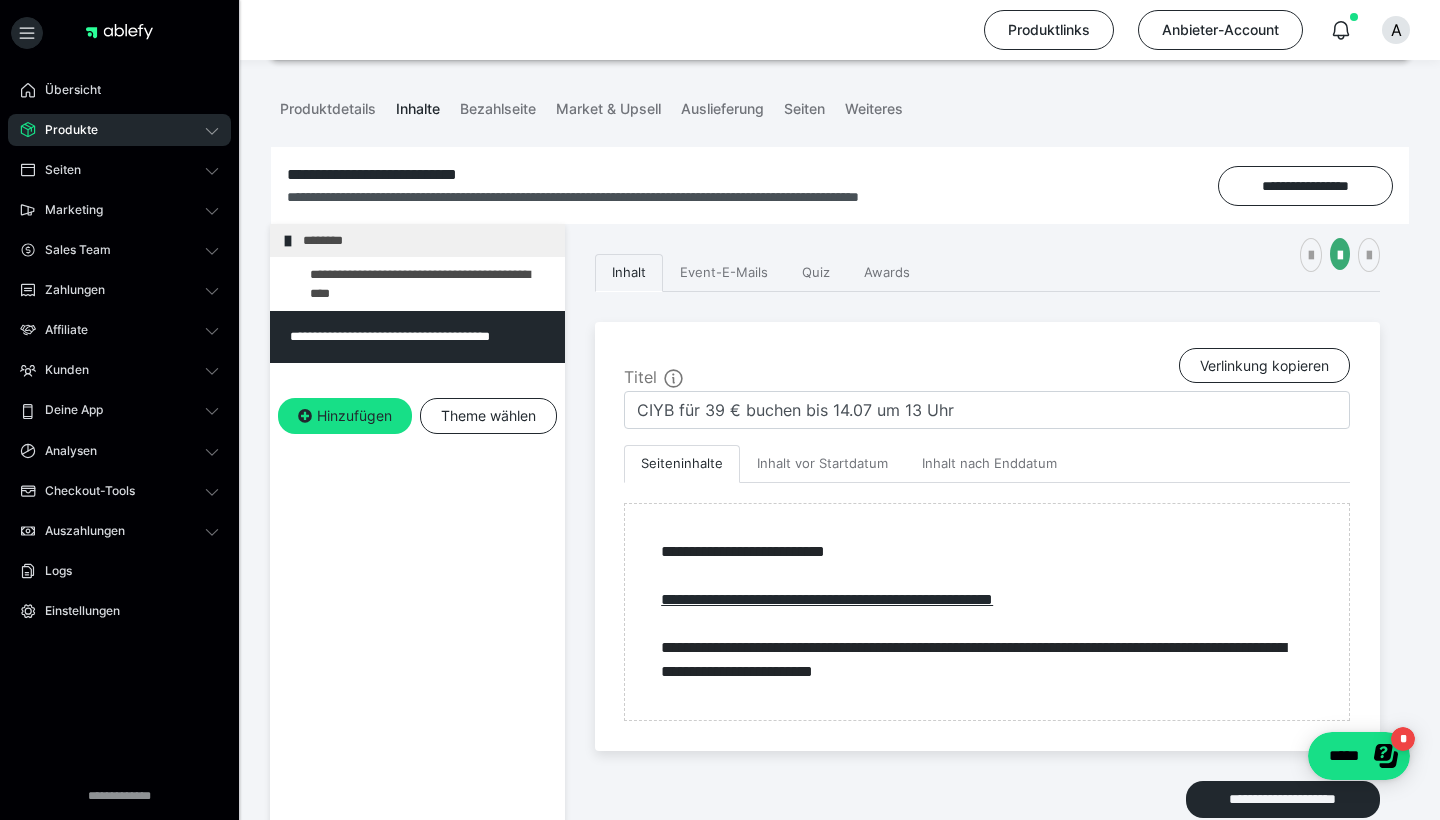 type on "Aufzeichnung des Calls - verfügbar für 24 Stunden" 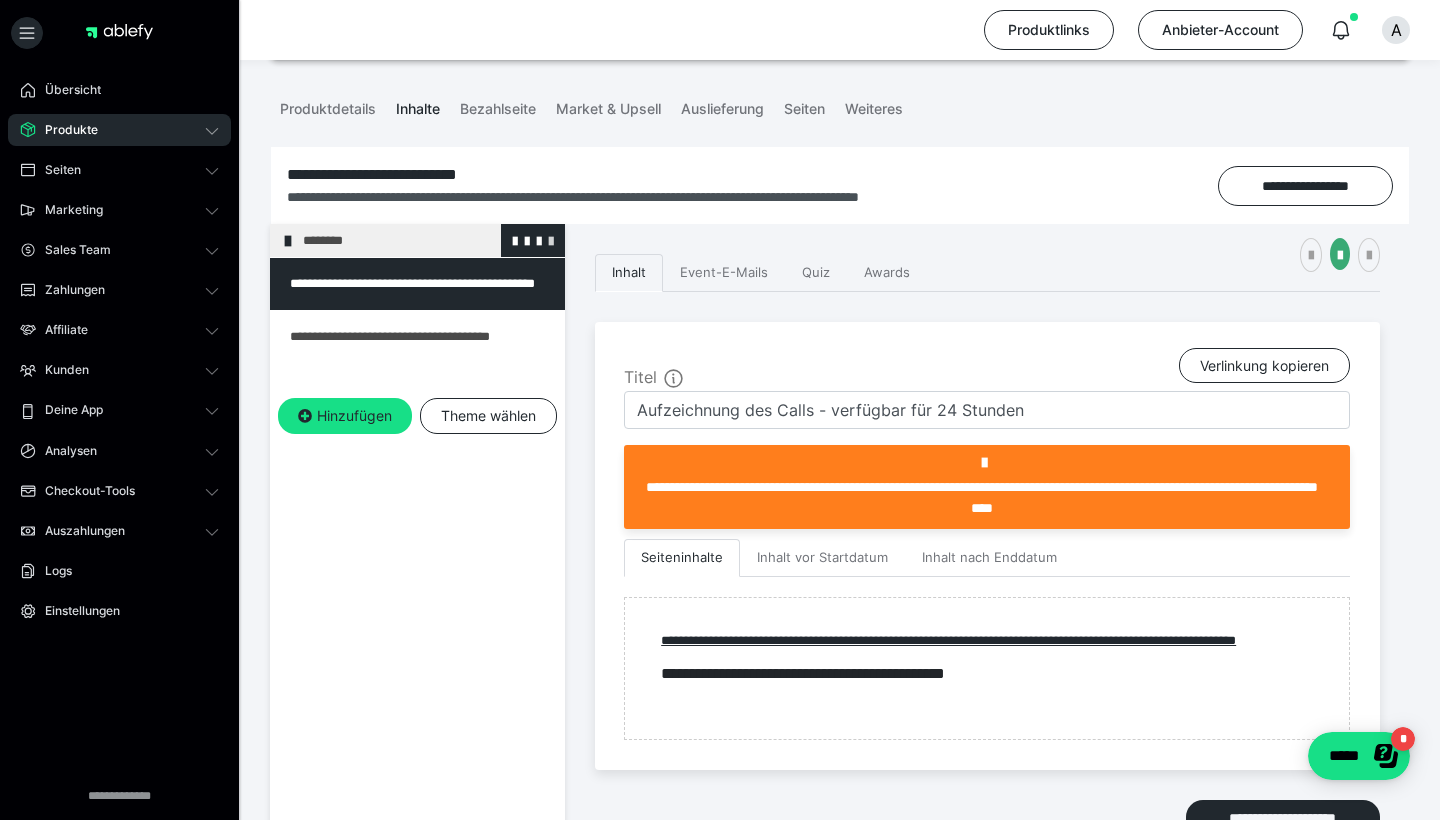 click at bounding box center [551, 240] 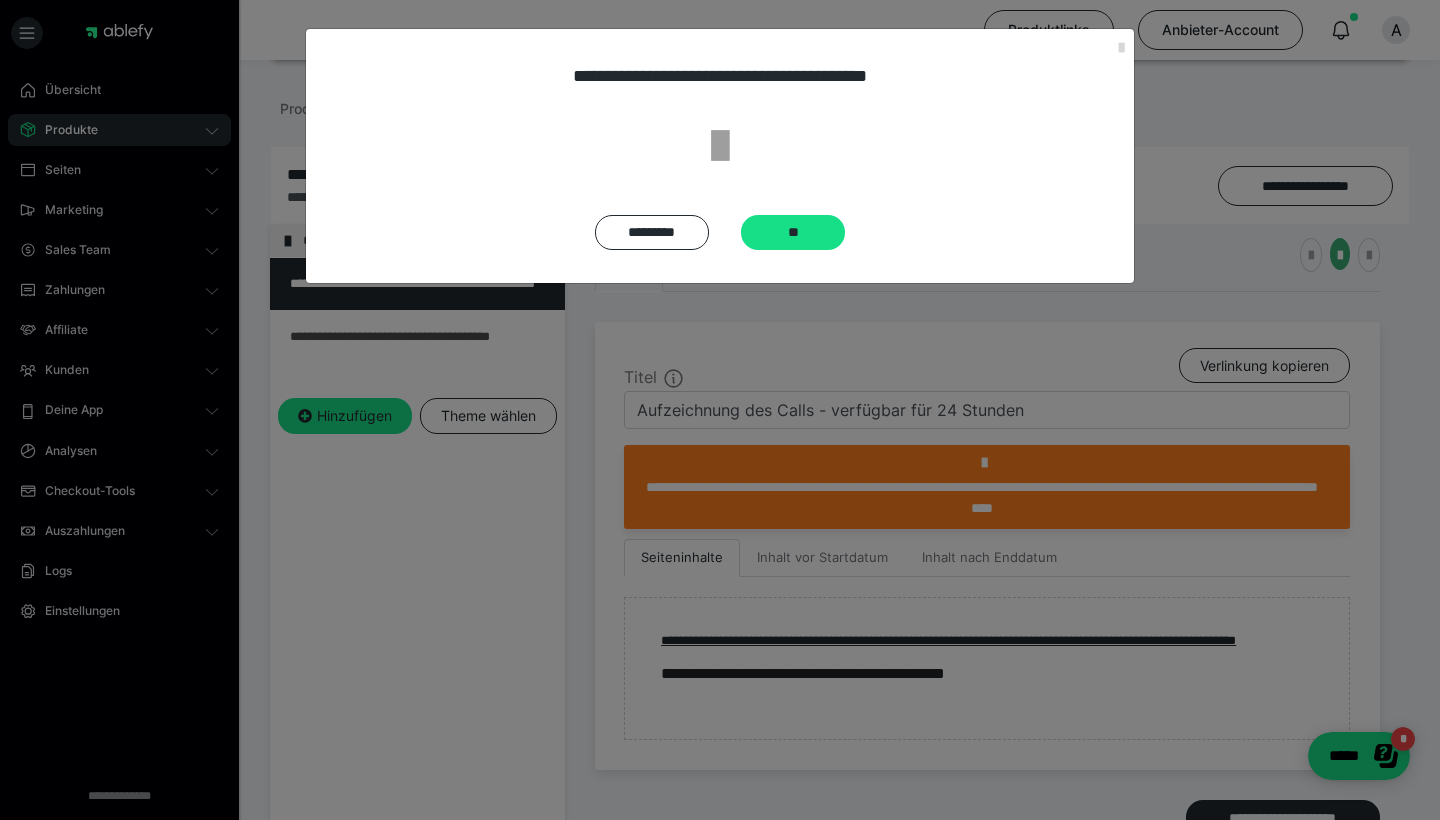 drag, startPoint x: 800, startPoint y: 222, endPoint x: 487, endPoint y: 262, distance: 315.54556 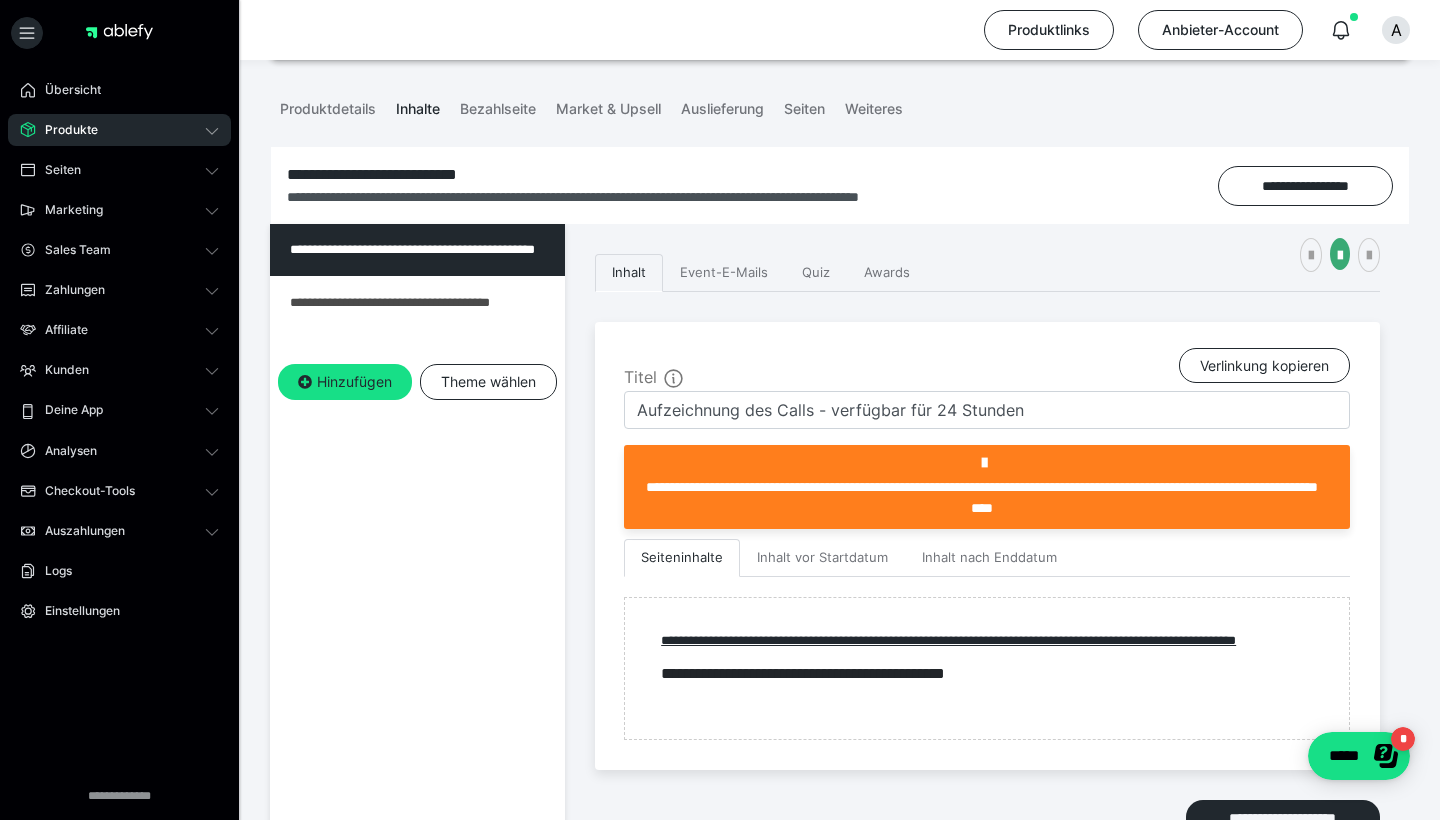 click on "**********" at bounding box center [417, 604] 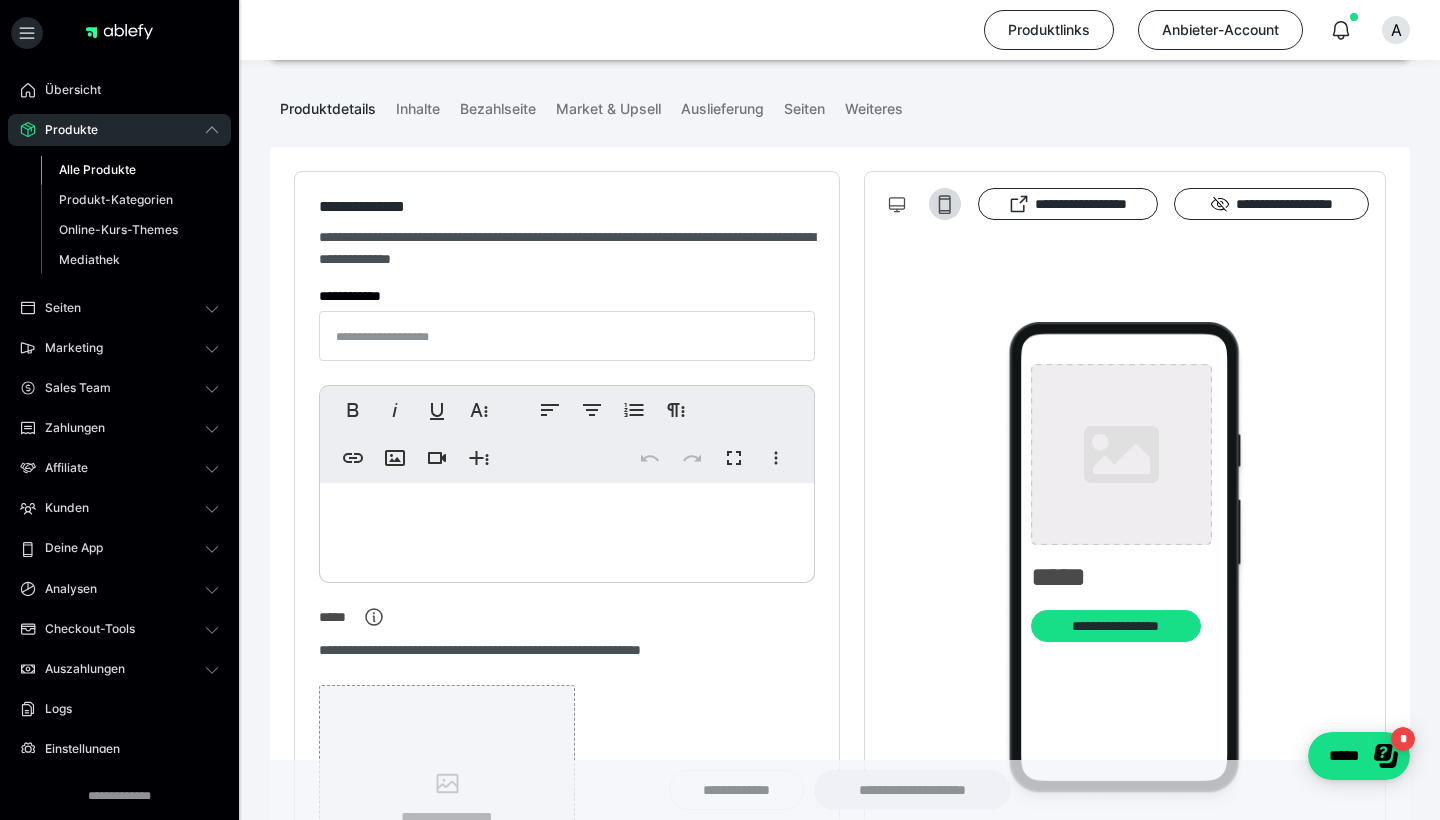 type on "**********" 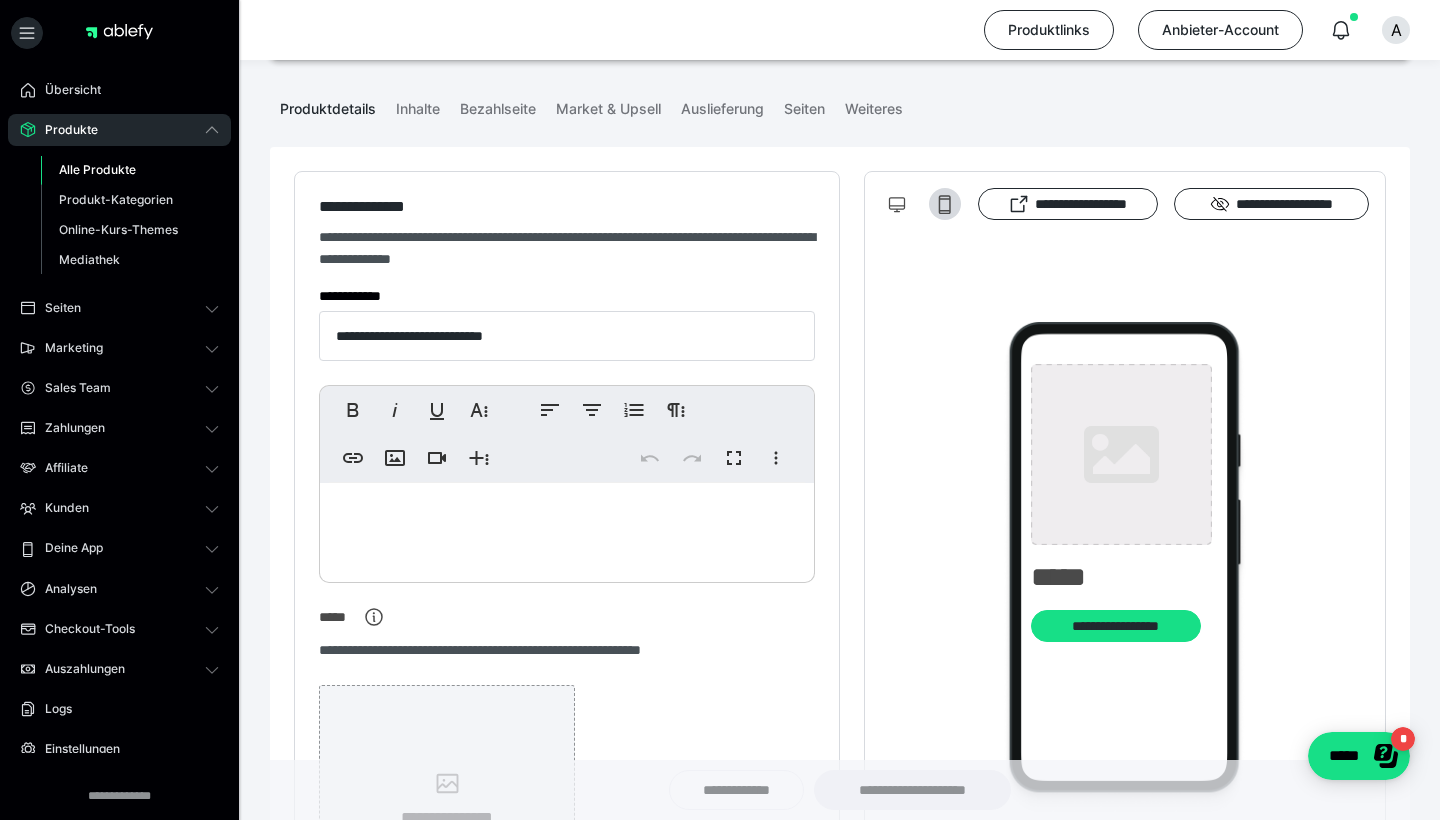 type on "**********" 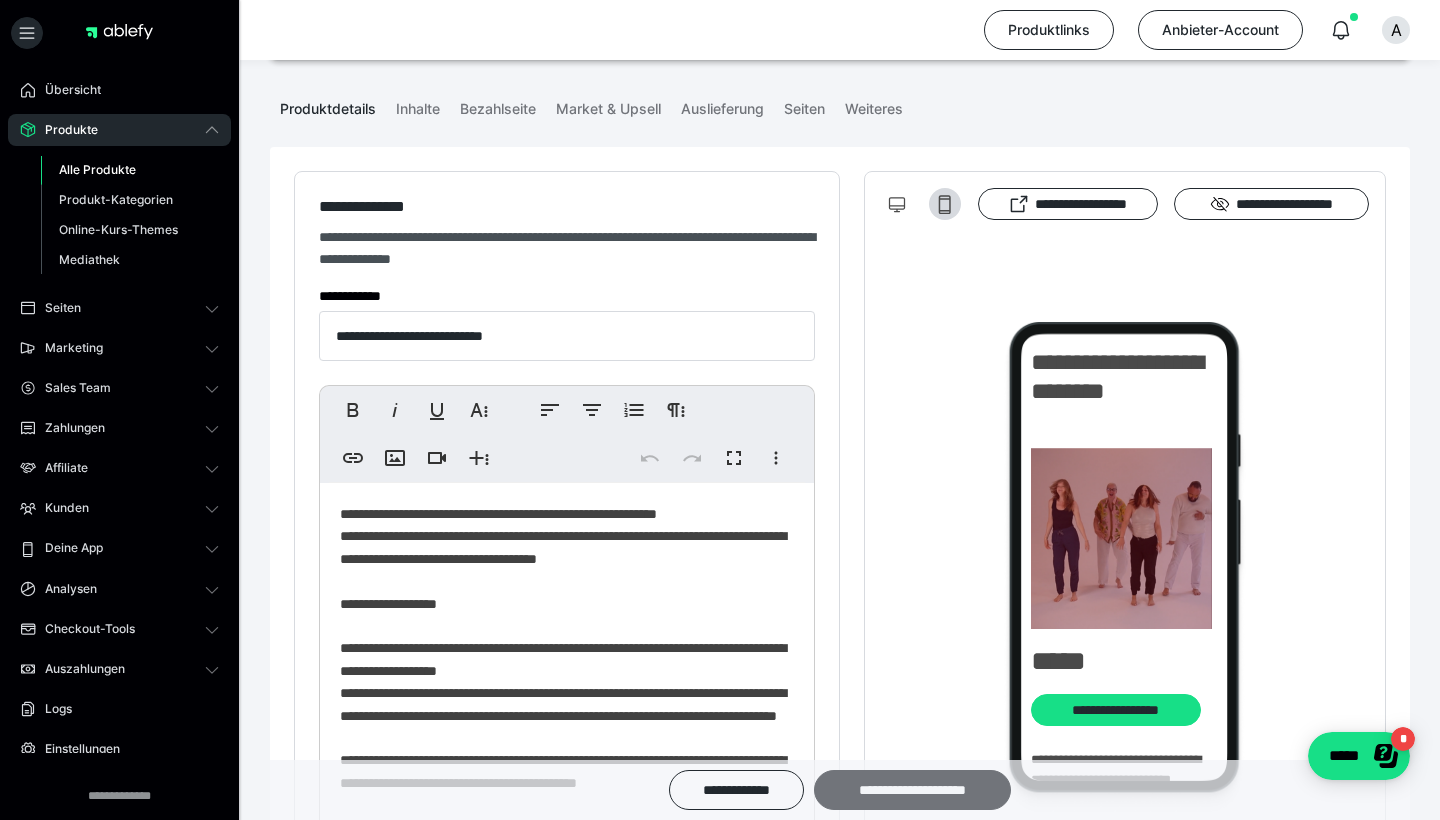 click on "**********" at bounding box center [912, 790] 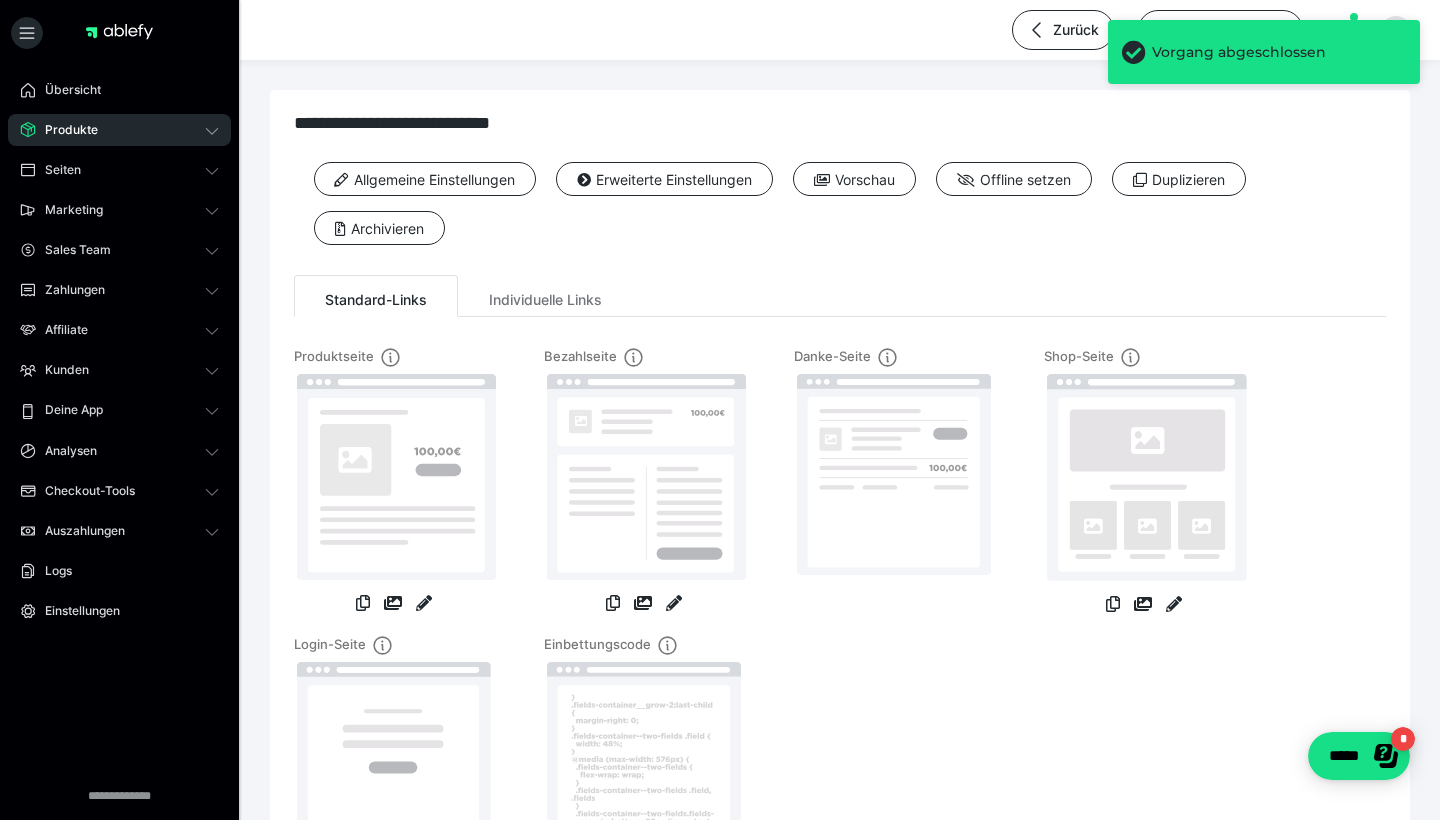 click on "Produkte" at bounding box center [64, 130] 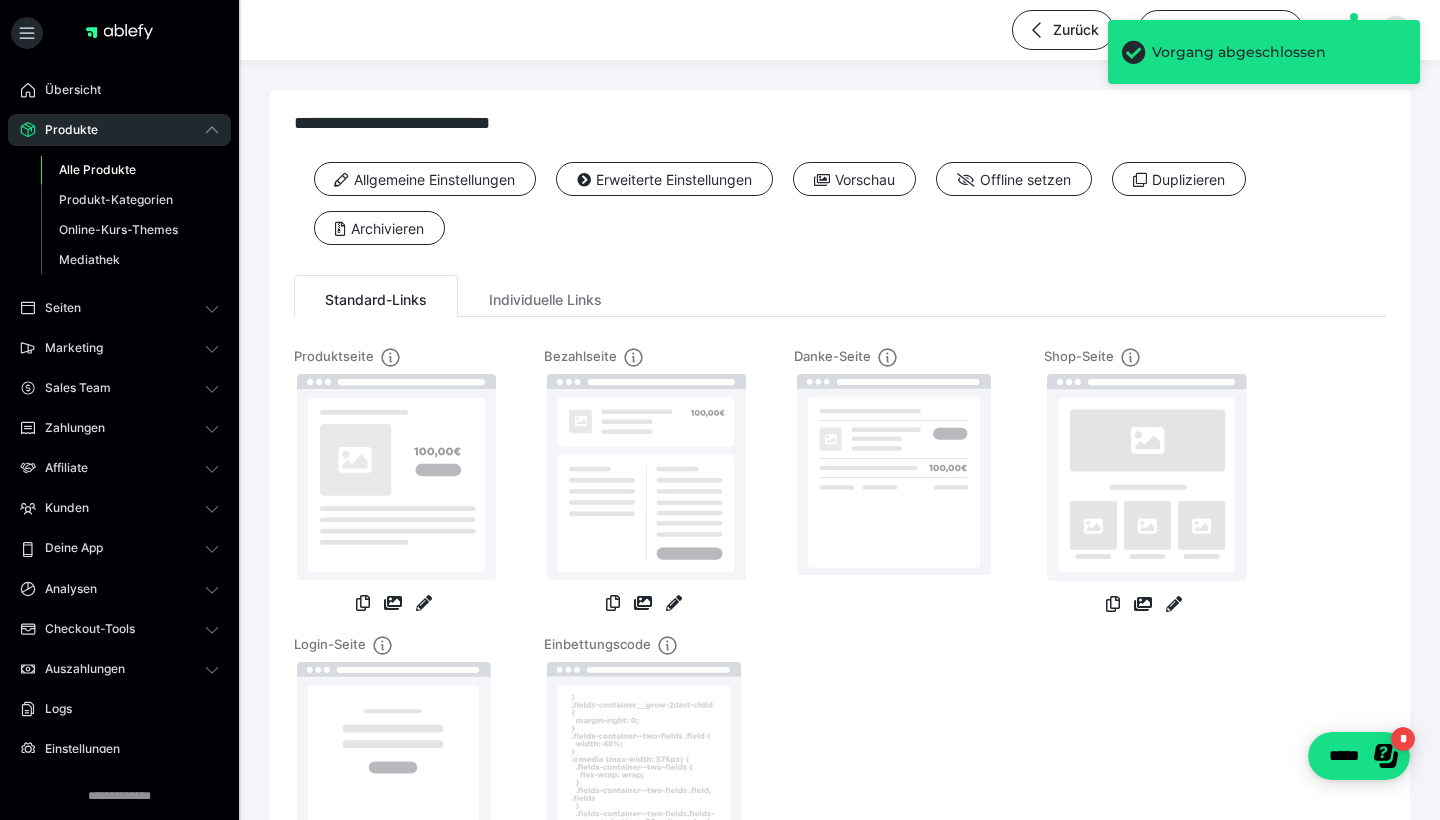 click on "Alle Produkte" at bounding box center (97, 169) 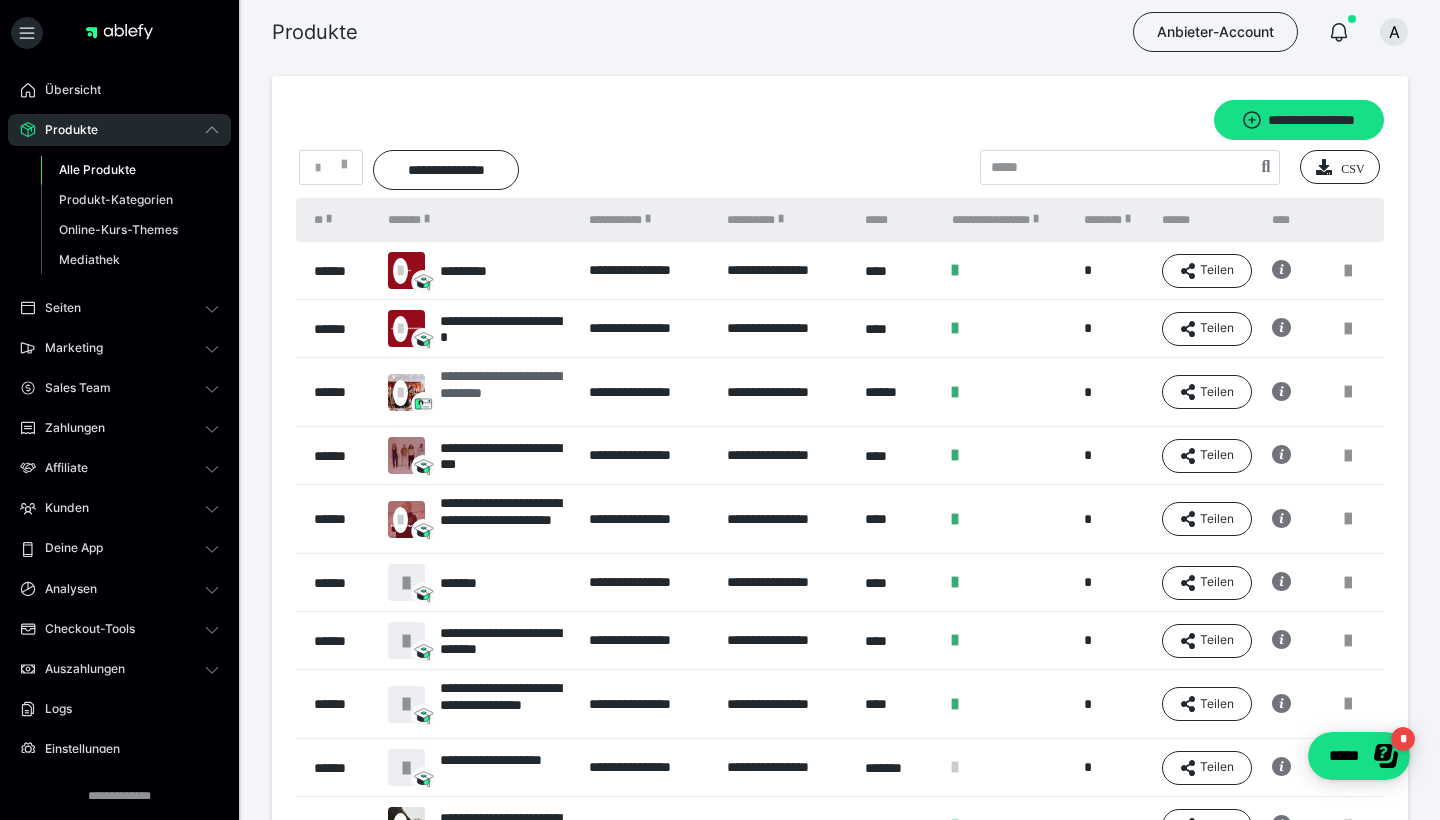 click on "**********" at bounding box center [504, 392] 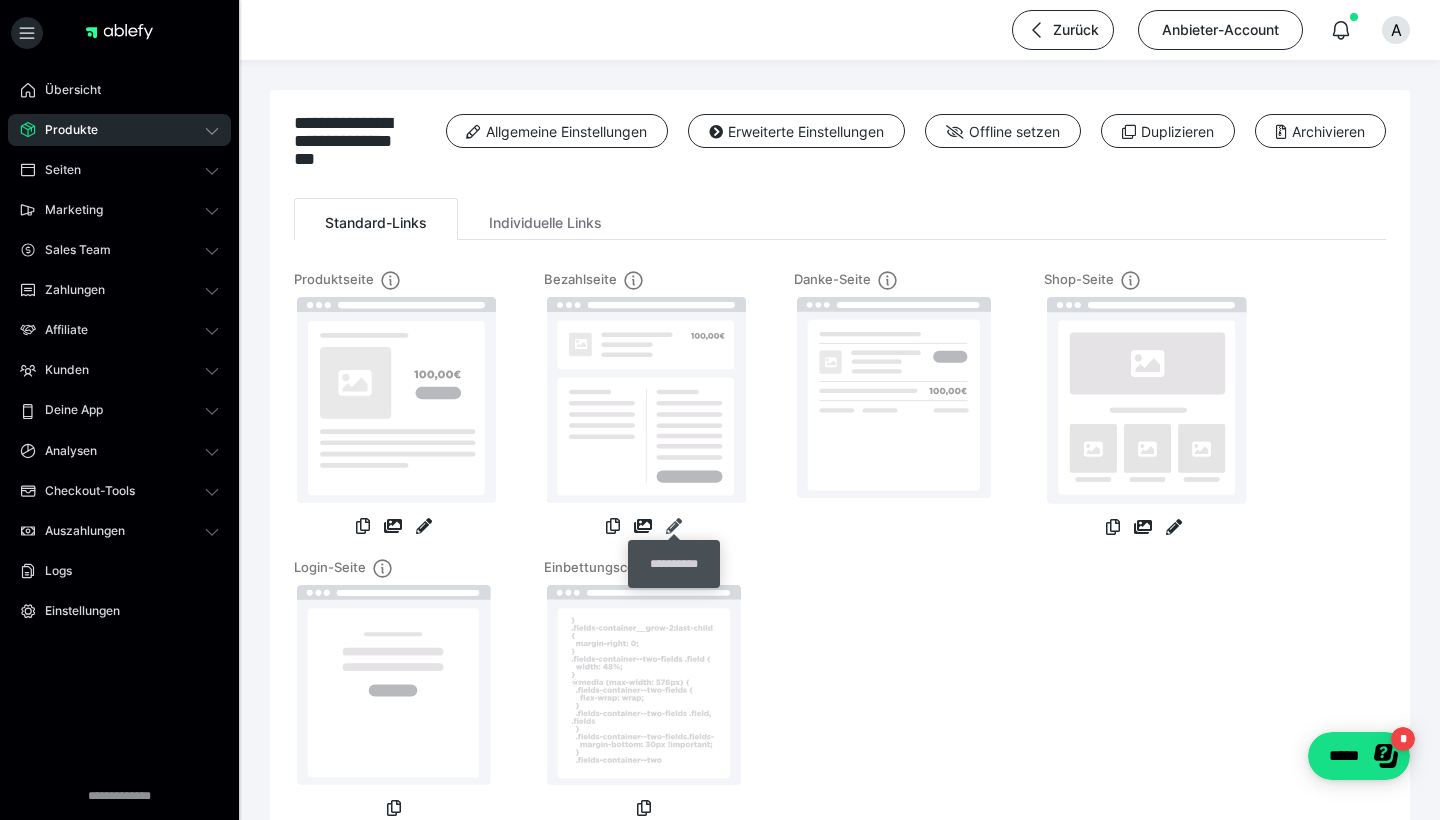 click at bounding box center [674, 526] 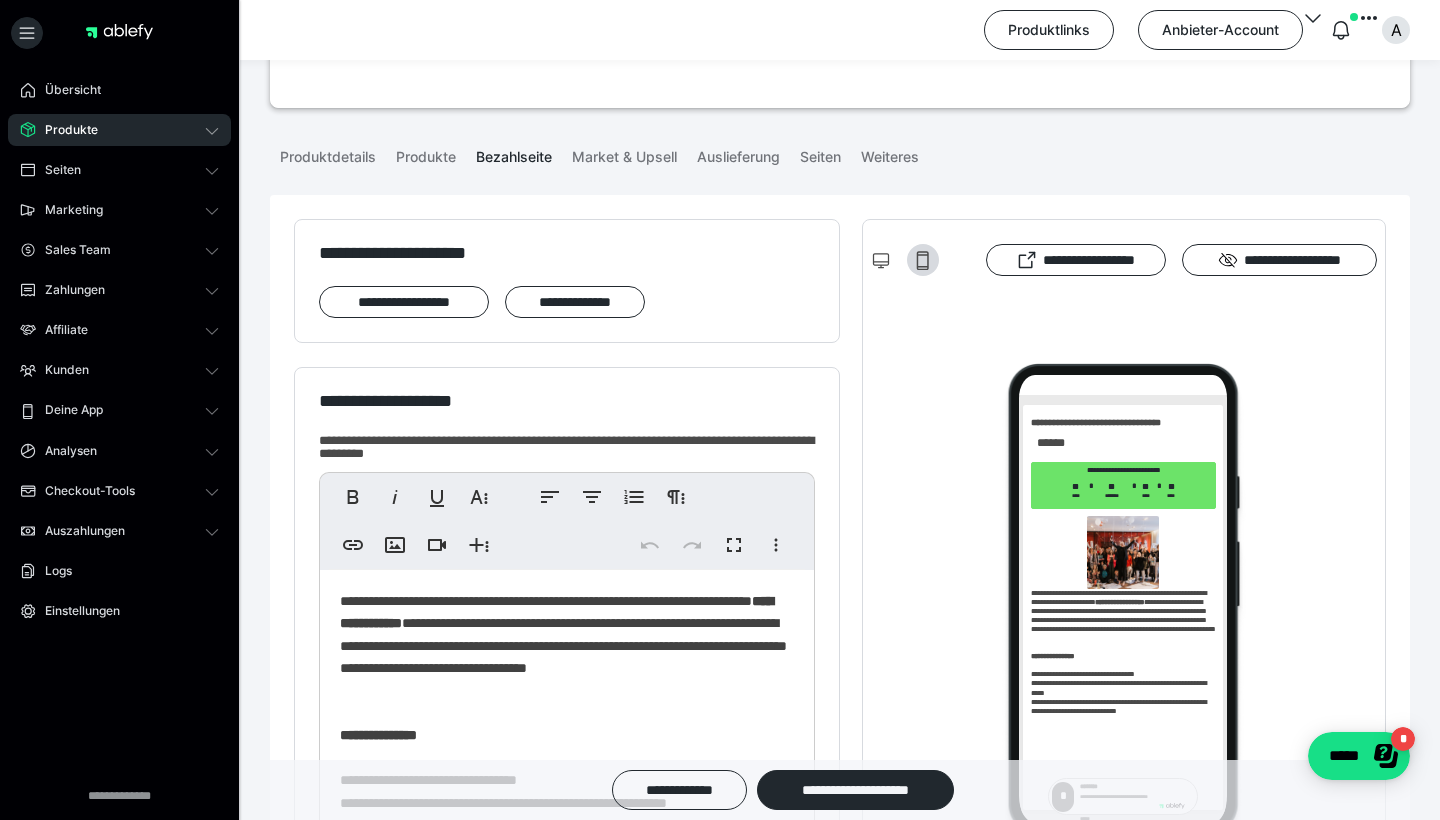 scroll, scrollTop: 0, scrollLeft: 0, axis: both 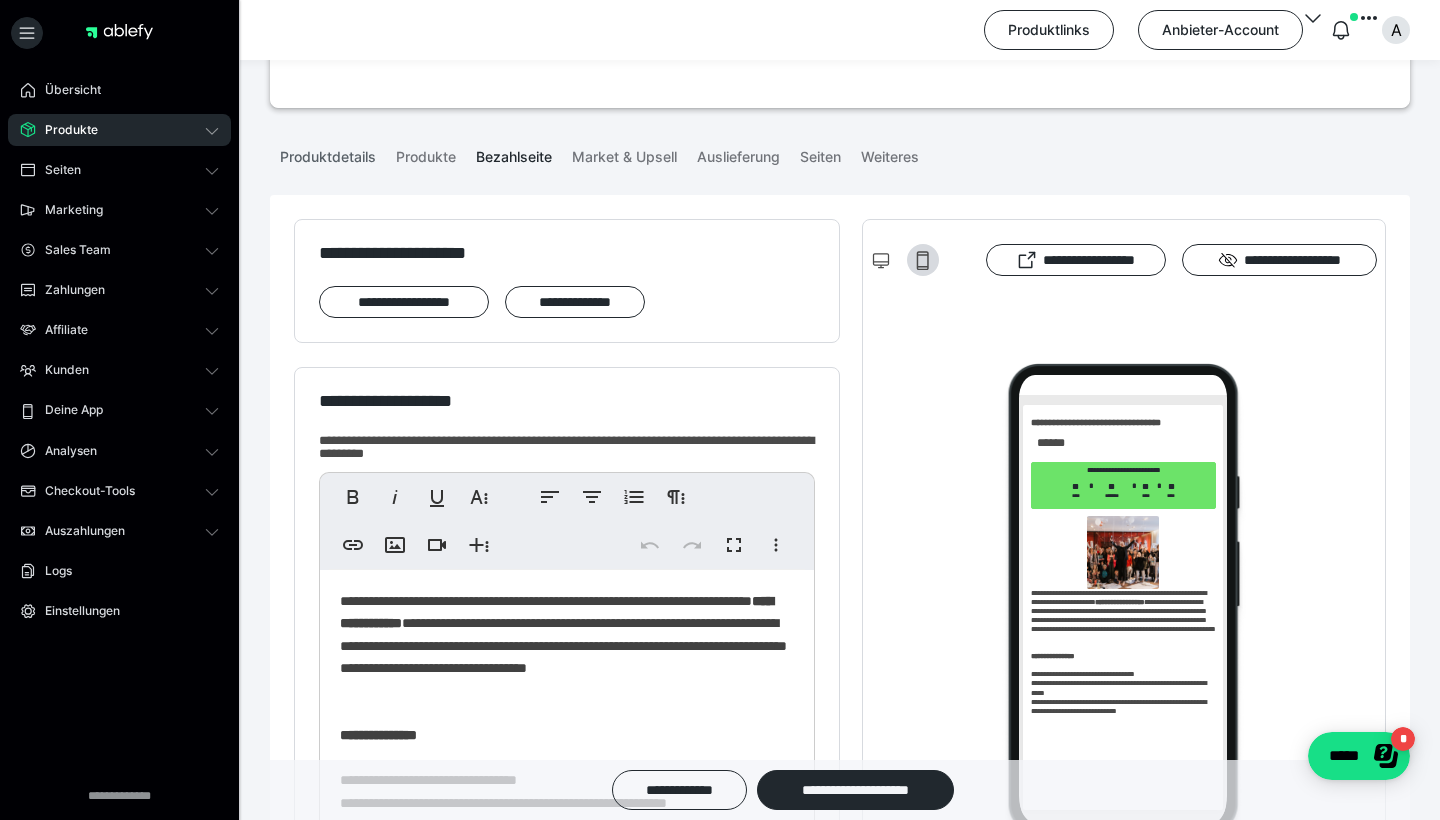 click on "Produktdetails" at bounding box center [328, 153] 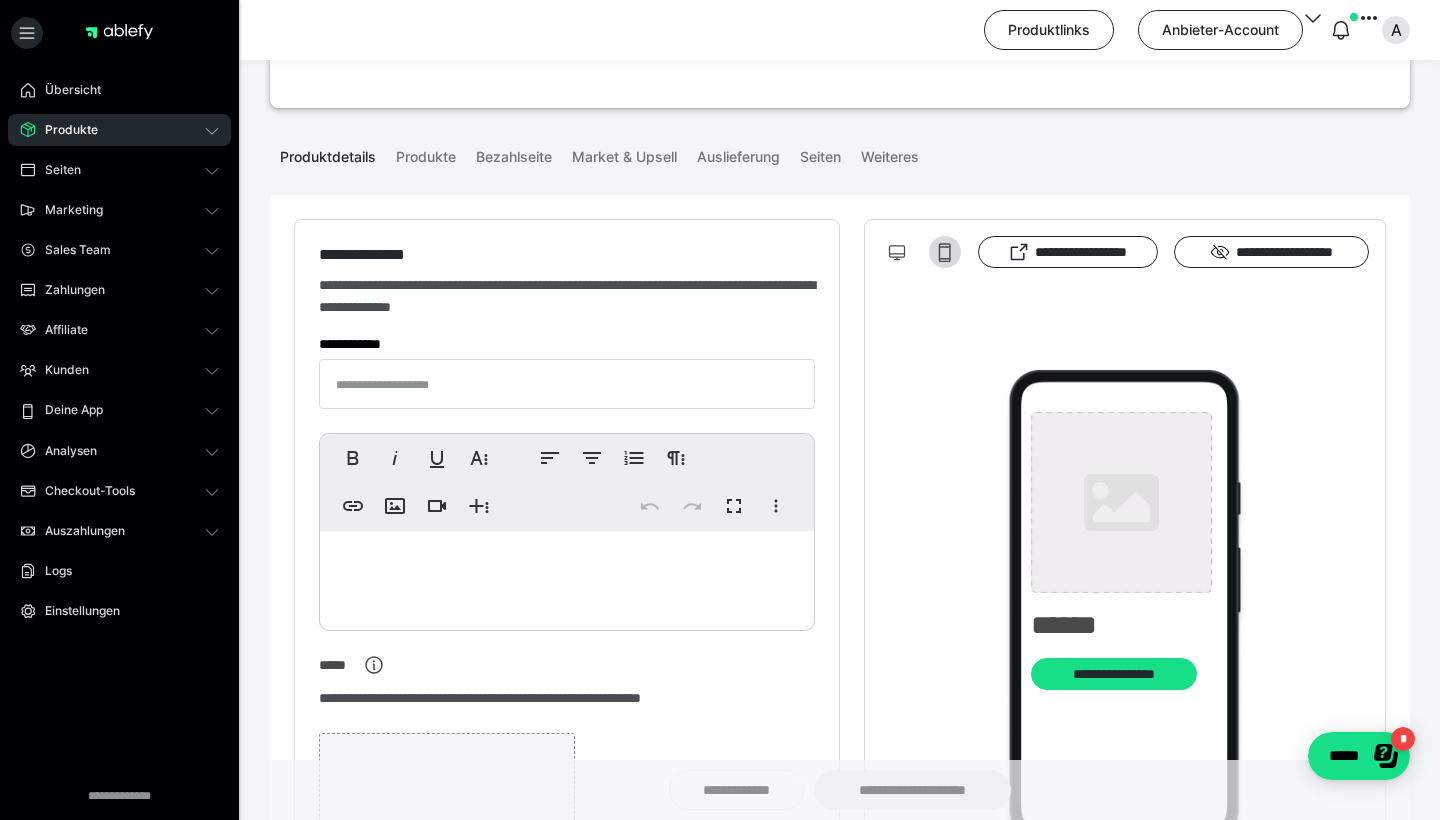 type on "**********" 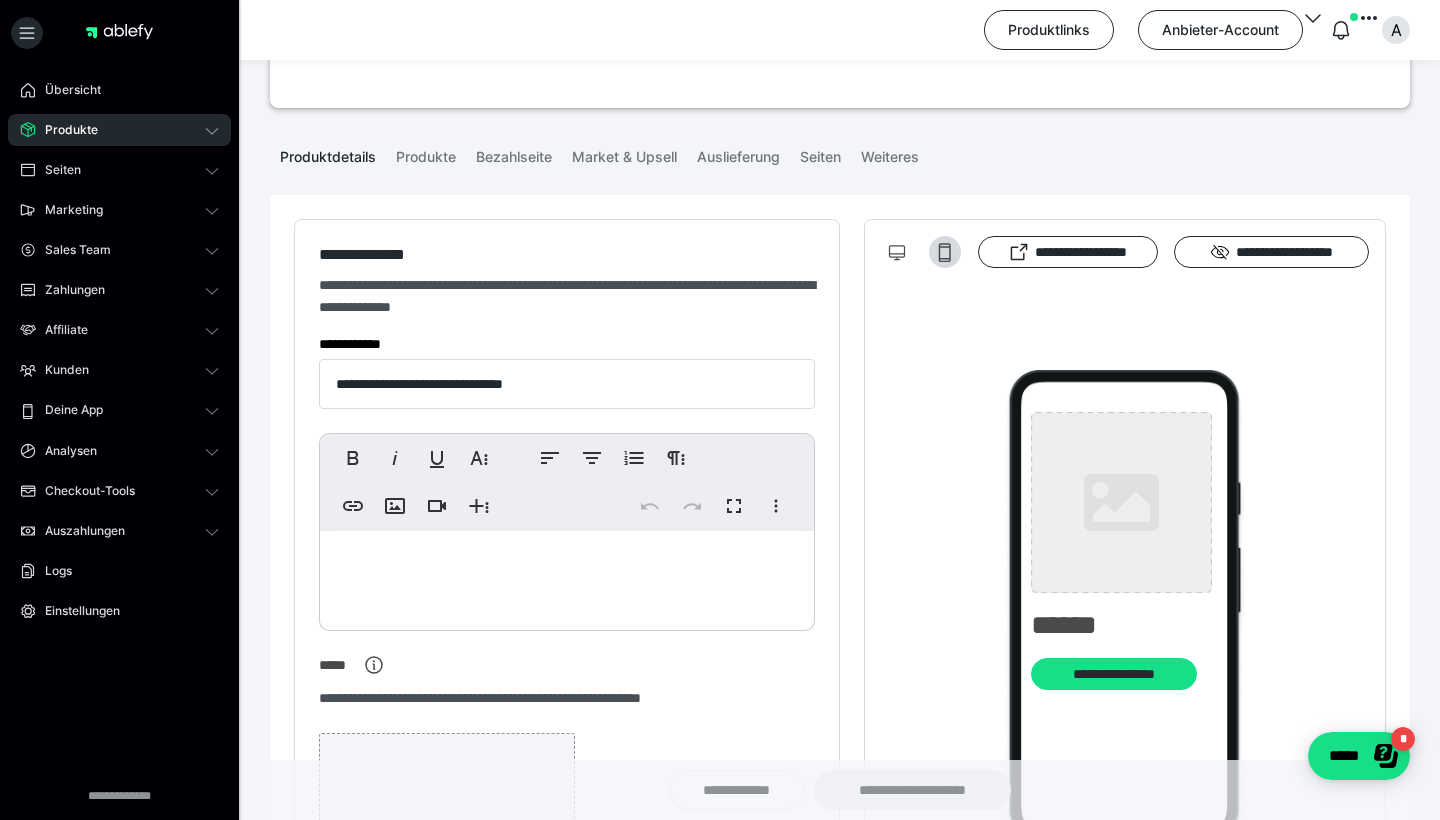 type on "**********" 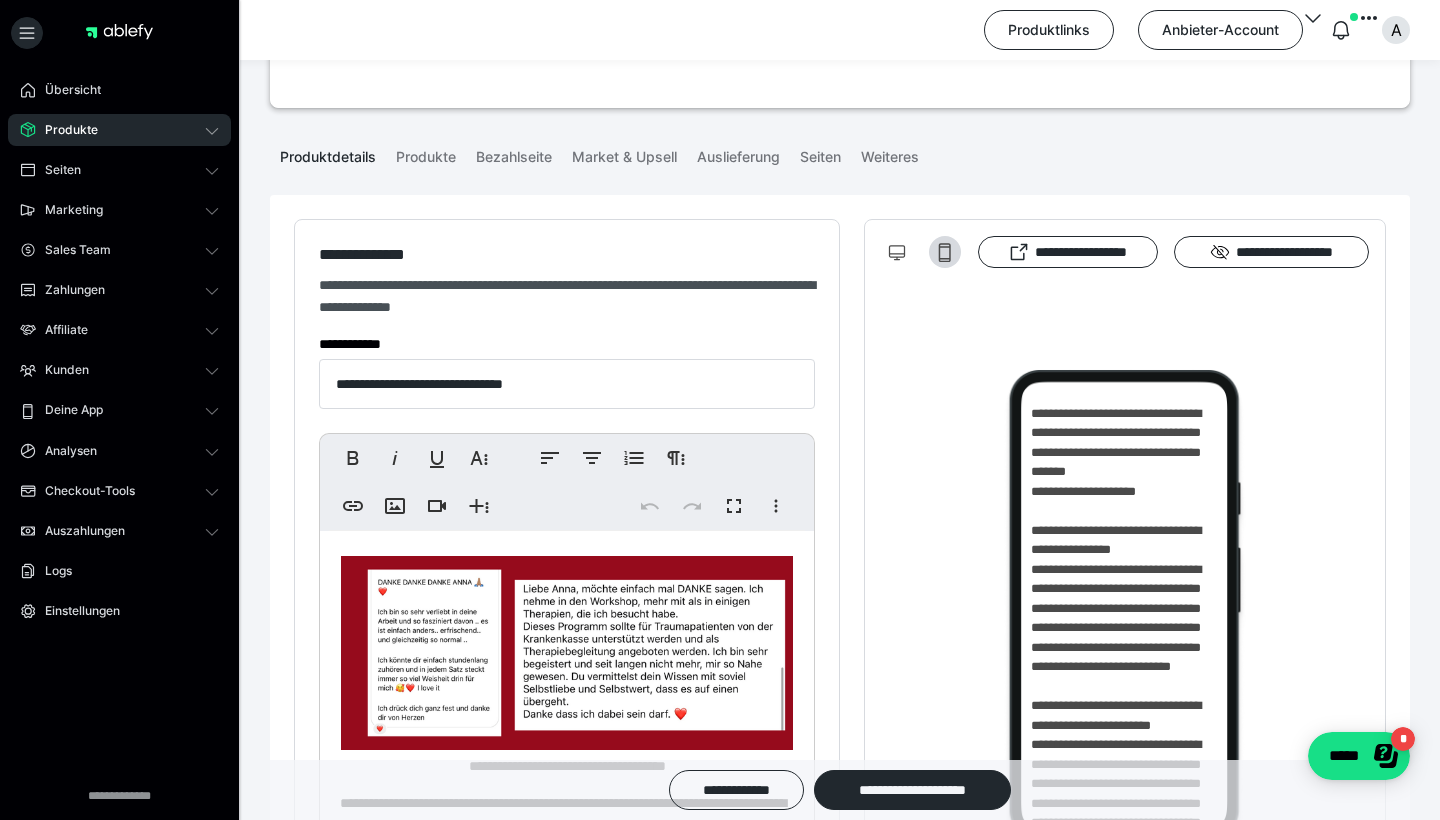 scroll, scrollTop: 4097, scrollLeft: 0, axis: vertical 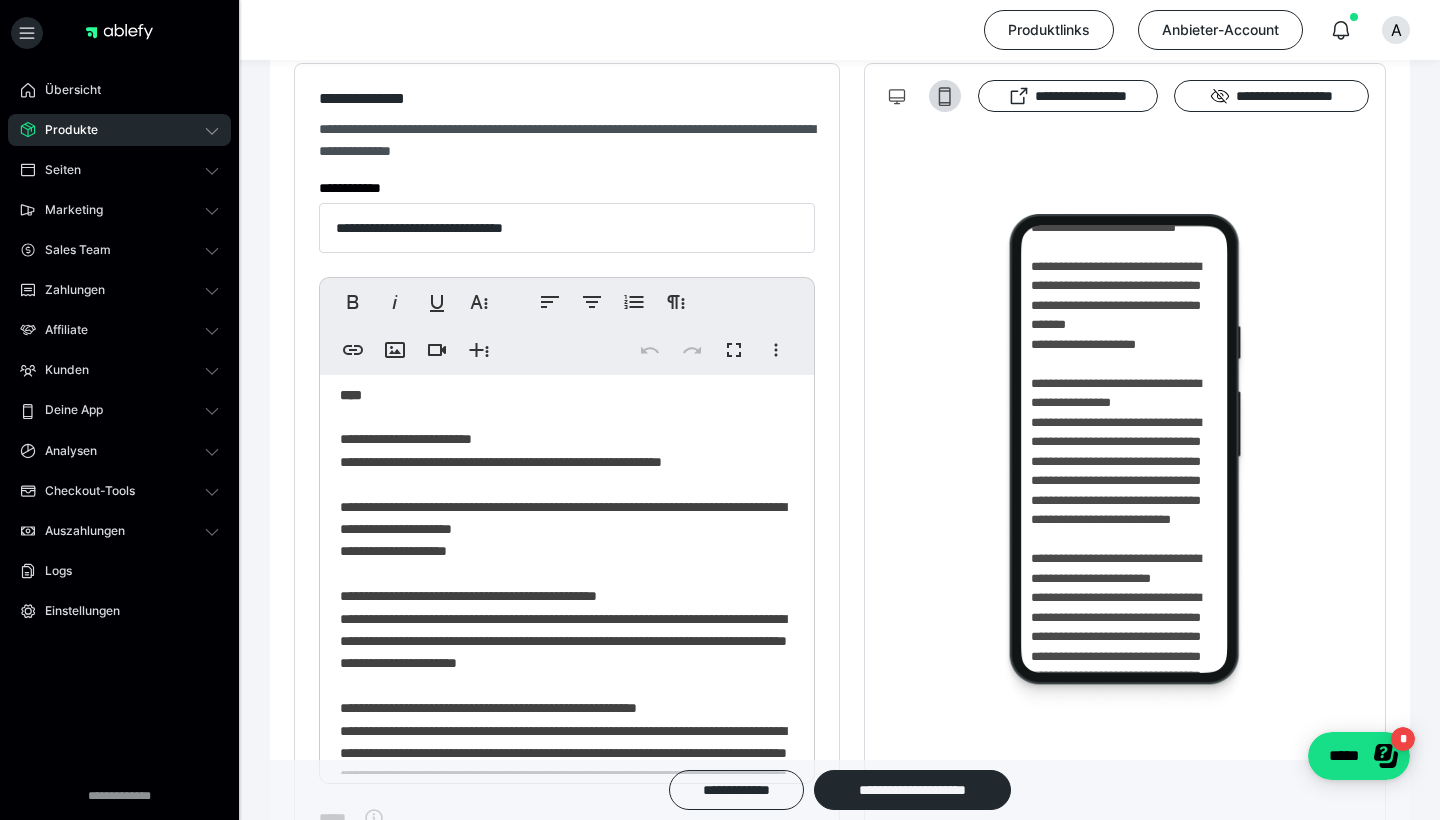 click on "**********" at bounding box center [567, 327] 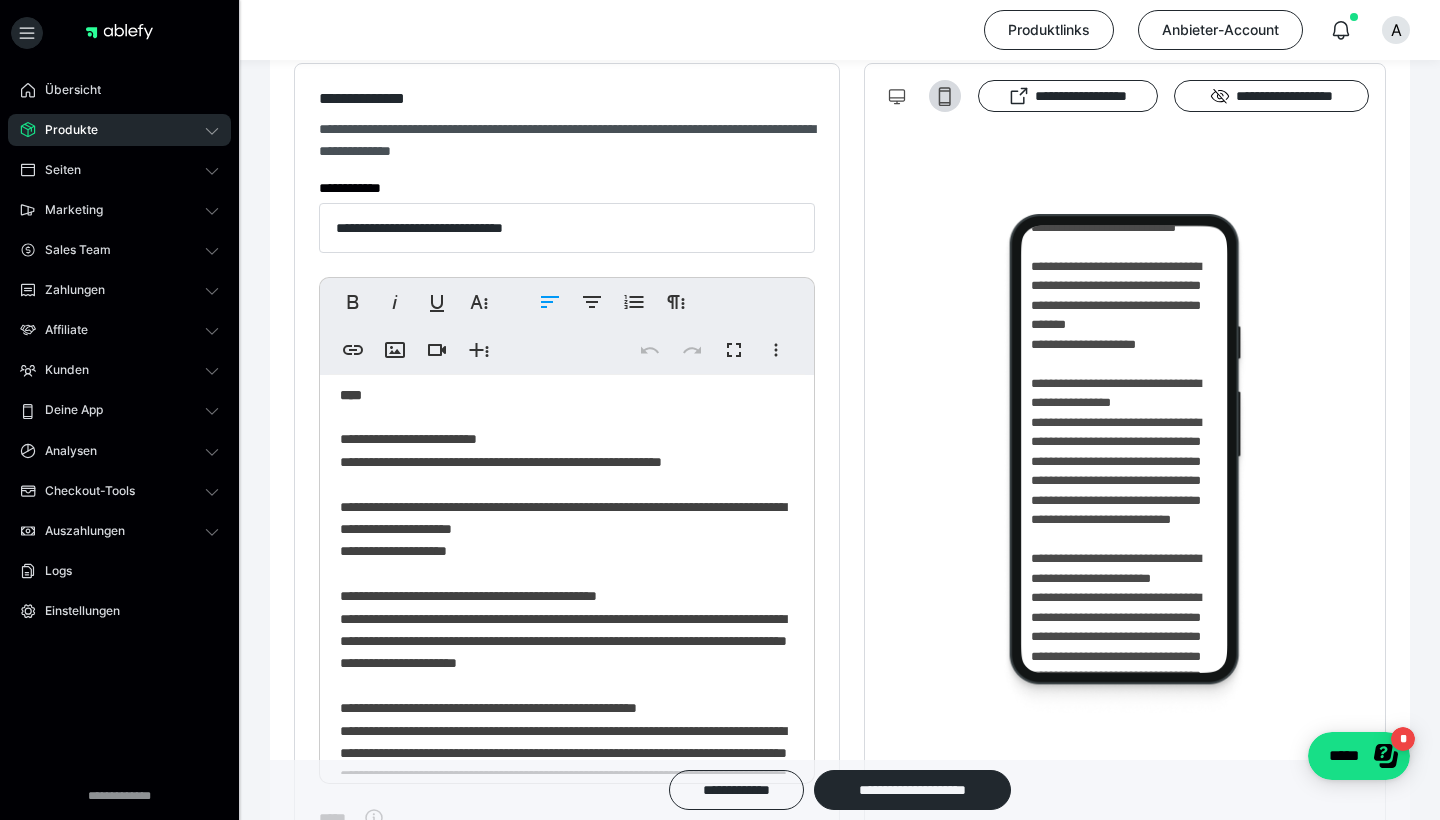 type 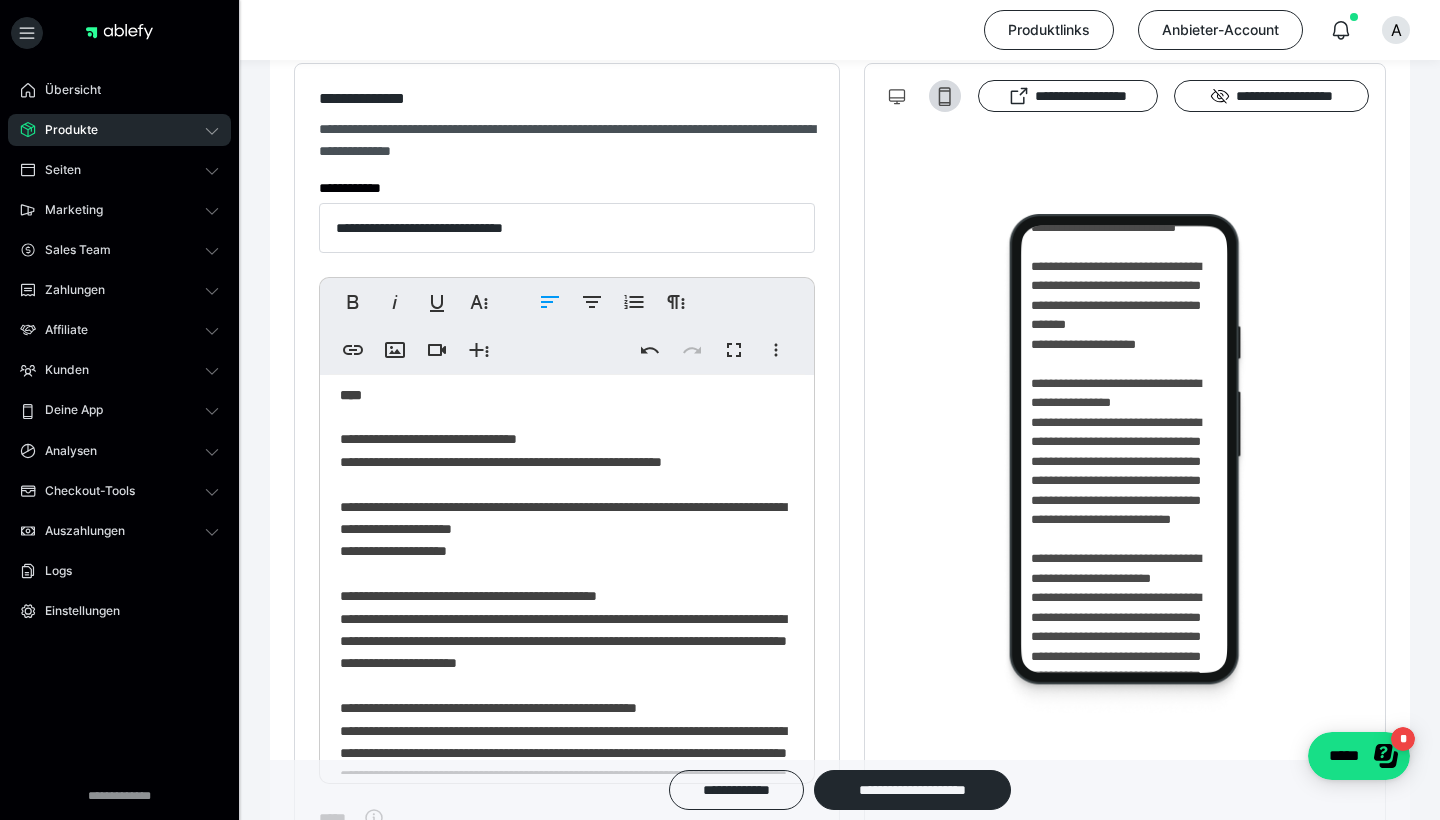 scroll, scrollTop: 9, scrollLeft: 0, axis: vertical 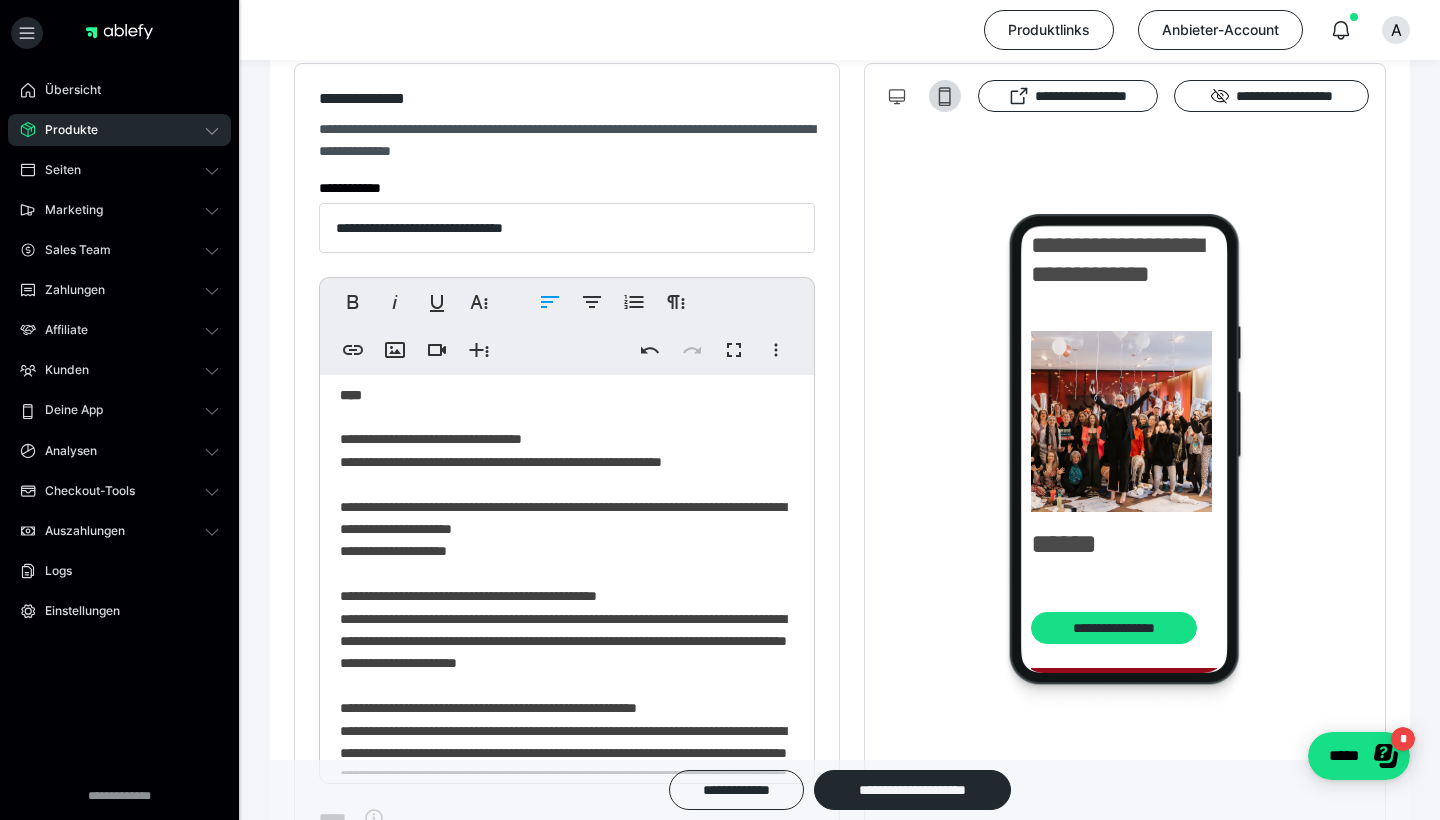 click on "**********" at bounding box center [567, 327] 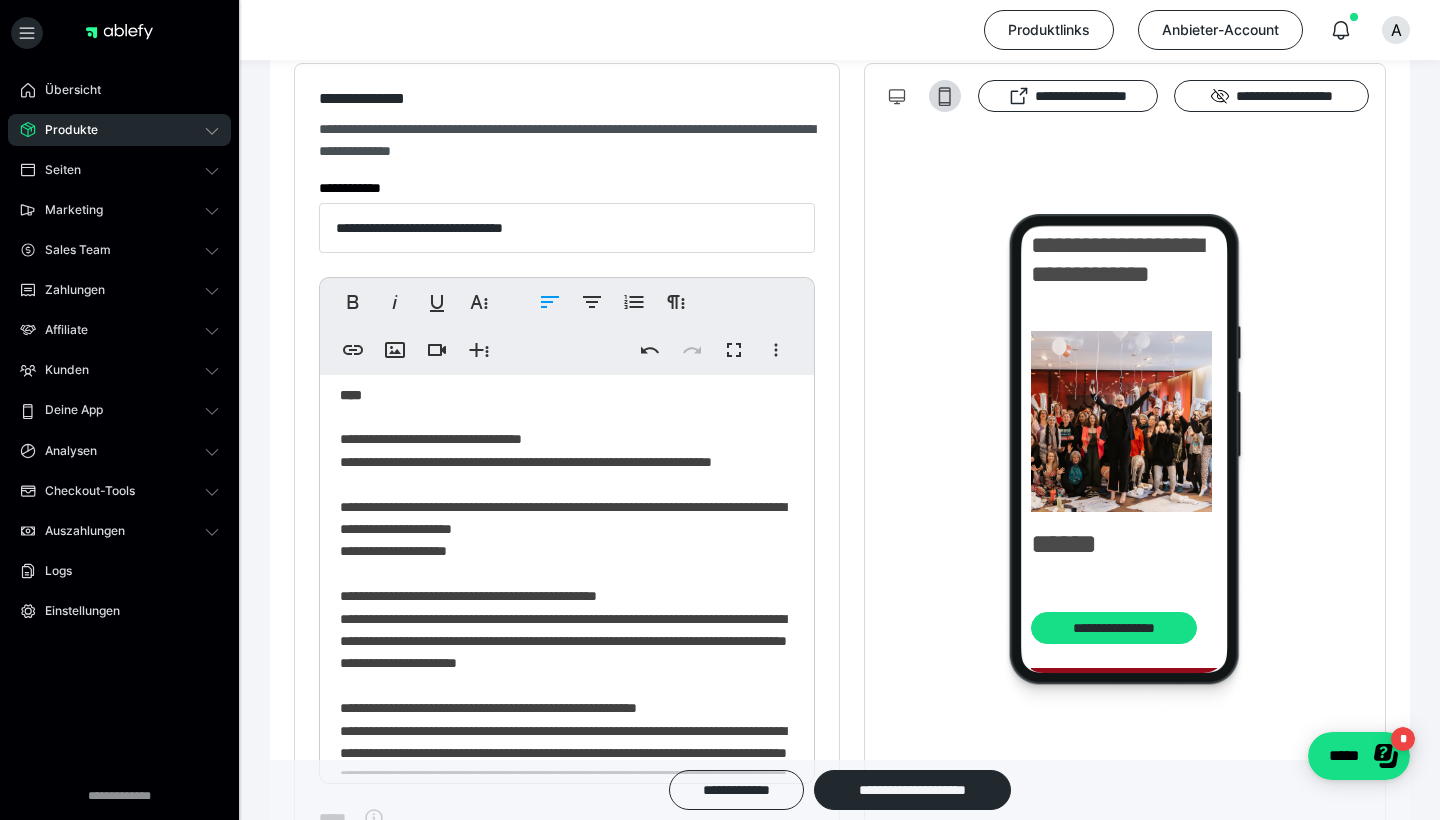 click on "**********" at bounding box center [567, 338] 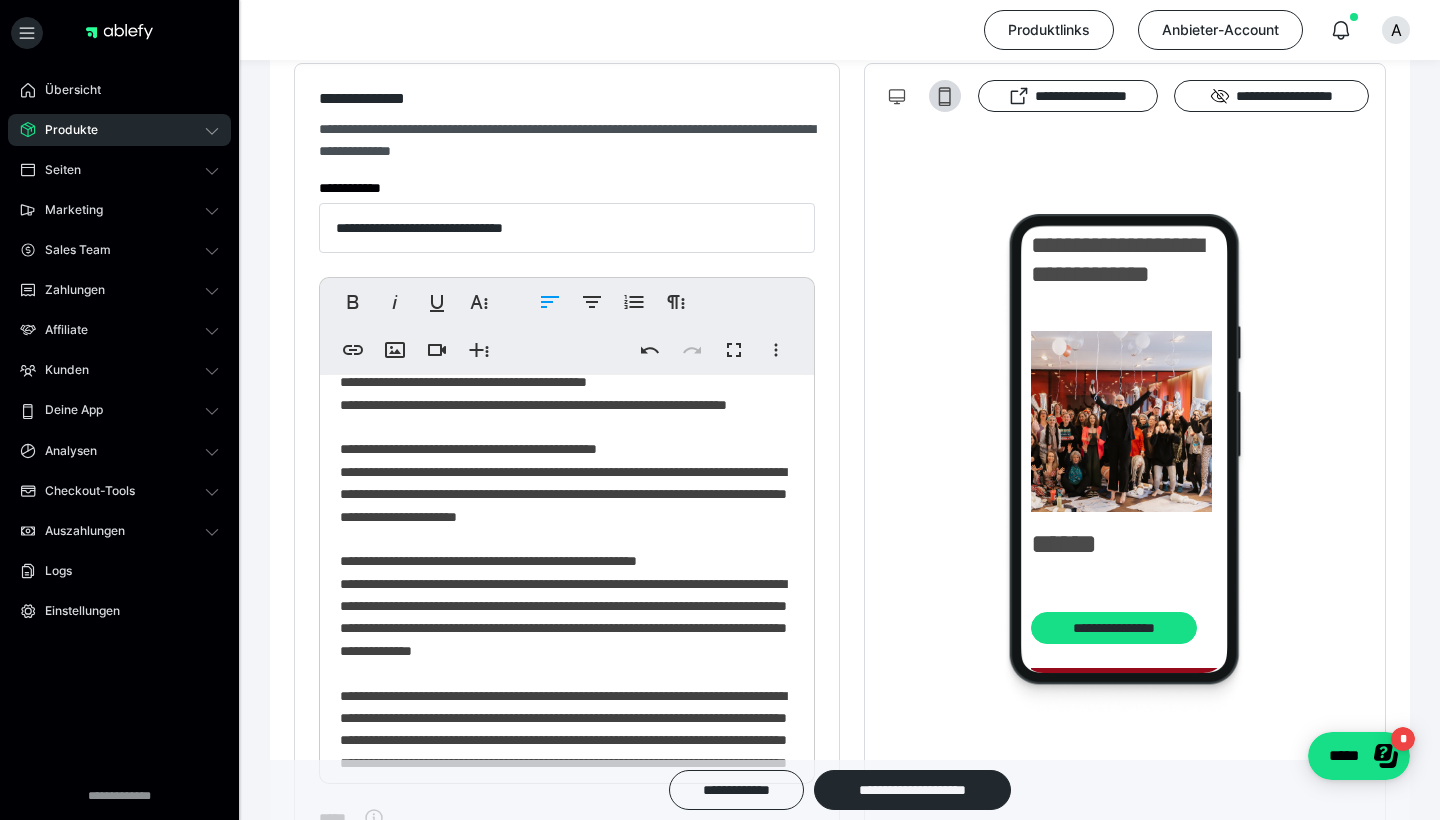 scroll, scrollTop: 2801, scrollLeft: 0, axis: vertical 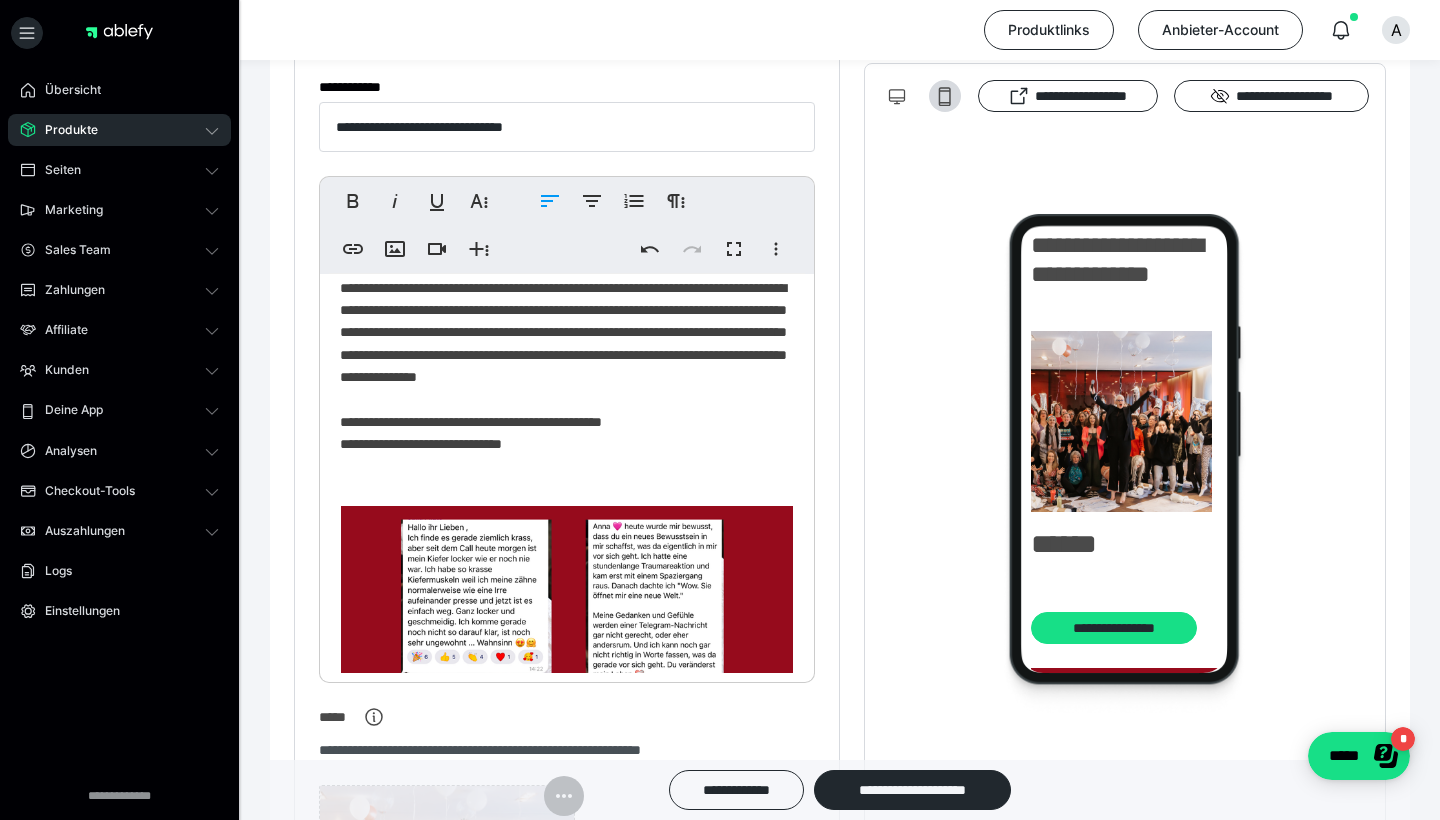 click on "**********" at bounding box center [567, -240] 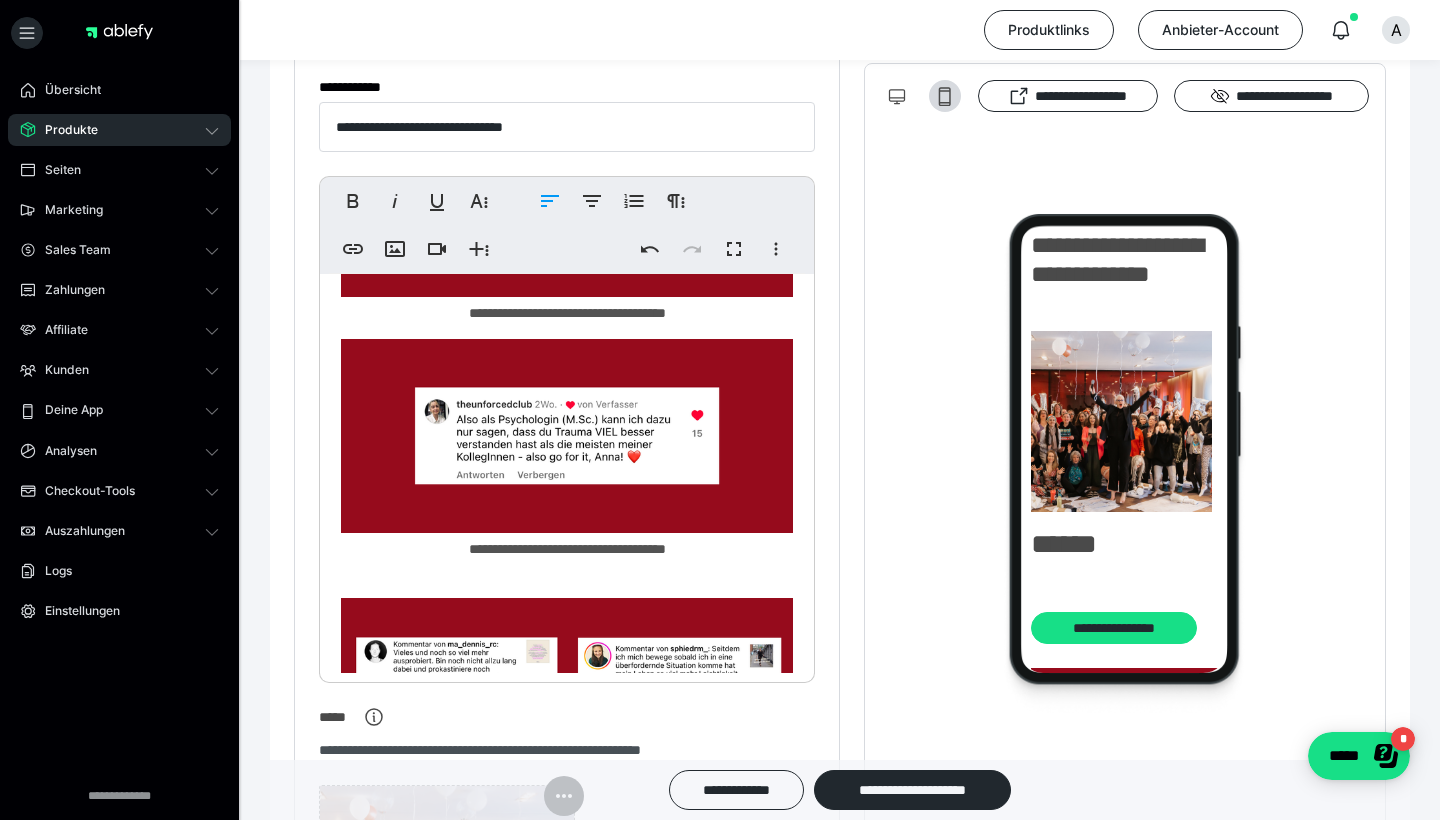 scroll, scrollTop: 4244, scrollLeft: 0, axis: vertical 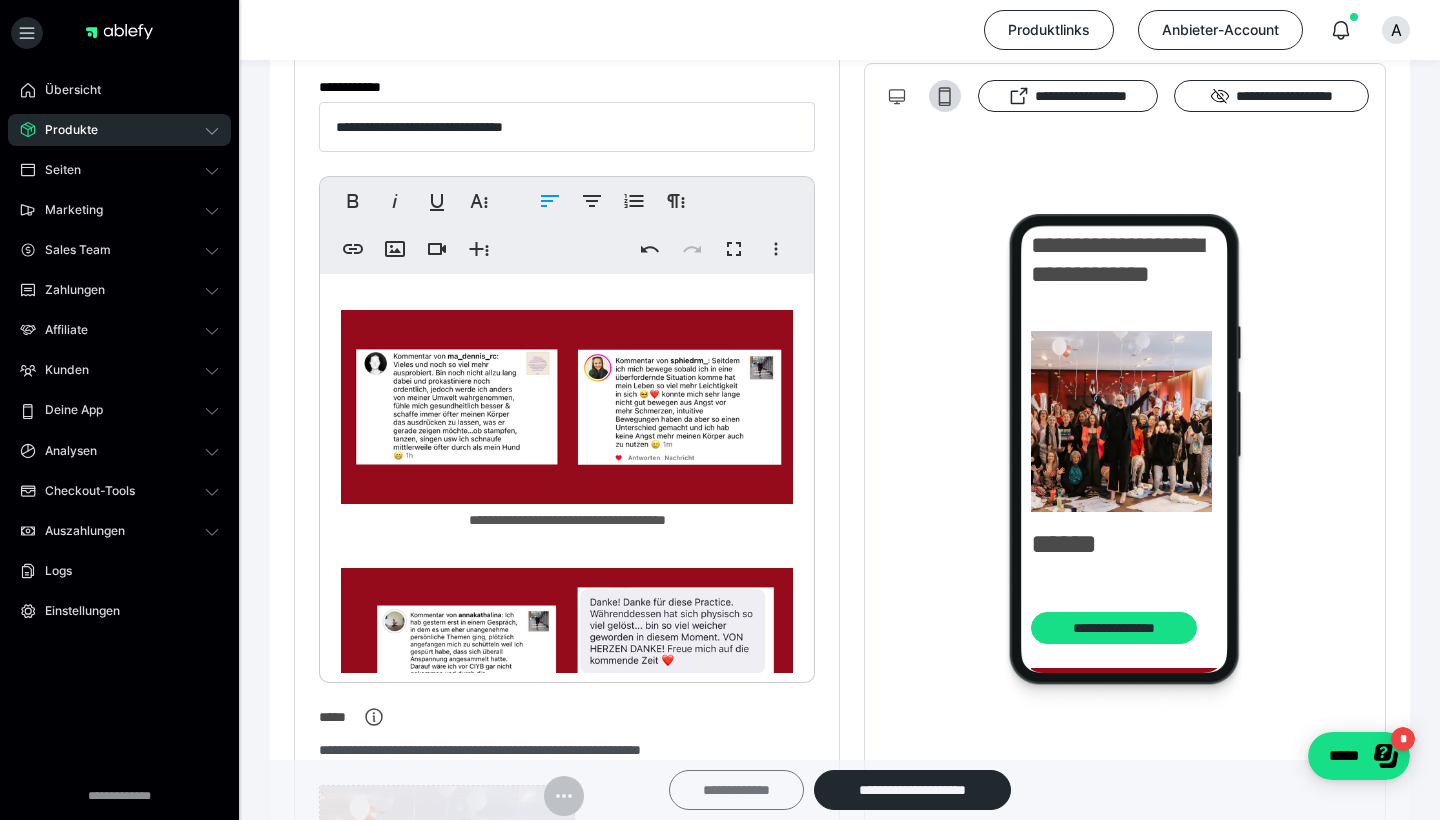 click on "**********" at bounding box center (736, 790) 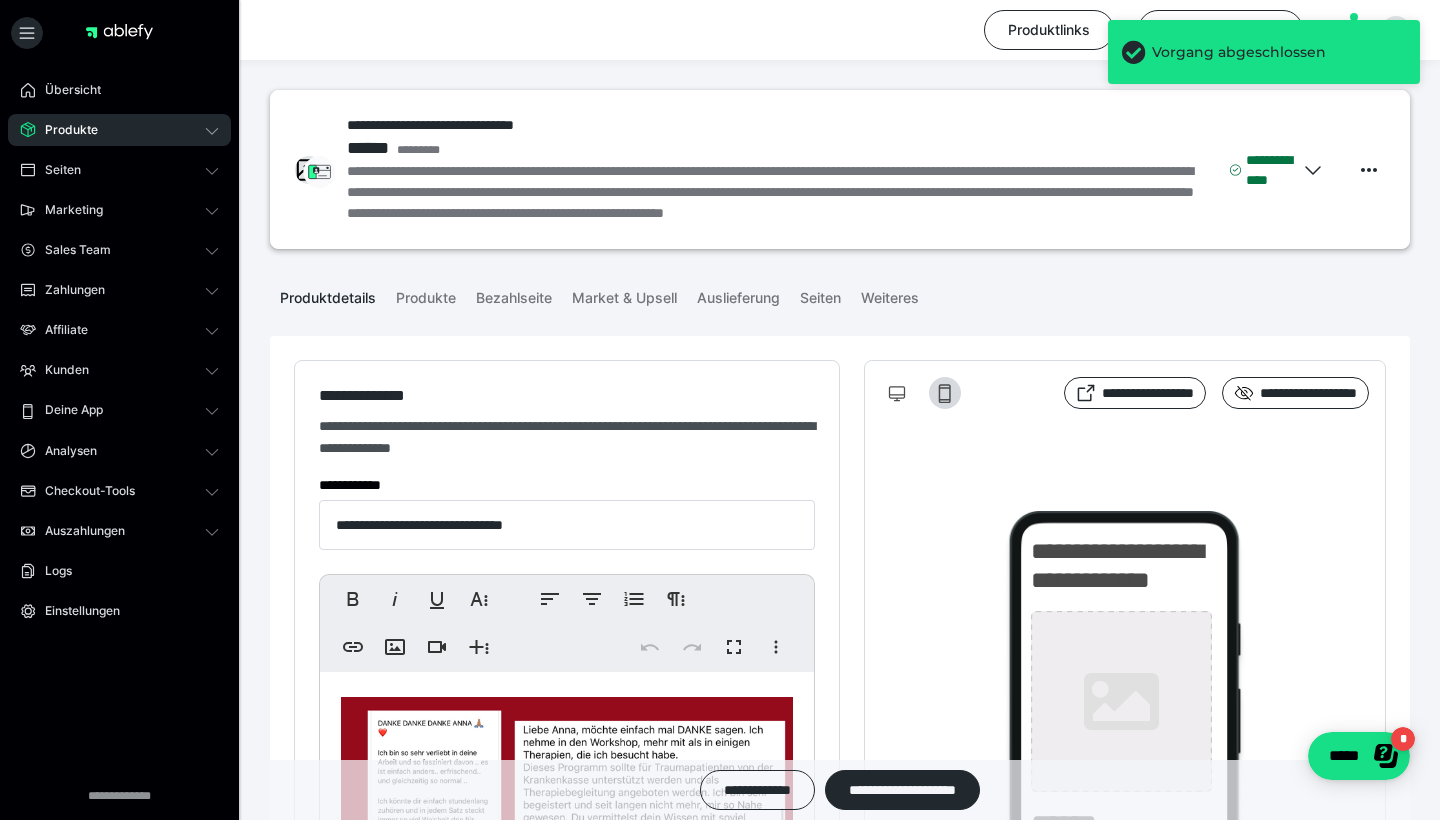 type on "**********" 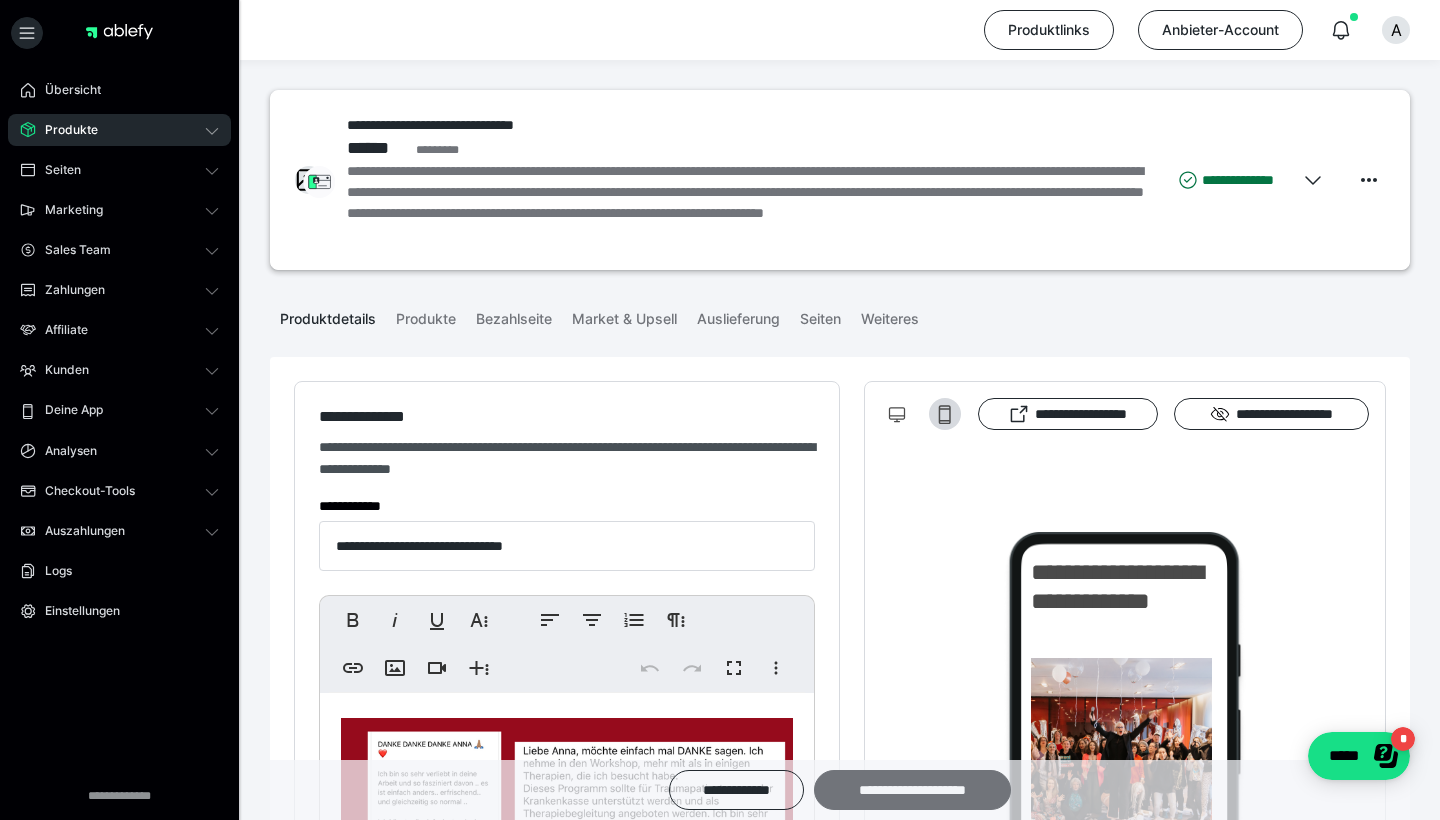 click on "**********" at bounding box center (912, 790) 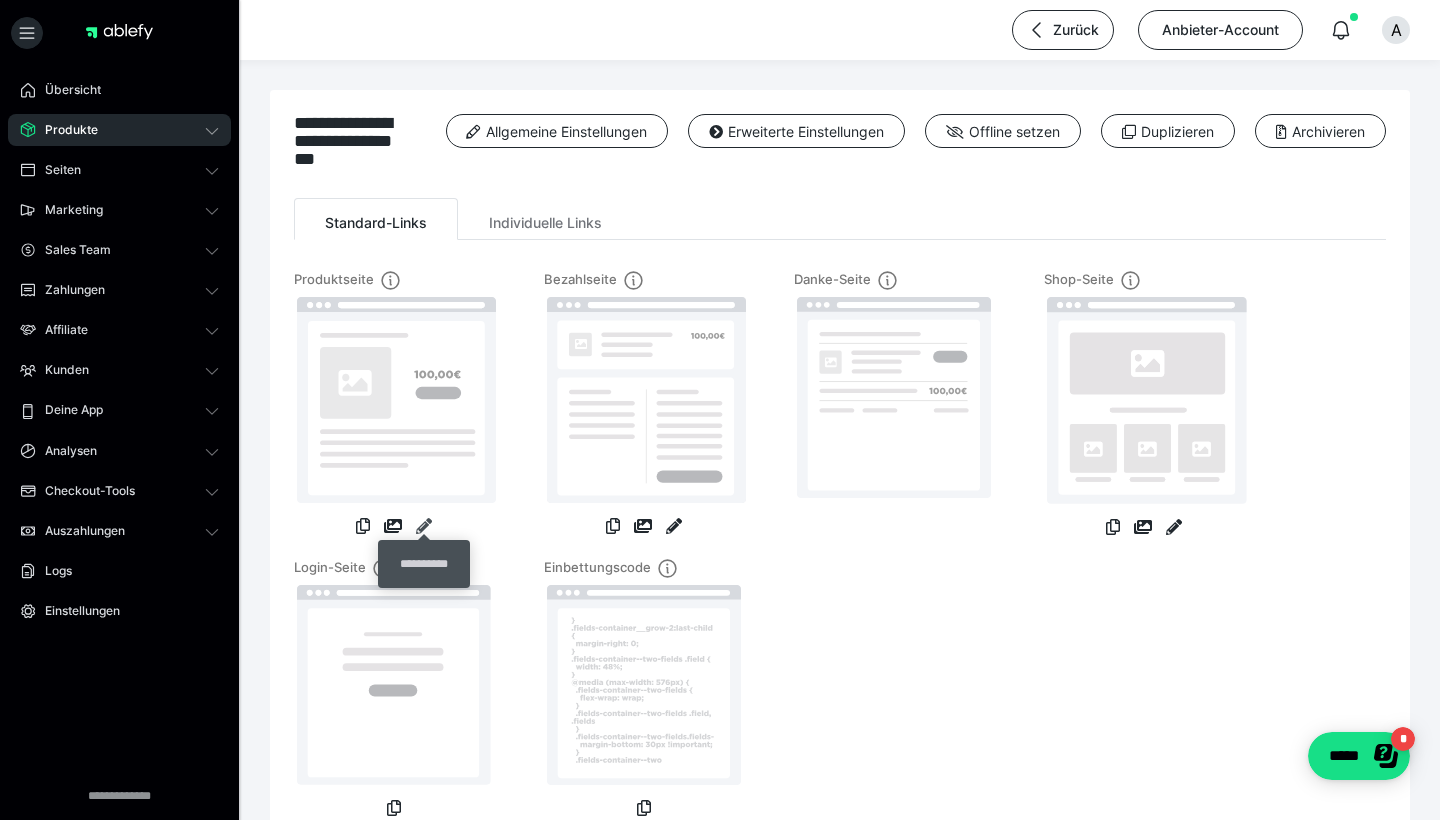 click at bounding box center (424, 526) 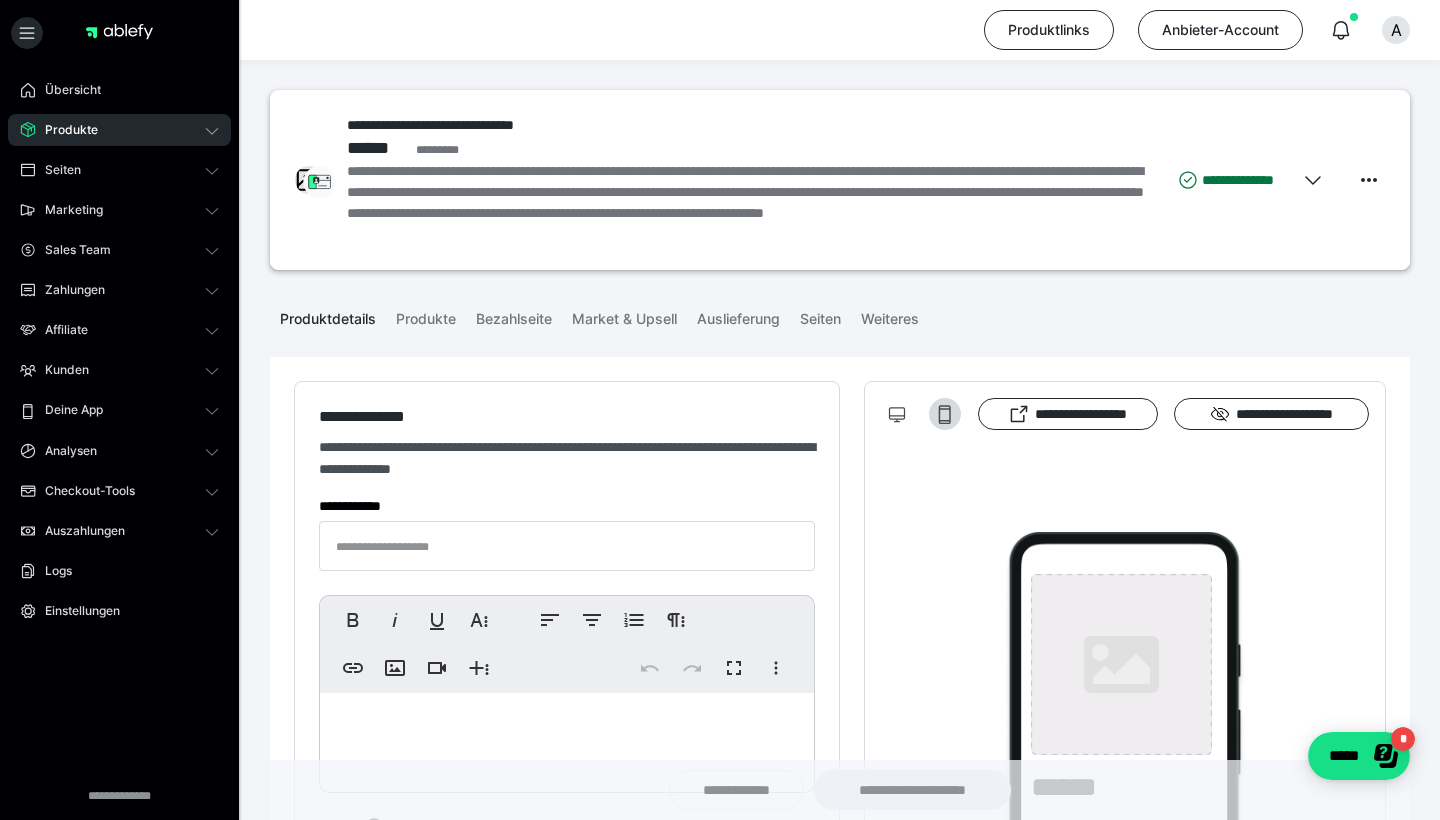 type on "**********" 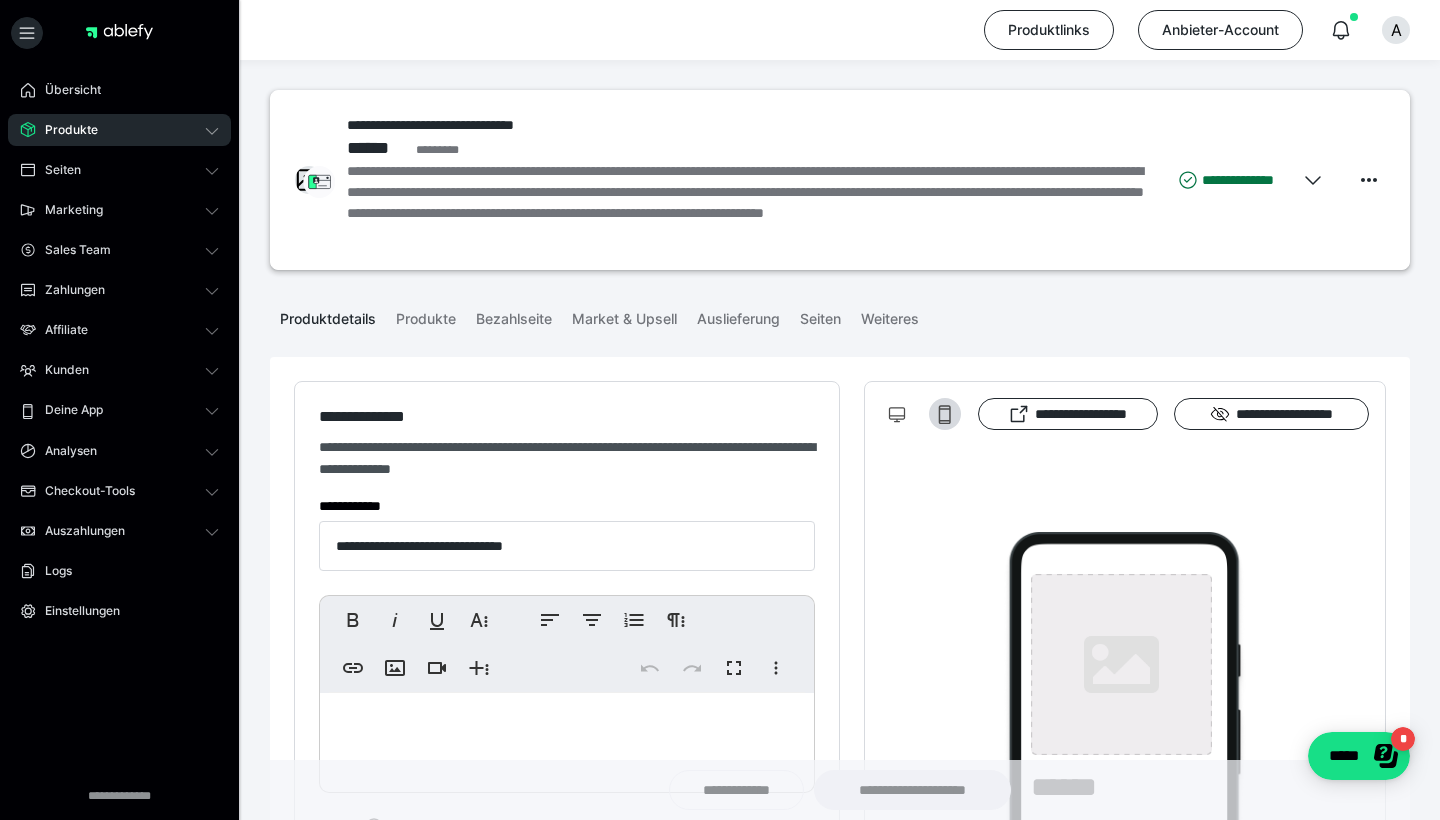 type on "**********" 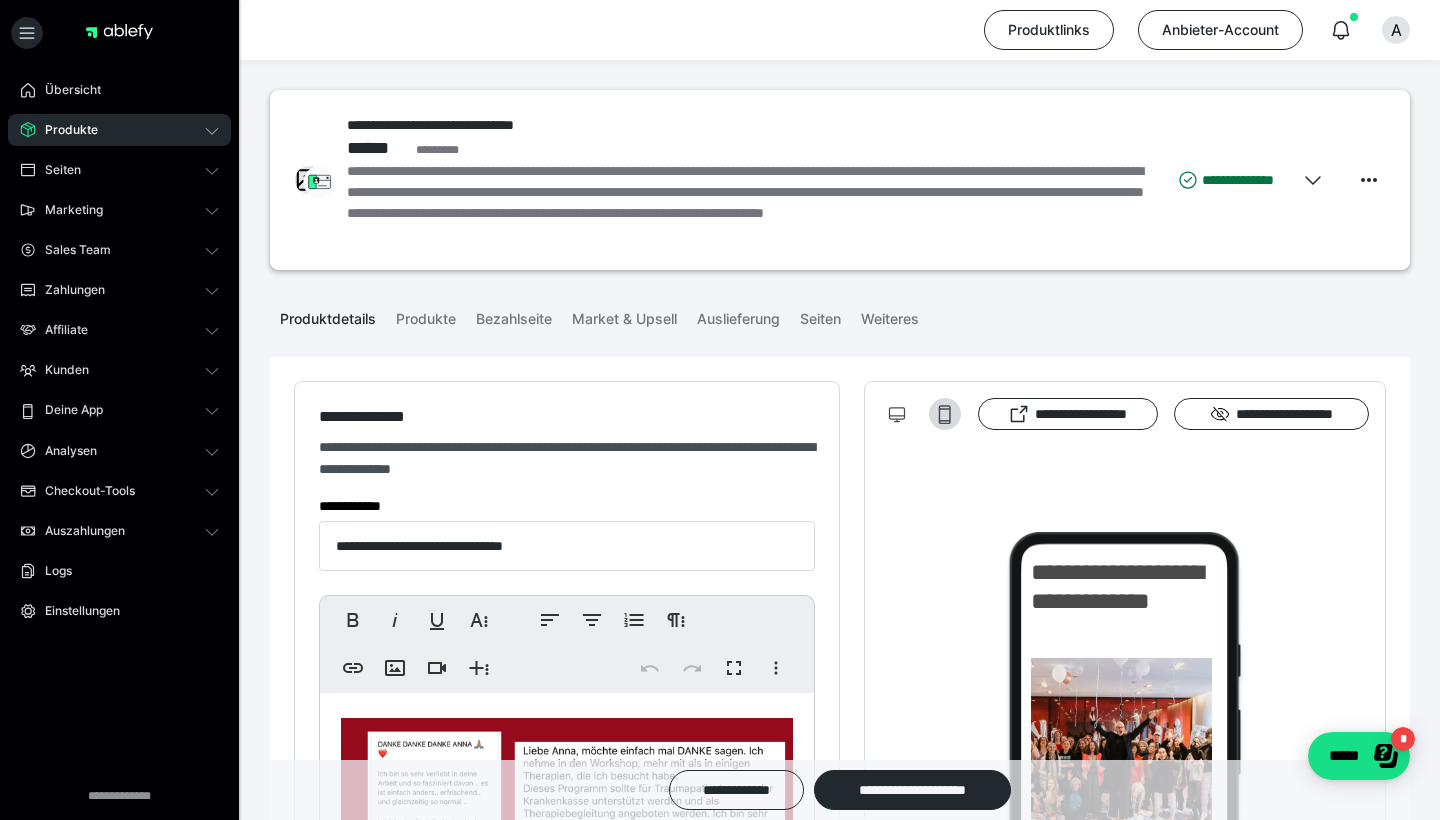 scroll, scrollTop: 0, scrollLeft: 0, axis: both 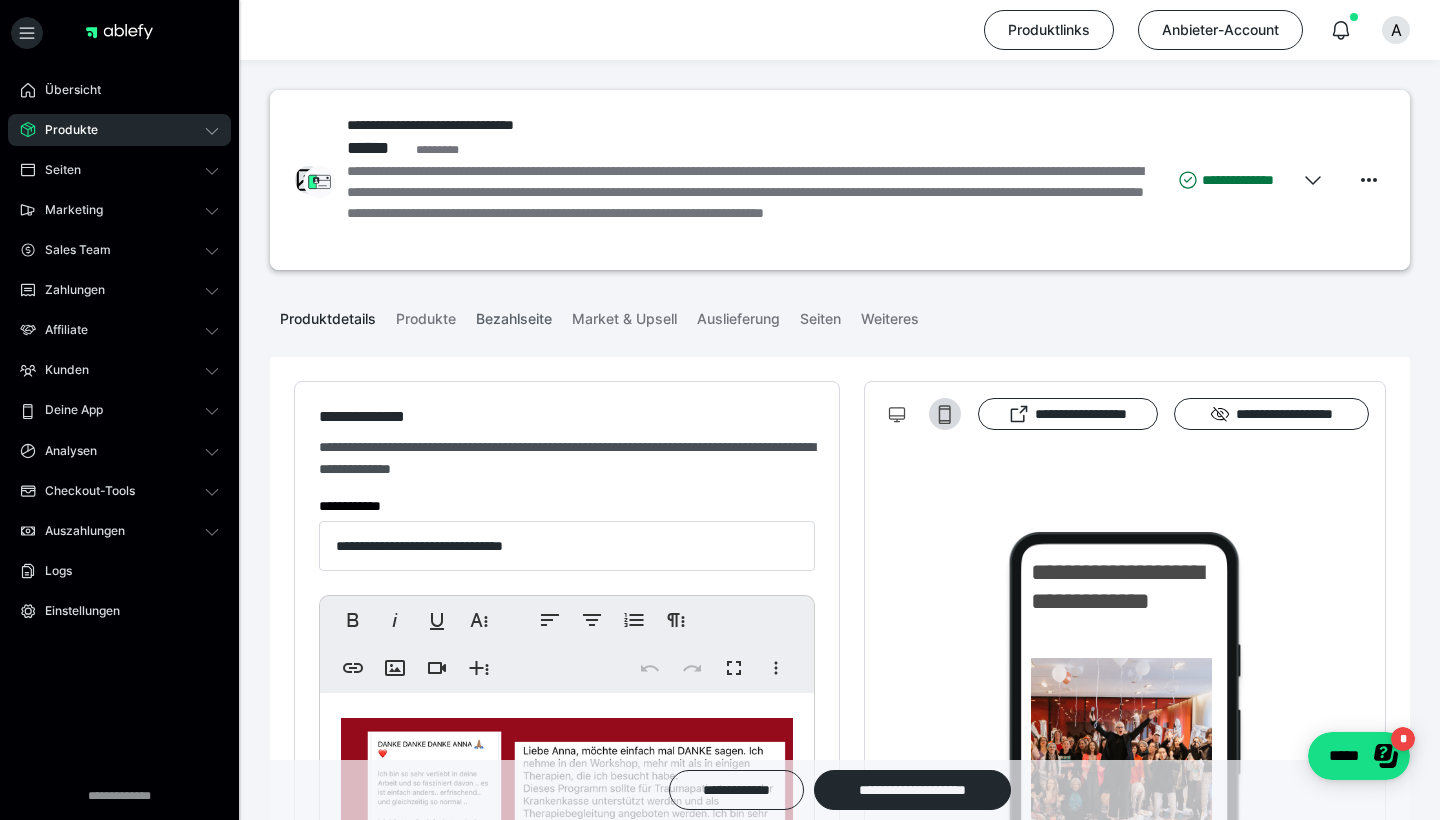 click on "Bezahlseite" at bounding box center [514, 315] 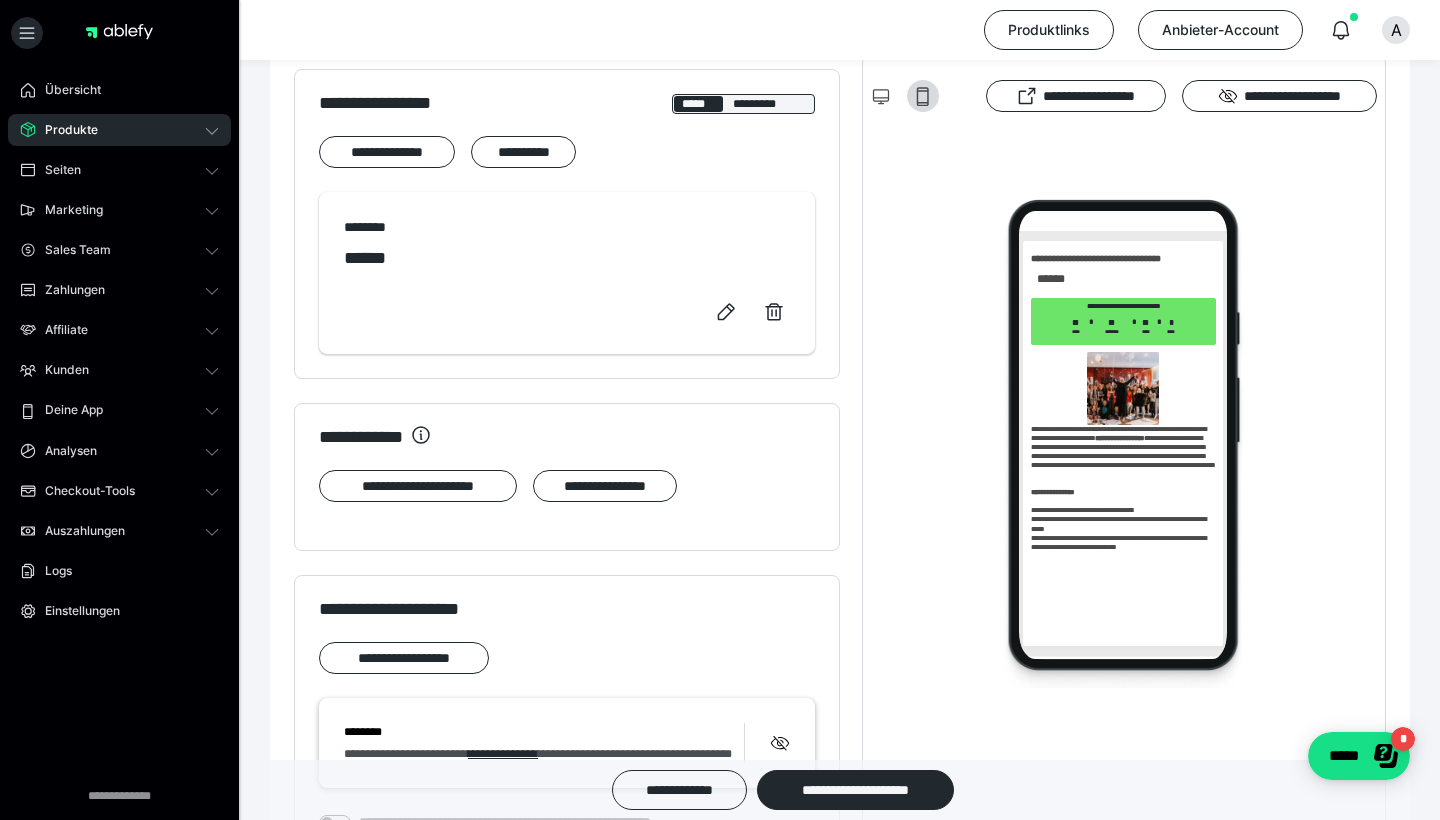 scroll, scrollTop: 1282, scrollLeft: 0, axis: vertical 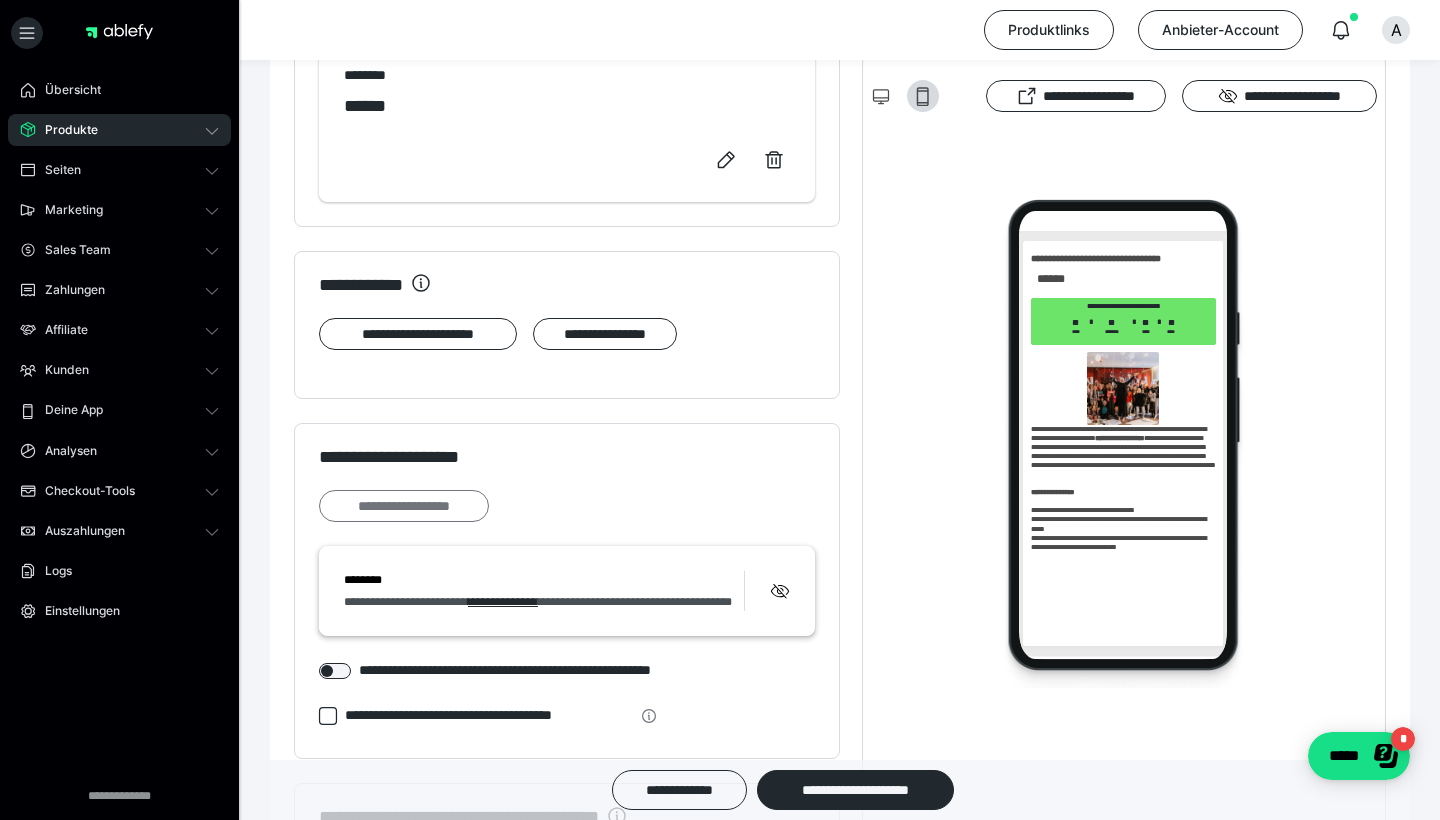 click on "**********" at bounding box center [404, 506] 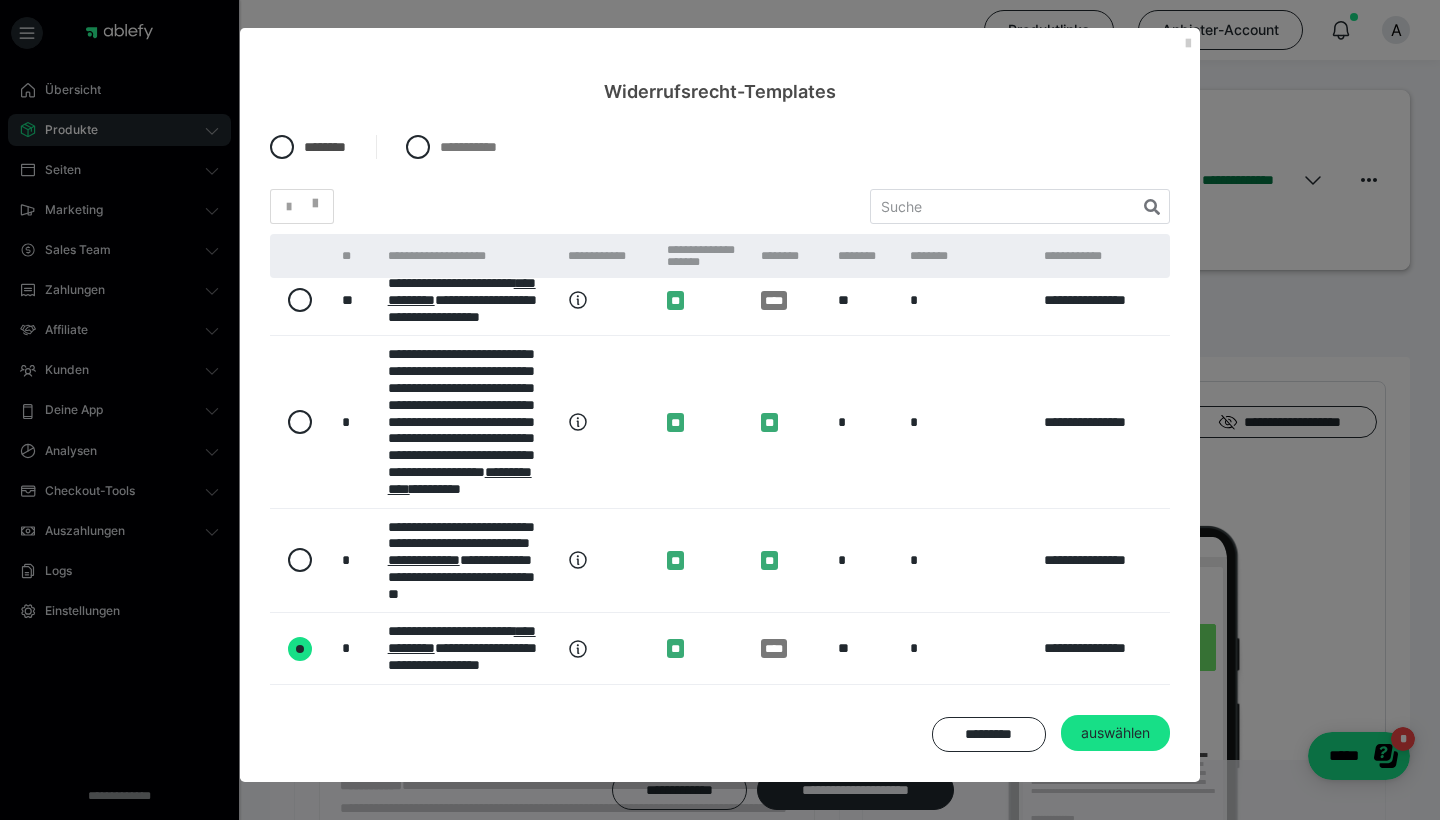 scroll, scrollTop: 677, scrollLeft: 0, axis: vertical 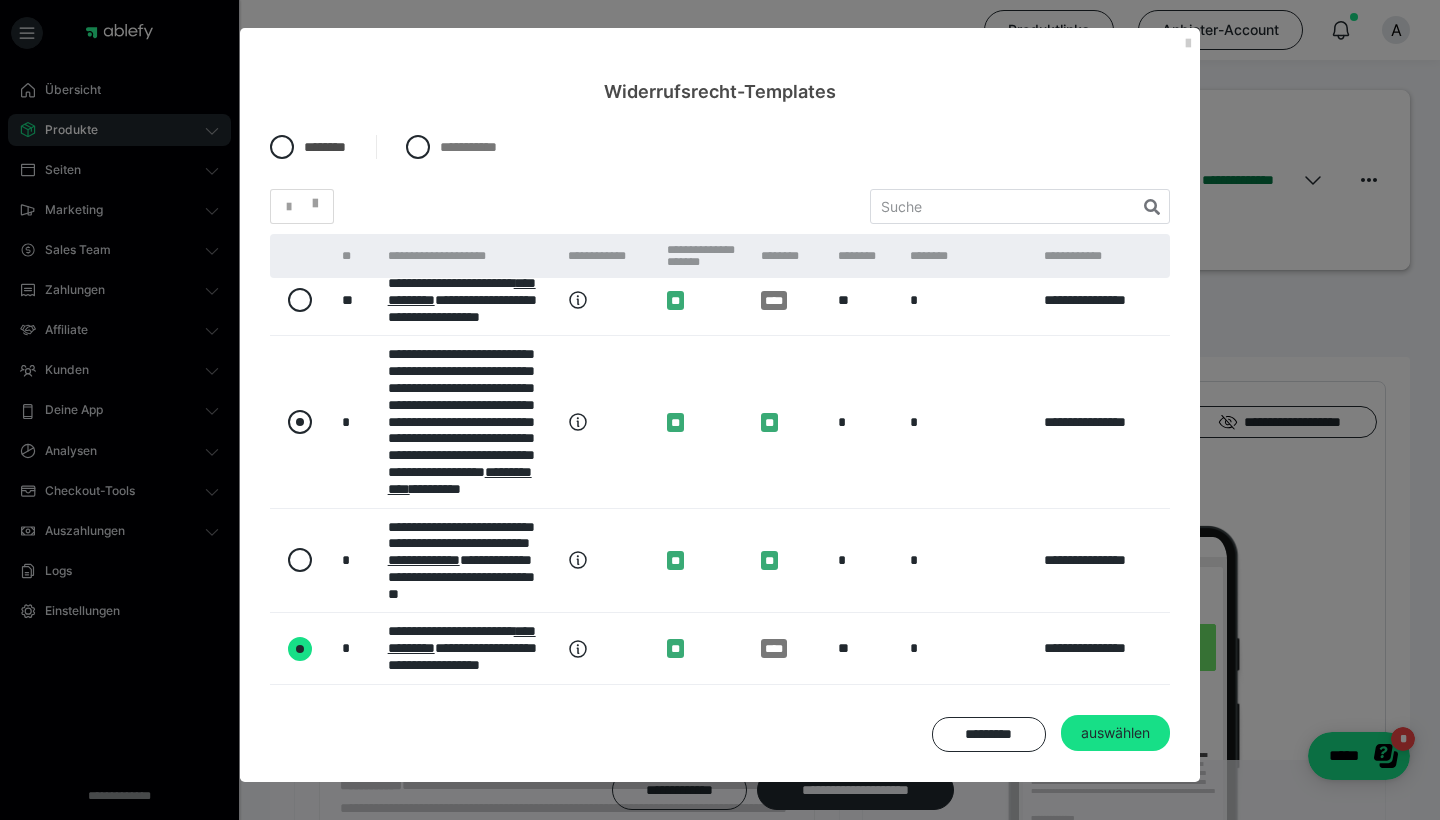 click at bounding box center [300, 422] 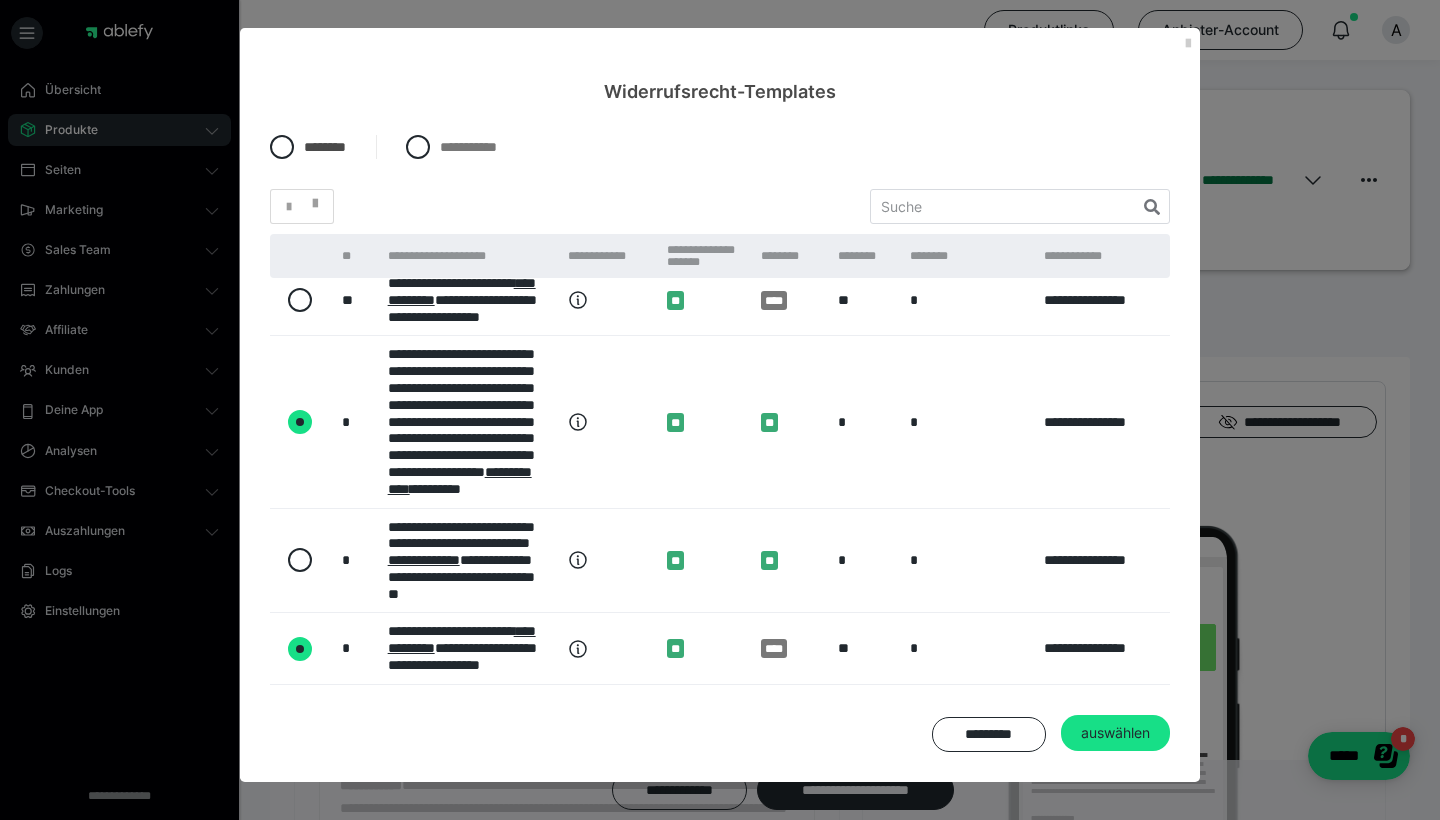 radio on "true" 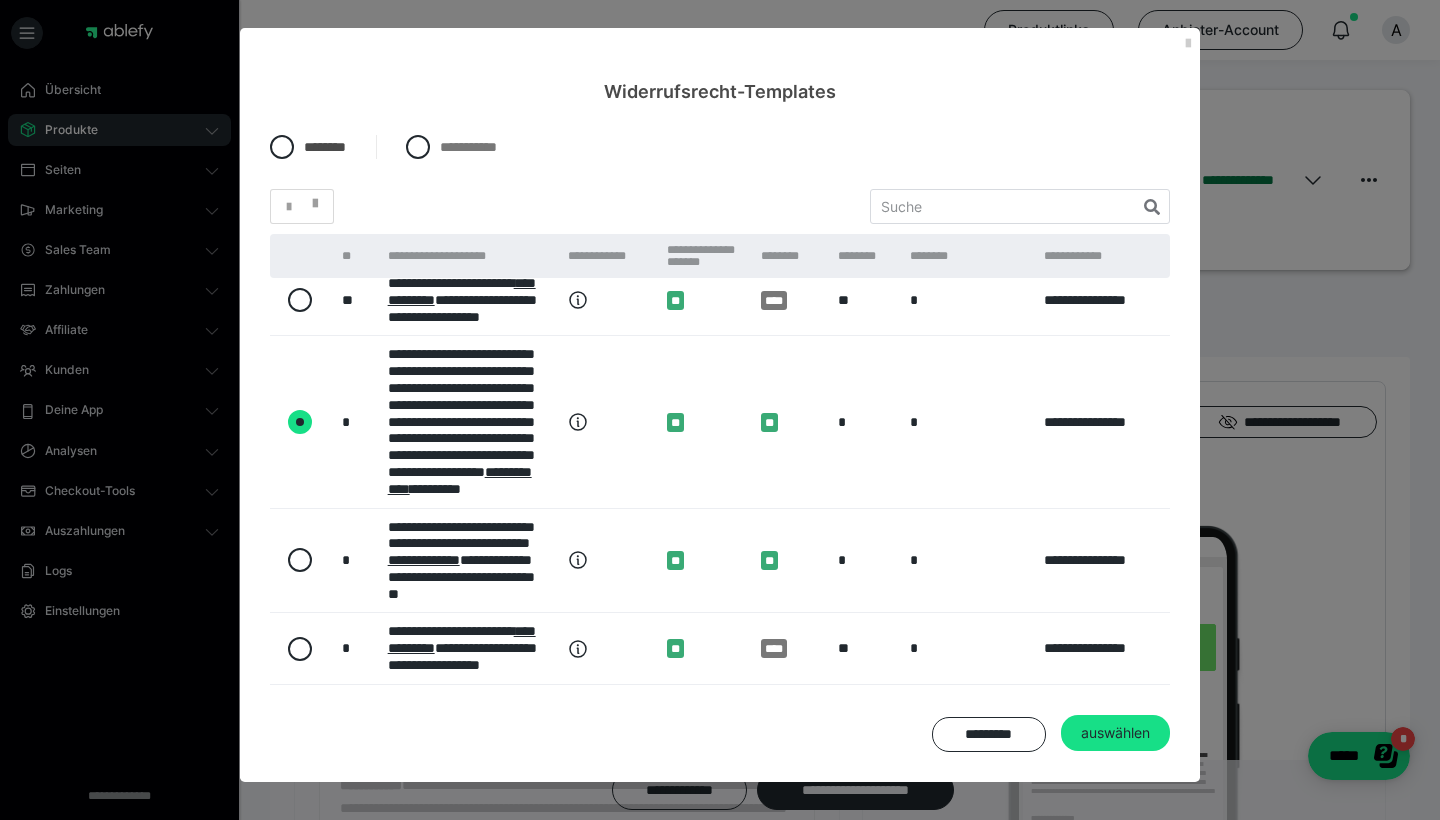 scroll, scrollTop: 790, scrollLeft: 0, axis: vertical 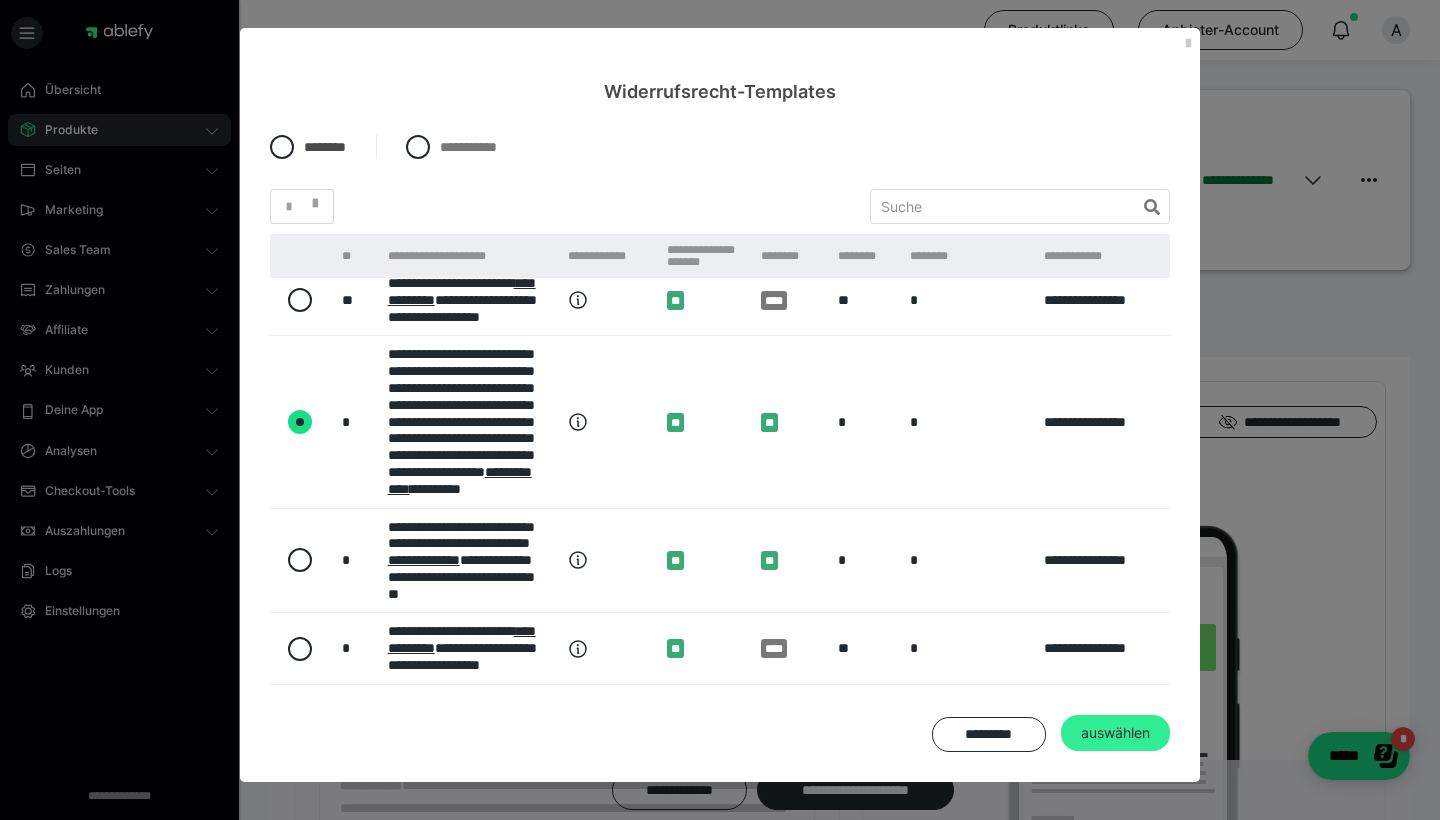 click on "auswählen" at bounding box center (1115, 733) 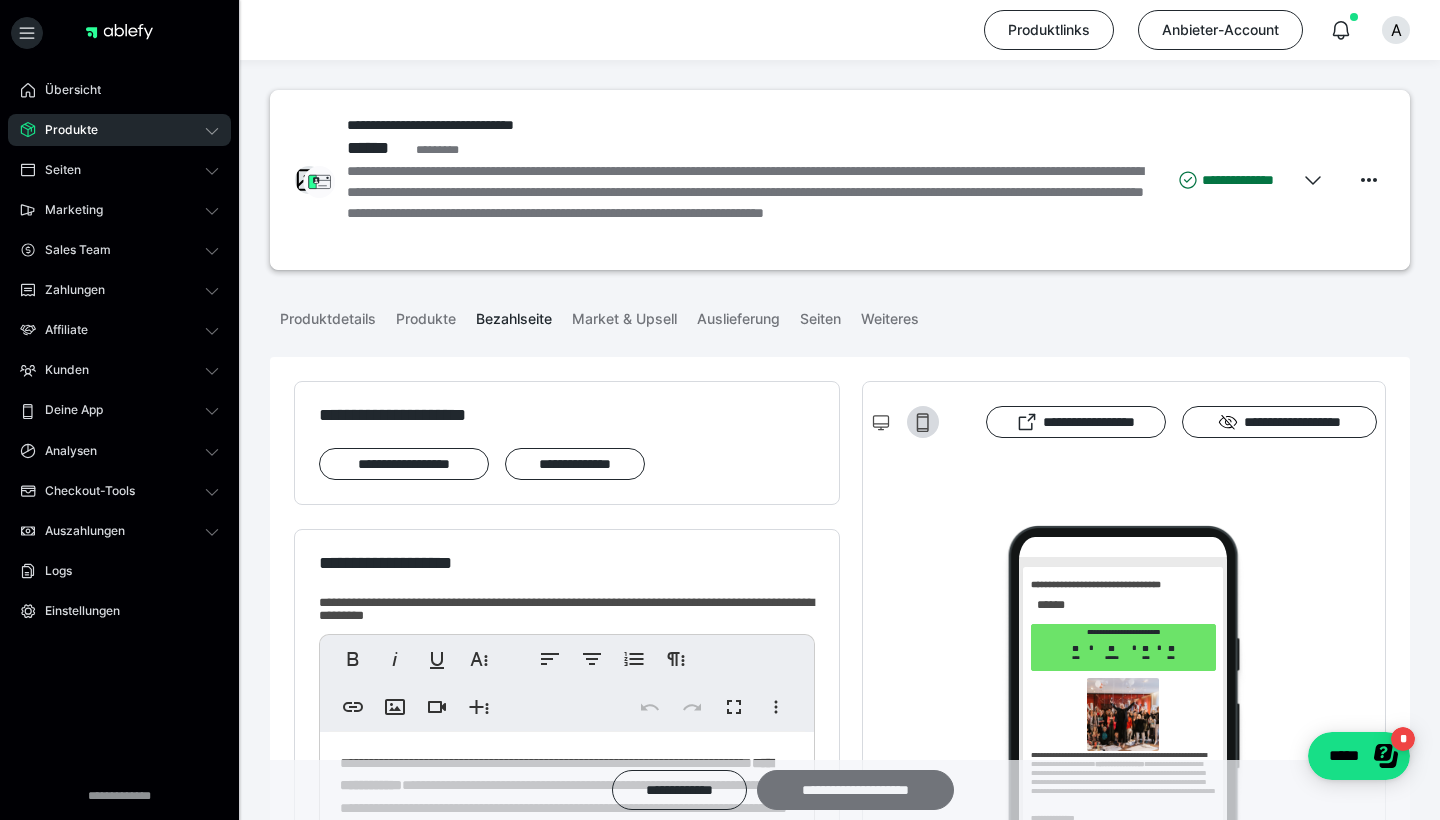 scroll, scrollTop: 1378, scrollLeft: 0, axis: vertical 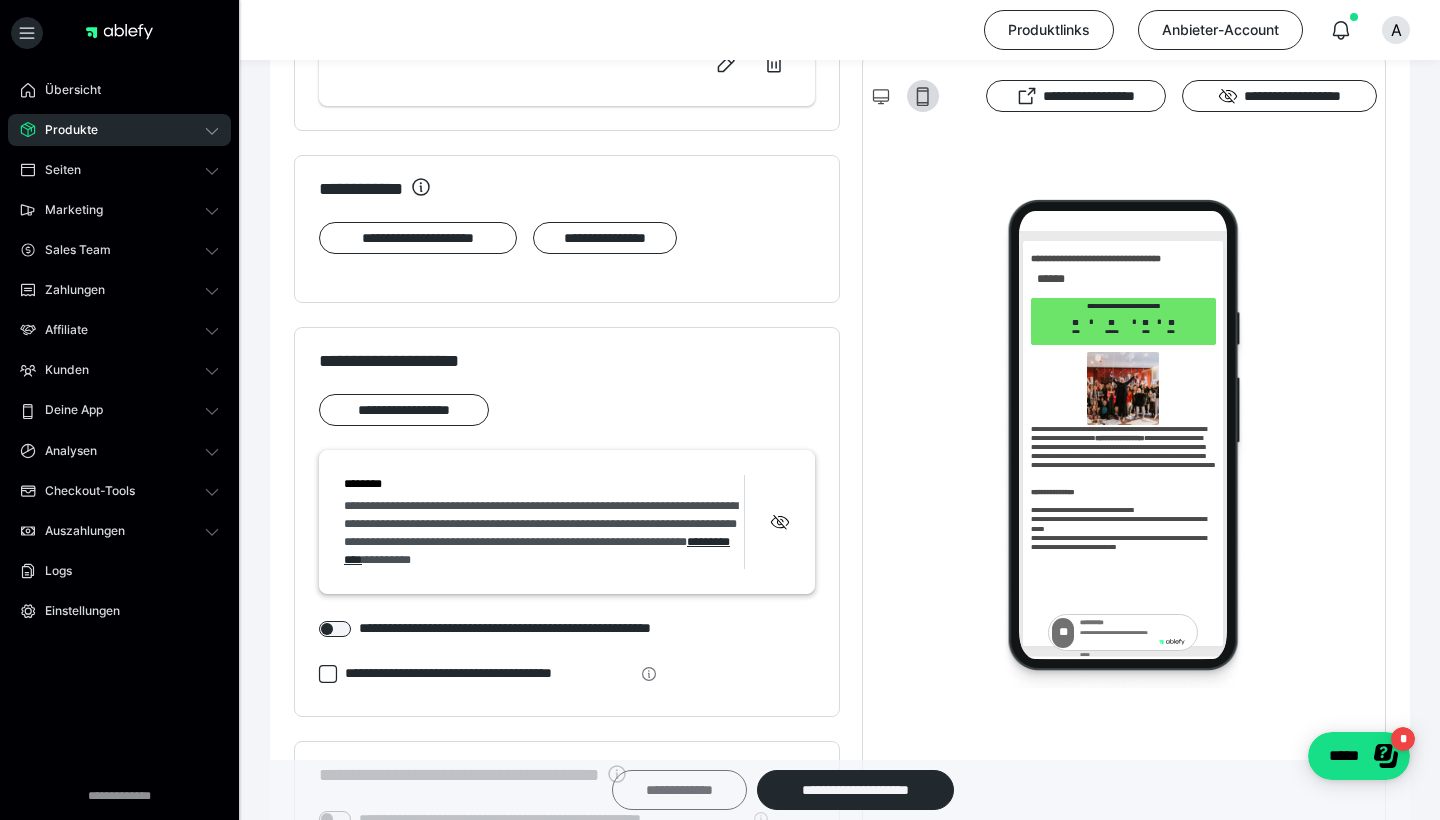 click on "**********" at bounding box center (679, 790) 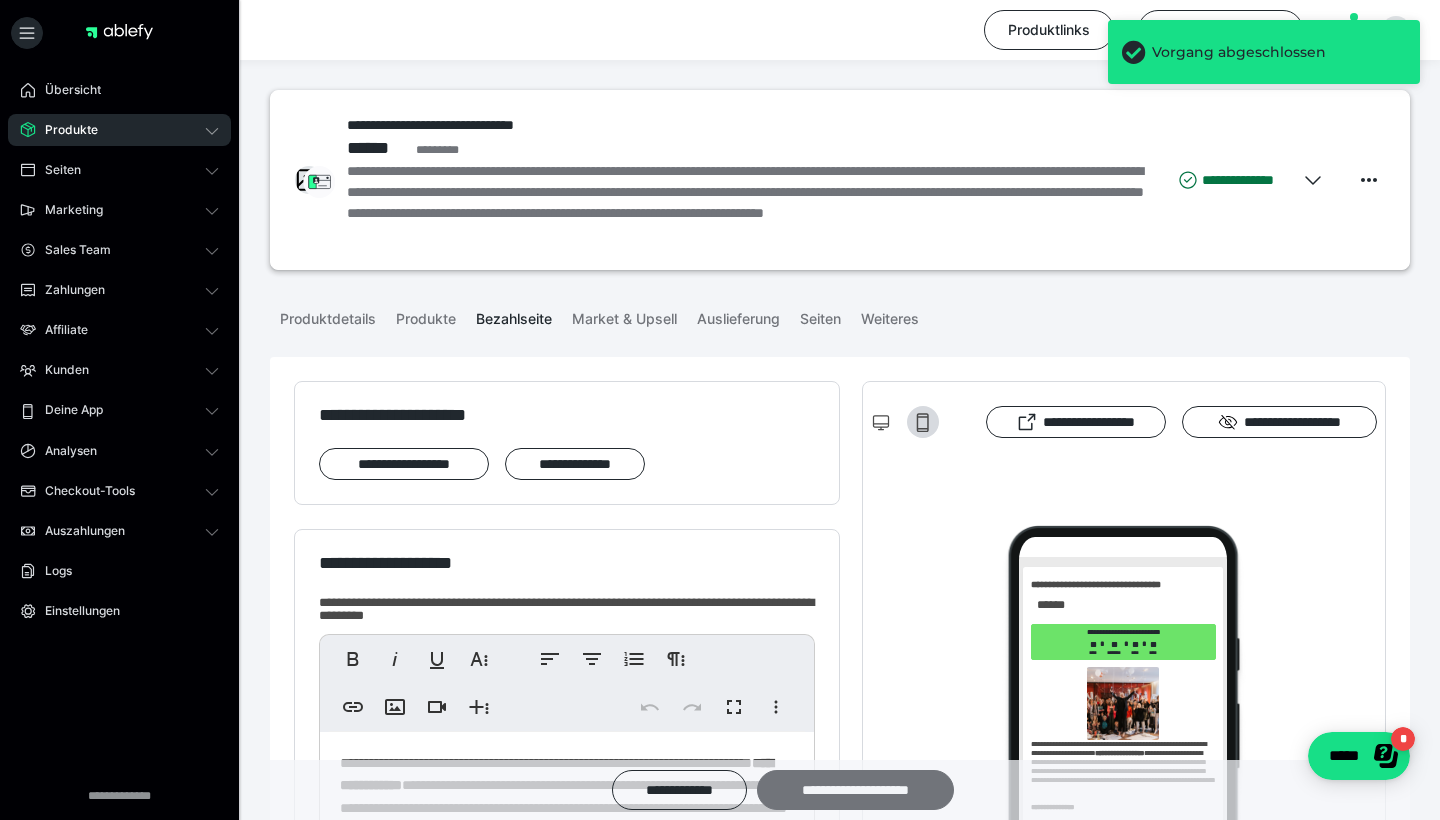 scroll, scrollTop: 0, scrollLeft: 0, axis: both 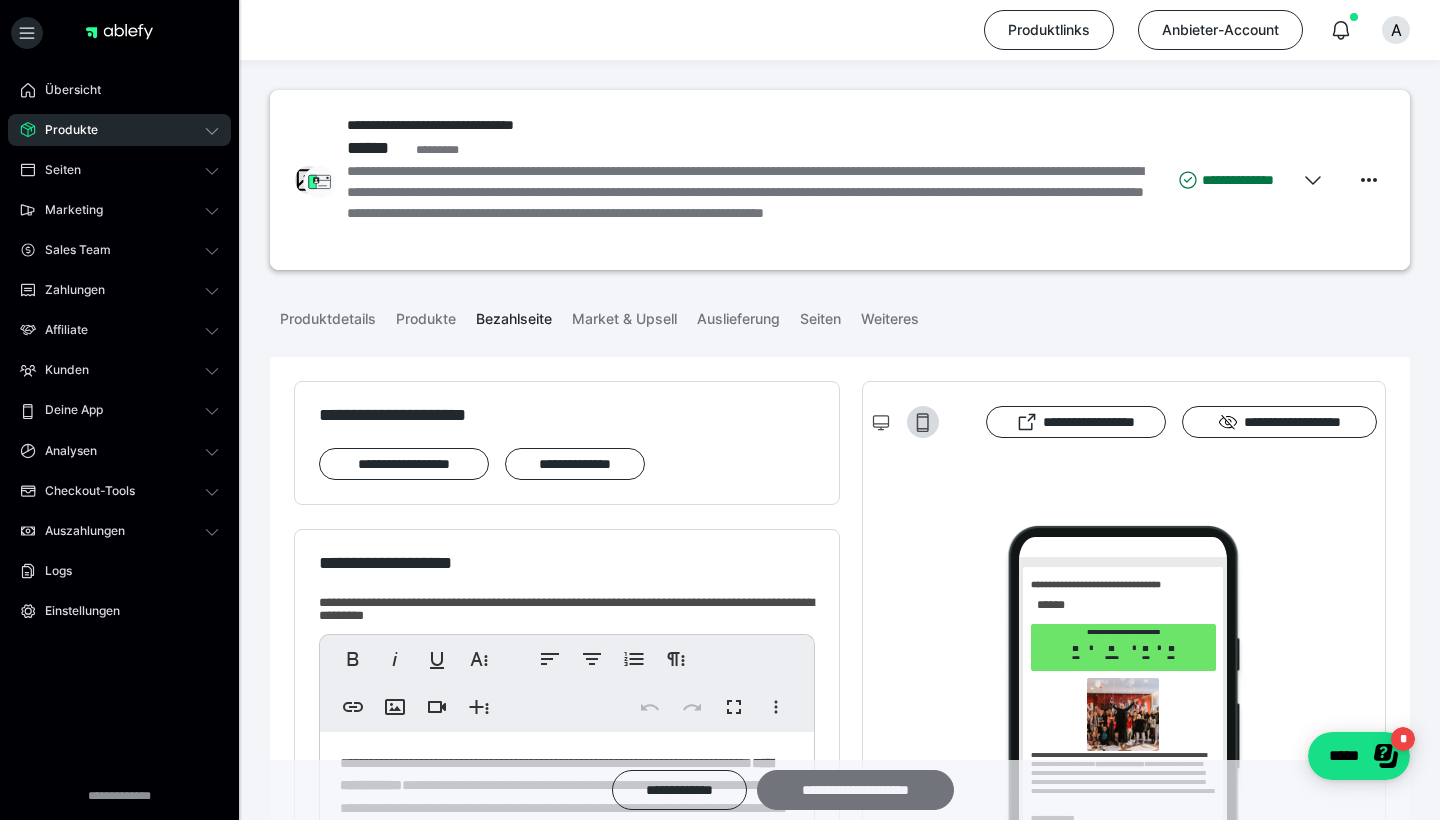 click on "**********" at bounding box center [855, 790] 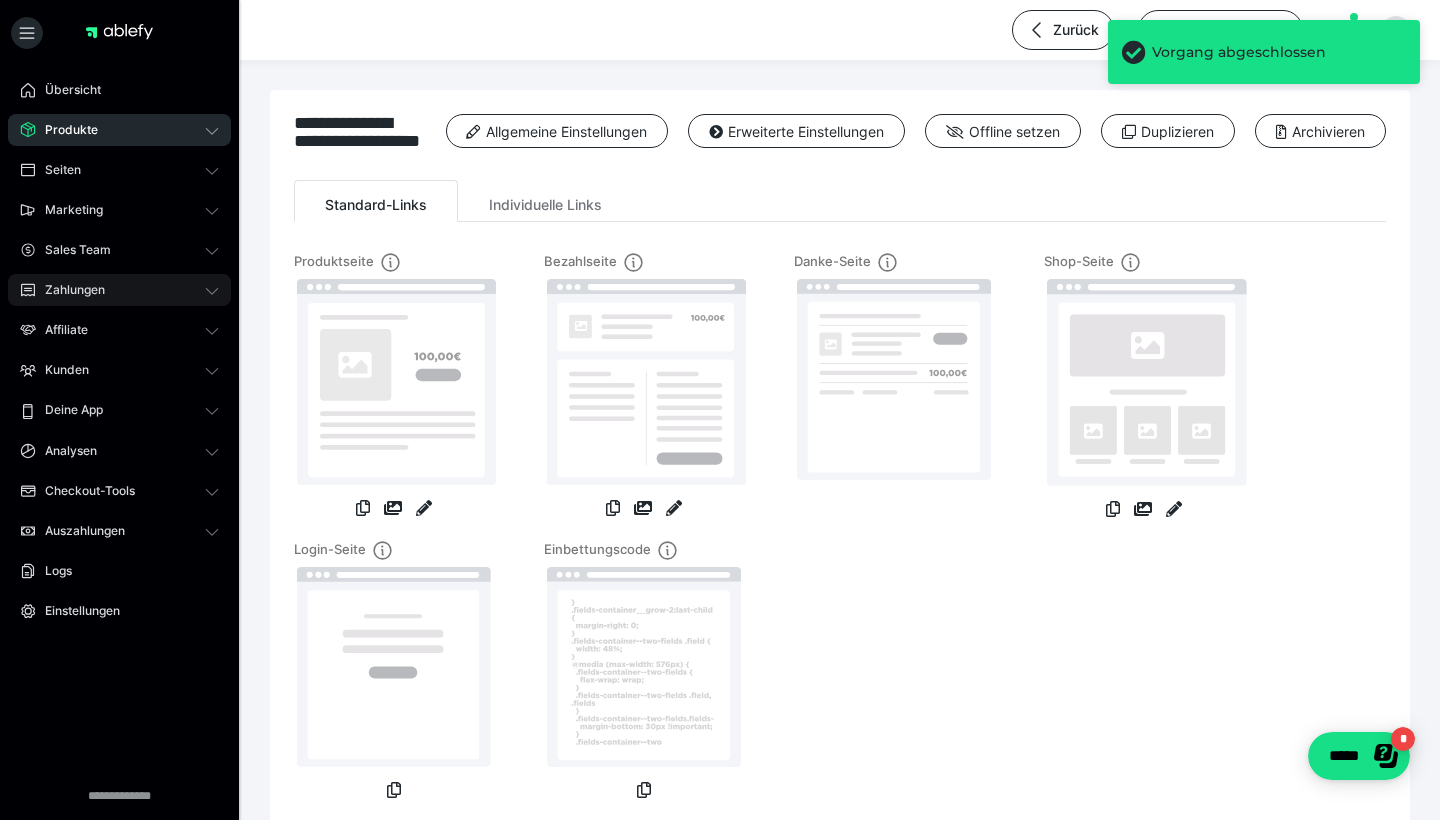 click on "Zahlungen" at bounding box center (68, 290) 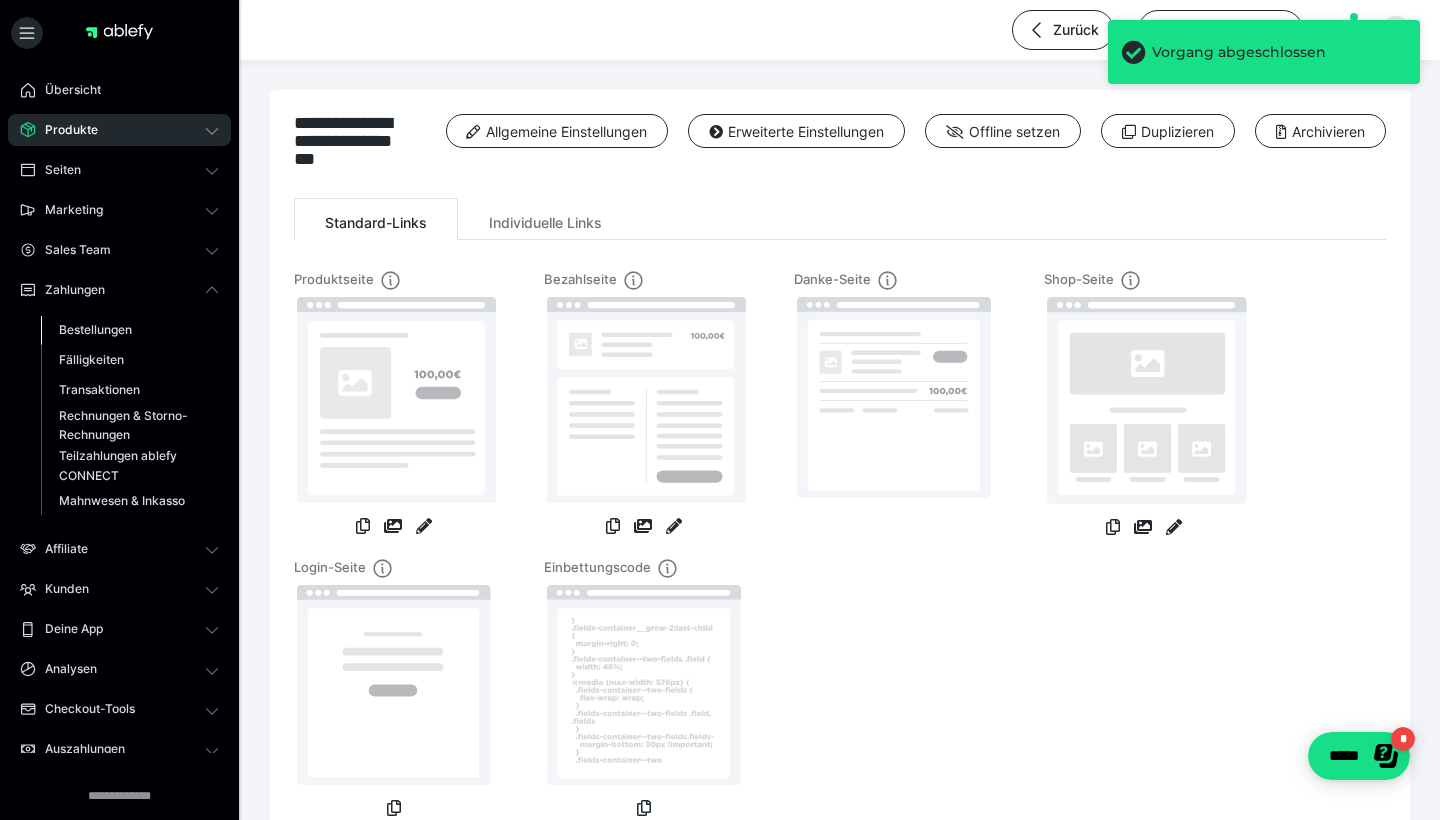 click on "Bestellungen" at bounding box center [95, 329] 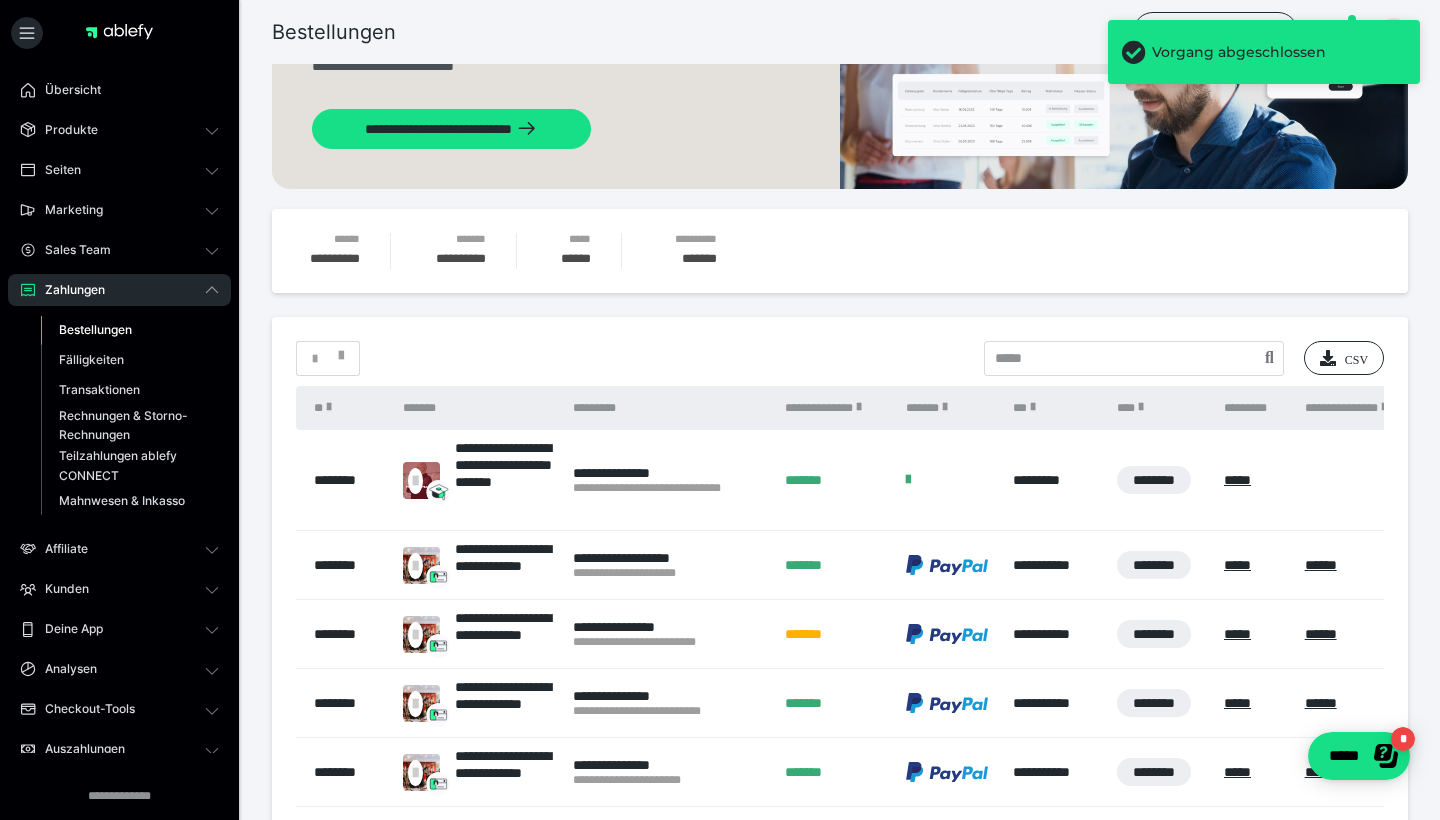 scroll, scrollTop: 165, scrollLeft: 0, axis: vertical 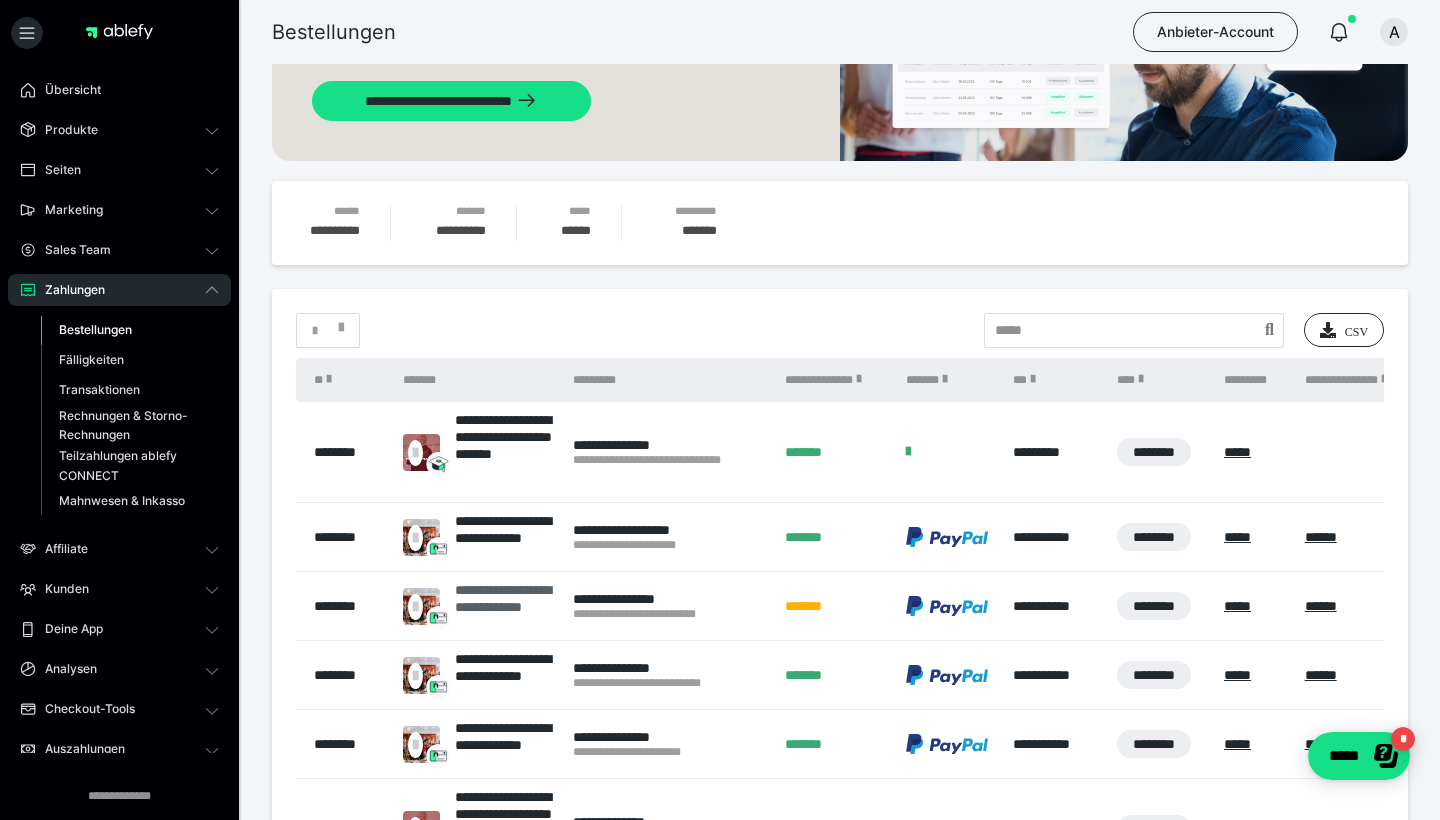 click on "**********" at bounding box center (504, 606) 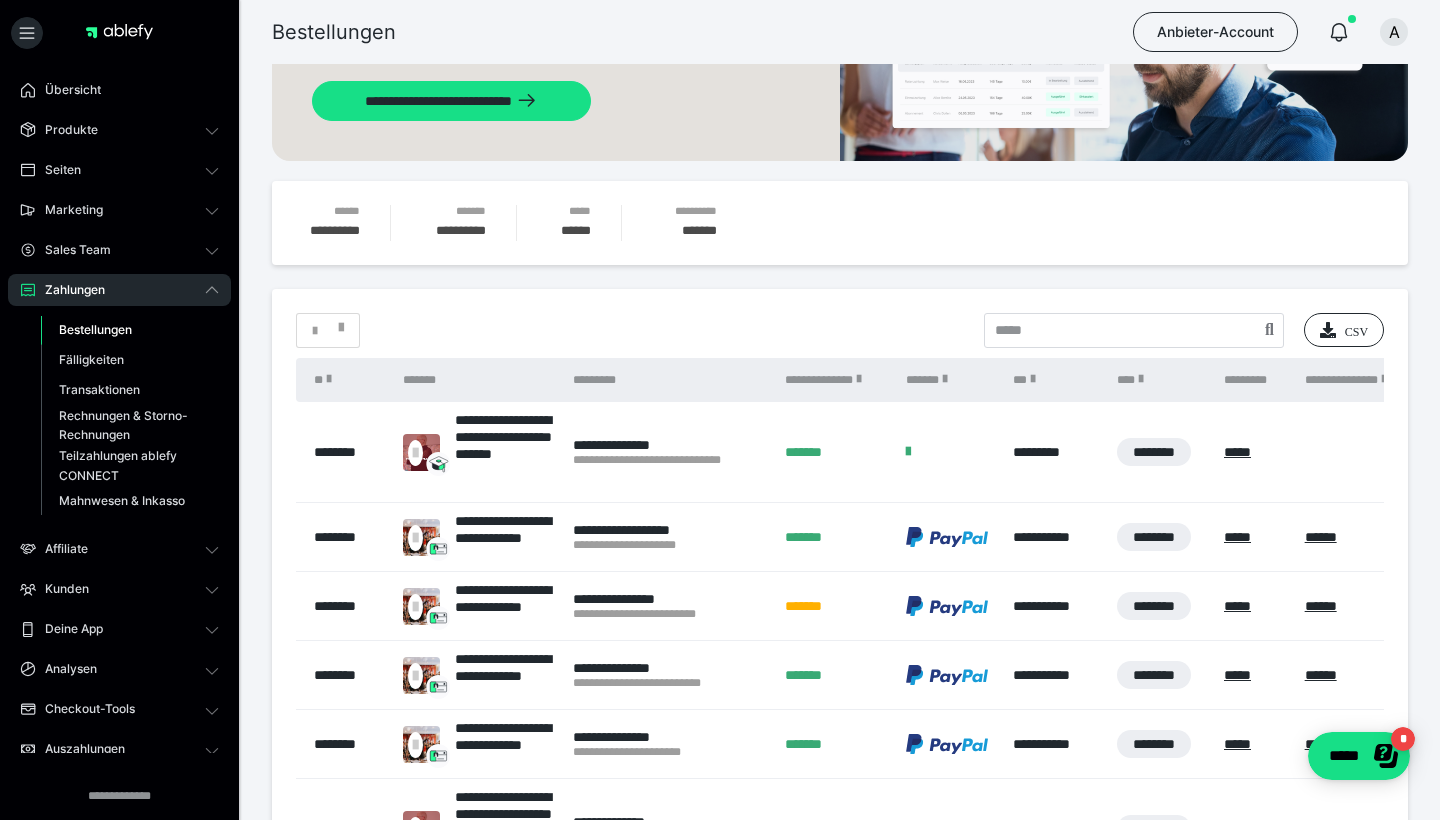 scroll, scrollTop: 0, scrollLeft: 0, axis: both 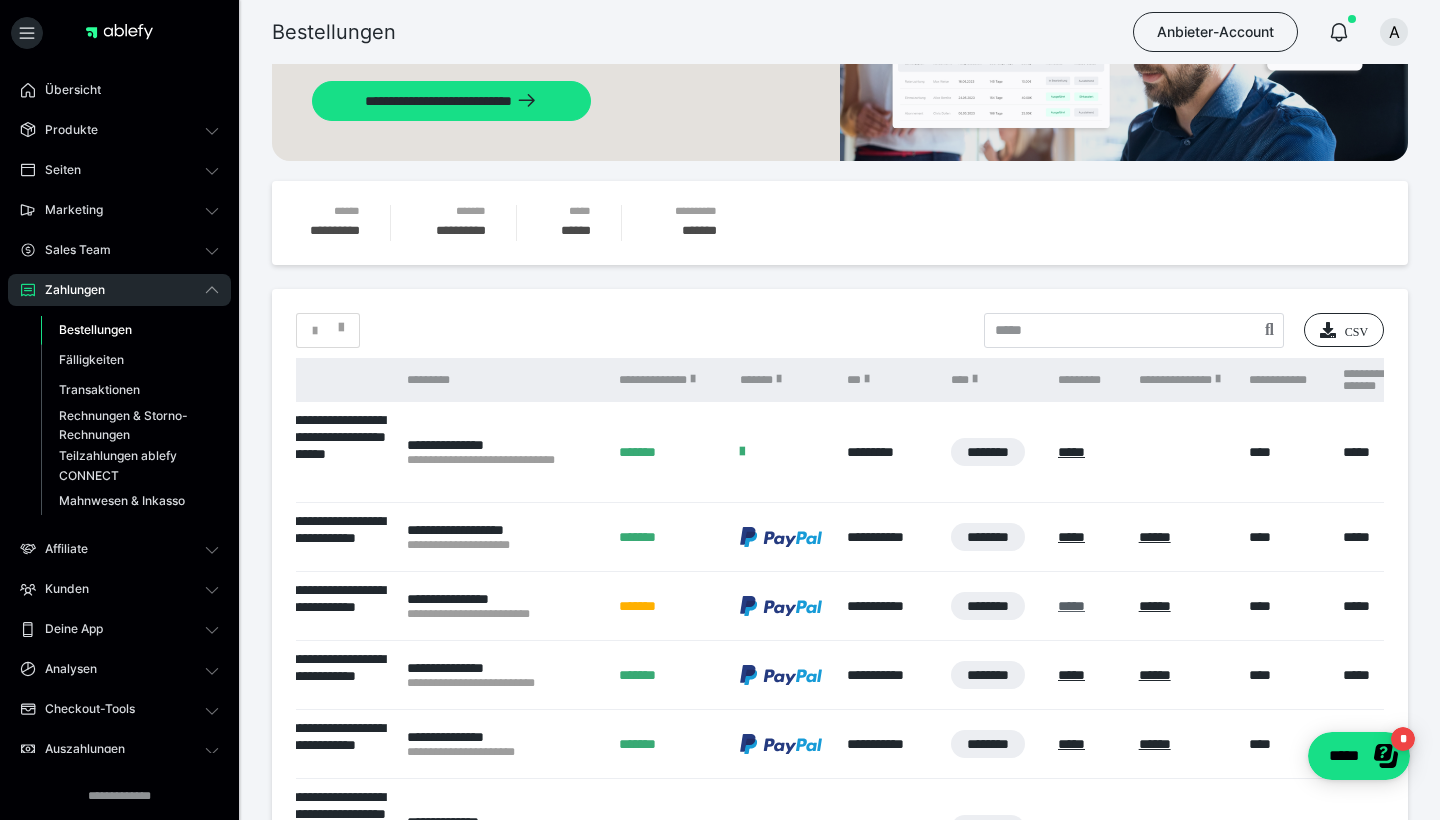 click on "*****" at bounding box center (1071, 606) 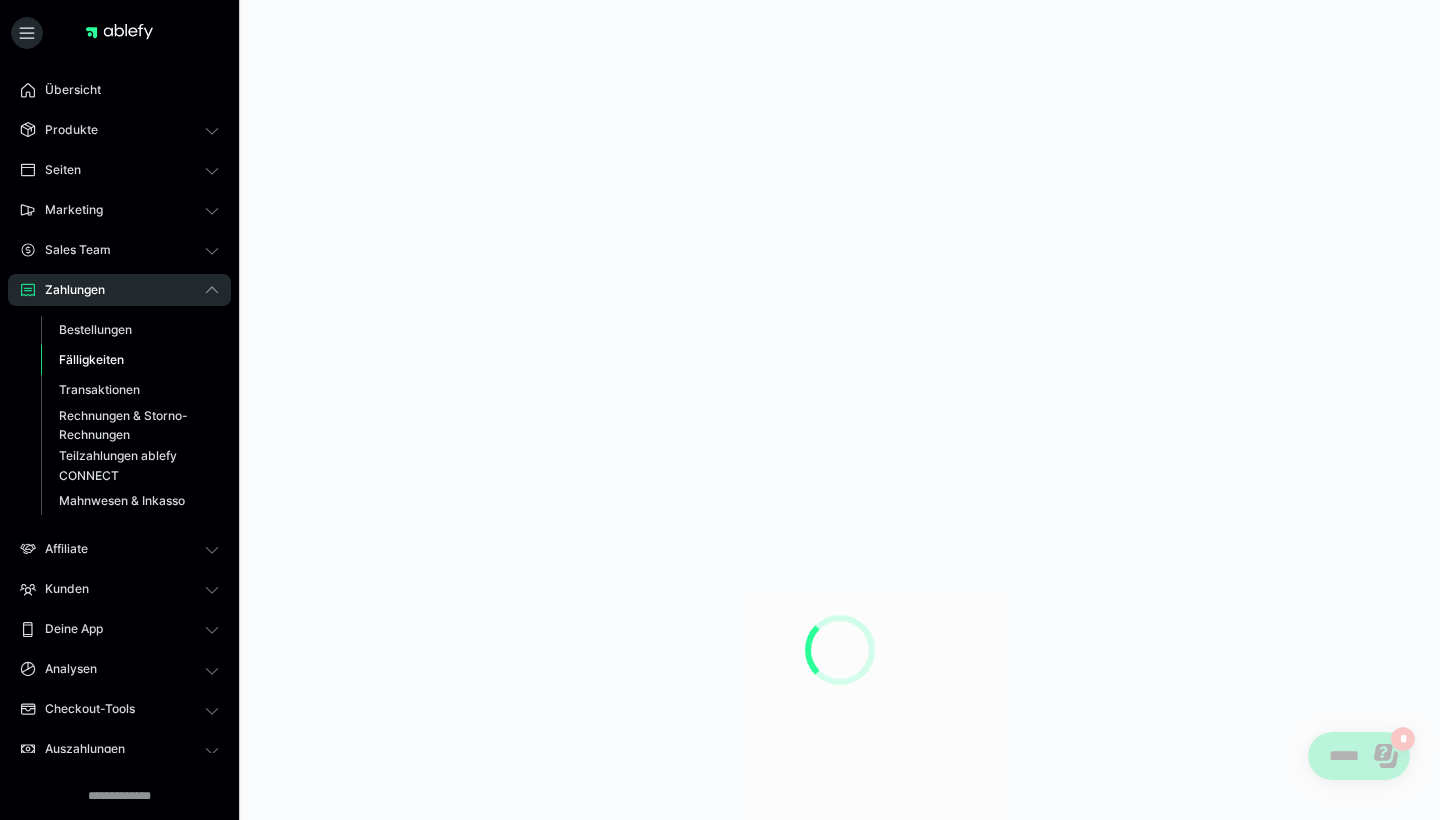 scroll, scrollTop: 0, scrollLeft: 0, axis: both 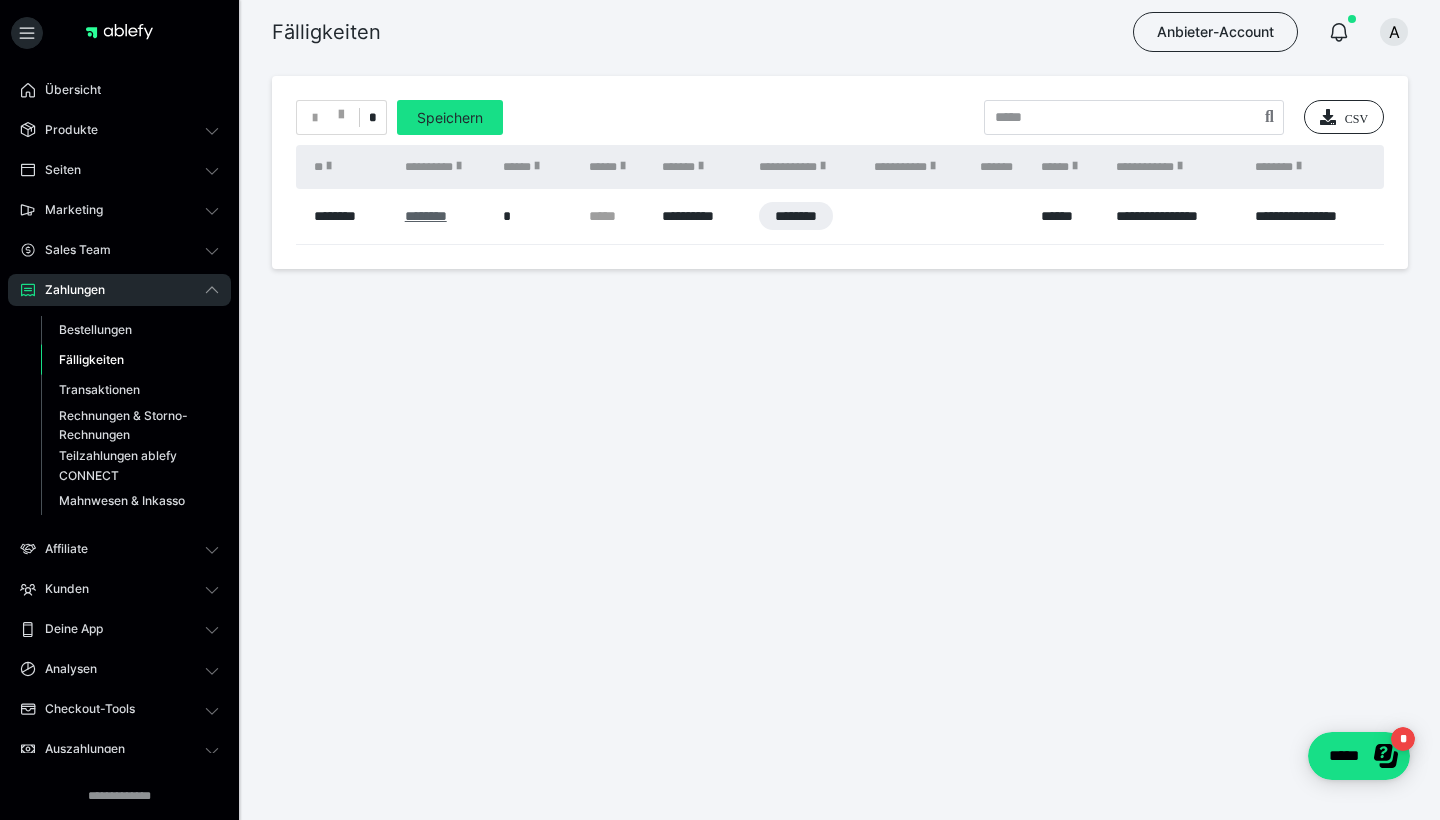 click on "********" at bounding box center [426, 216] 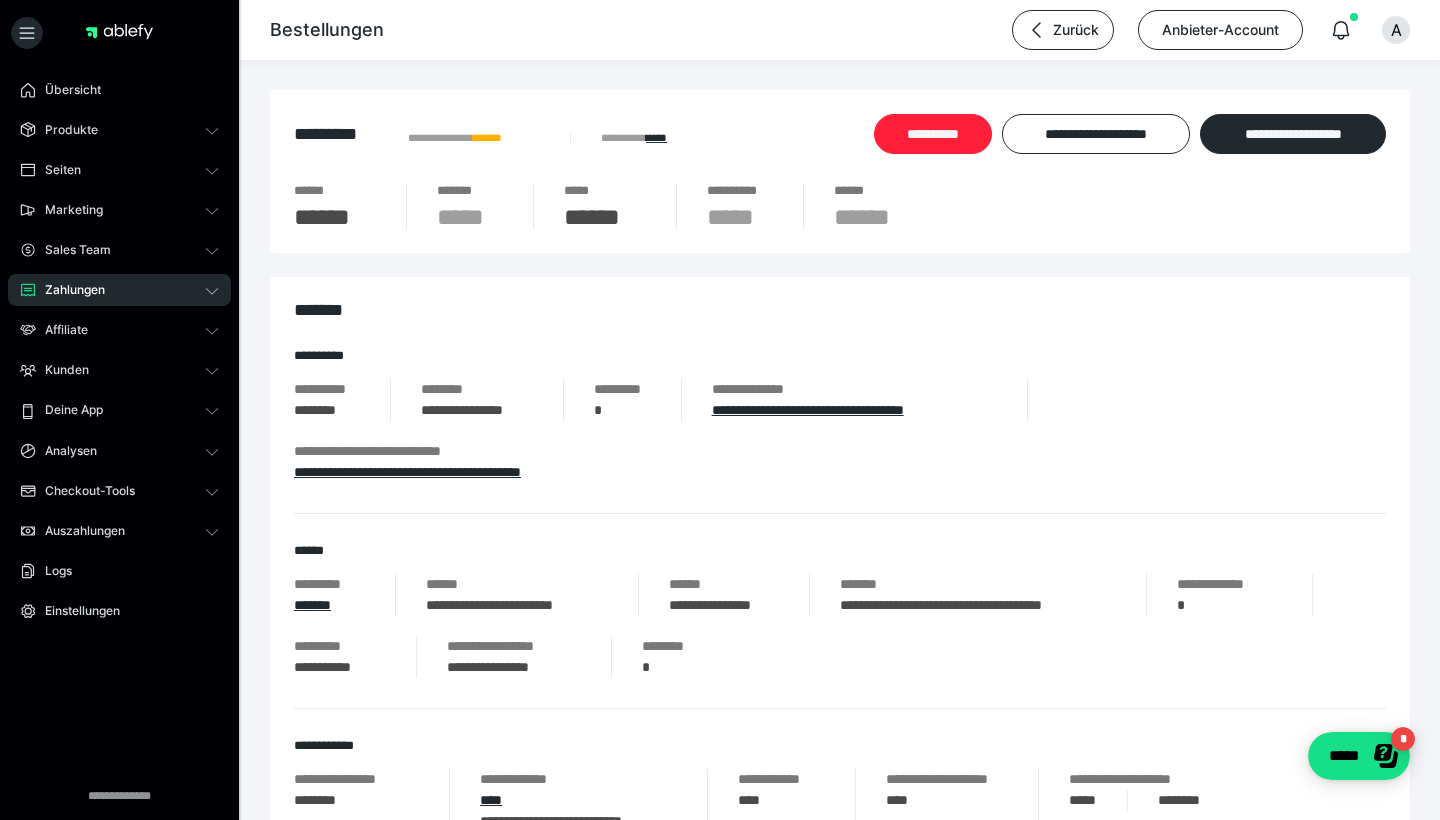 click on "**********" at bounding box center [933, 134] 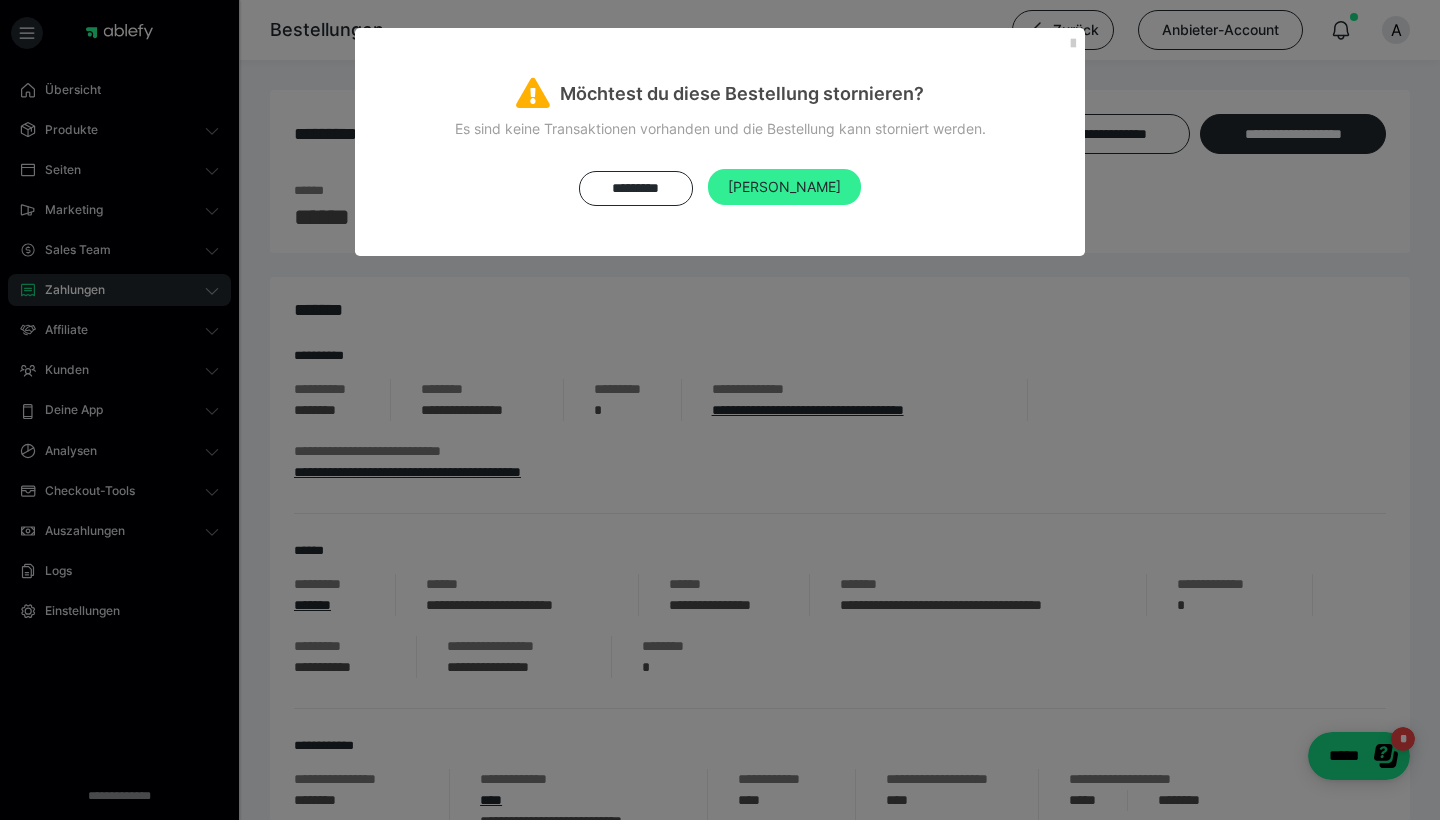 click on "[PERSON_NAME]" at bounding box center (784, 187) 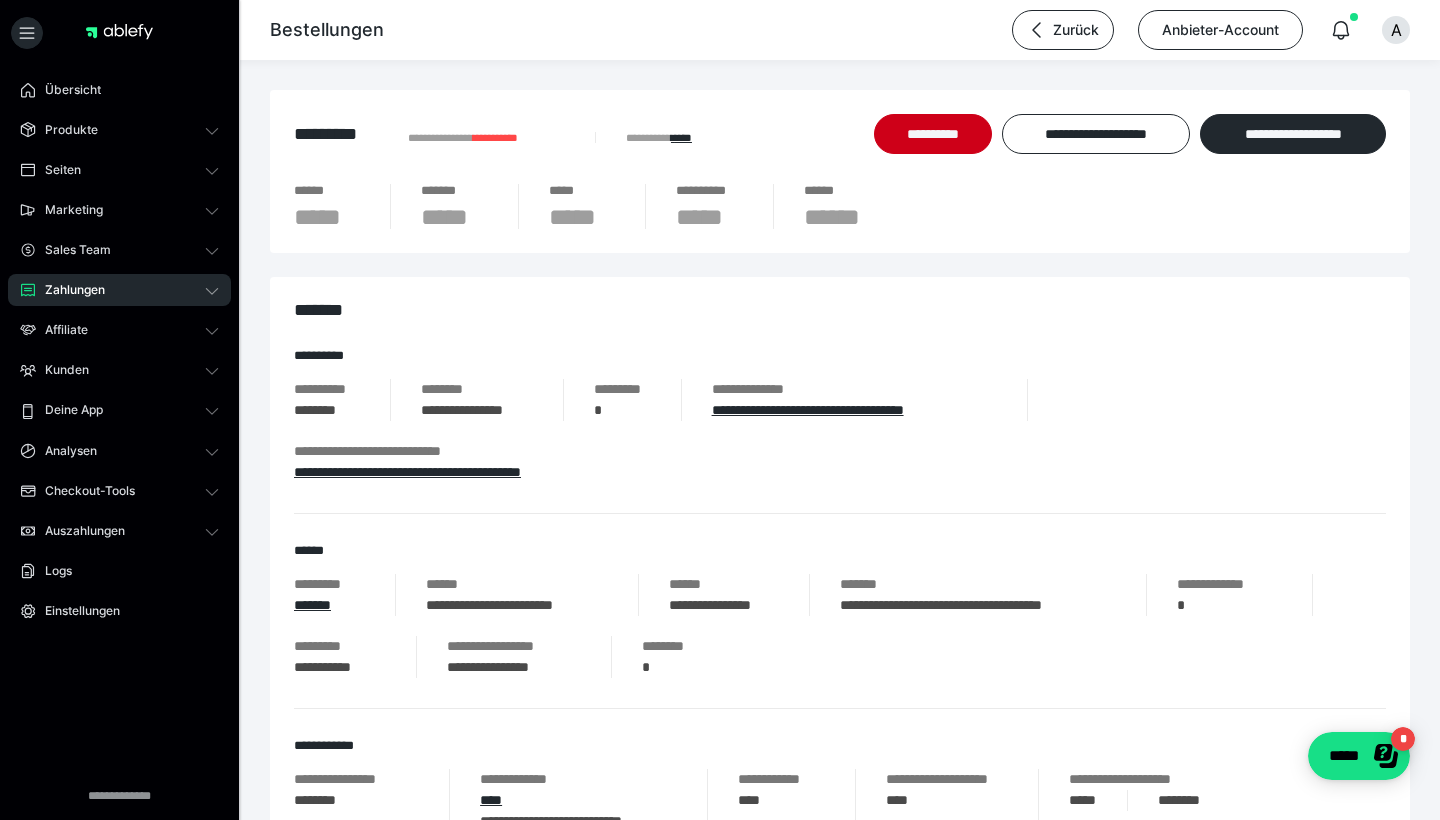 click on "Zahlungen" at bounding box center (68, 290) 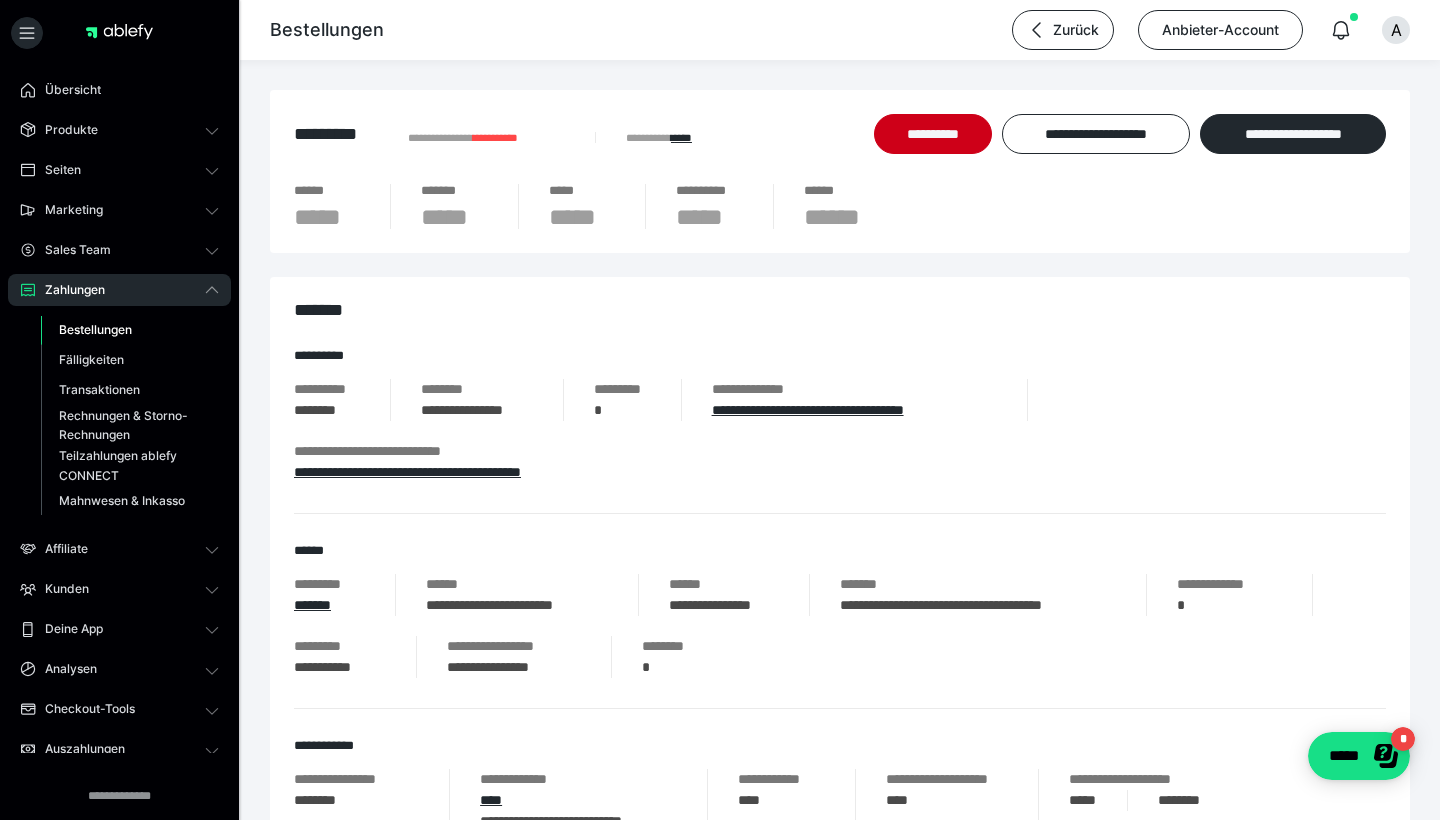 click on "Bestellungen" at bounding box center [95, 329] 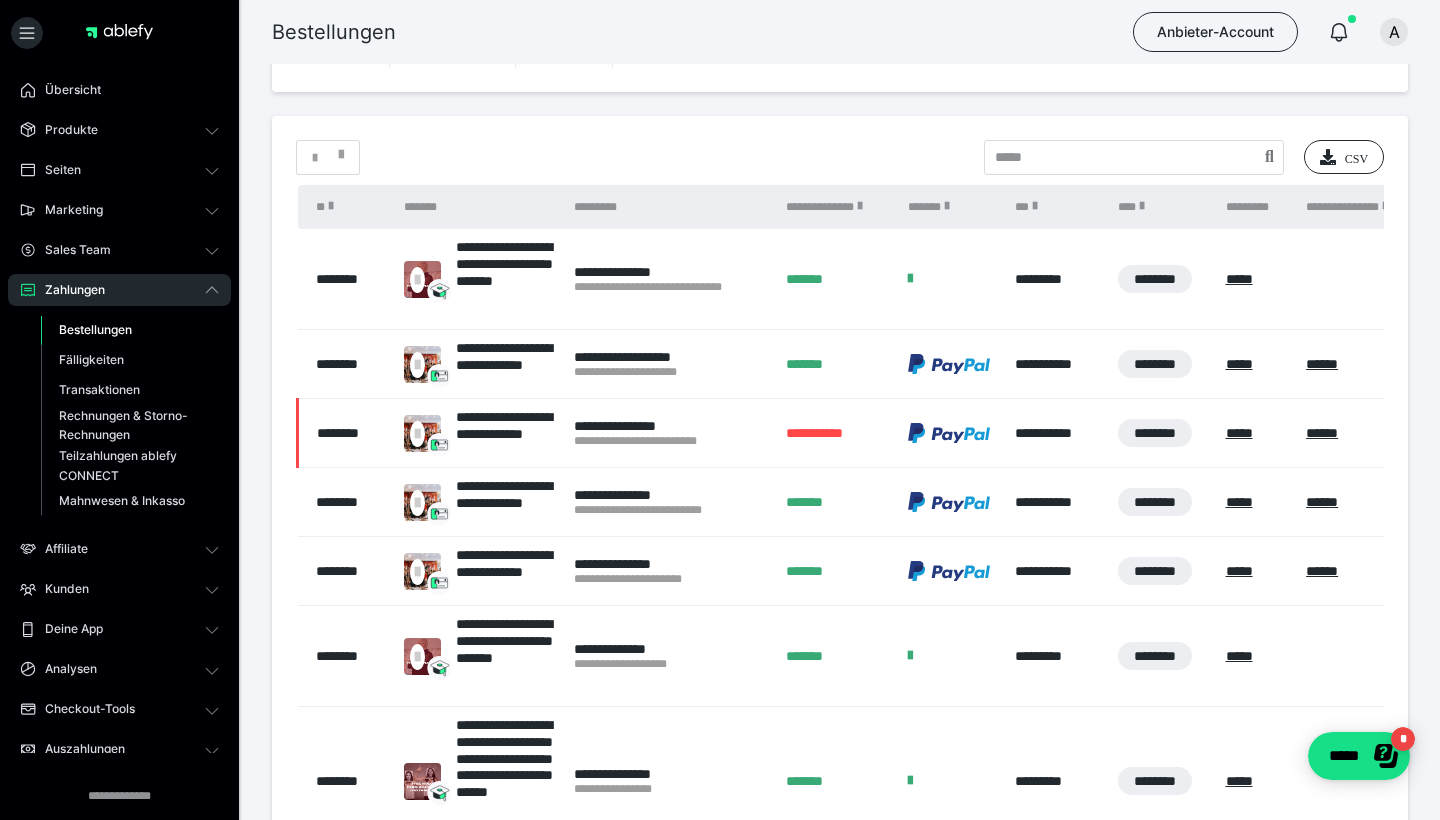 scroll, scrollTop: 347, scrollLeft: 0, axis: vertical 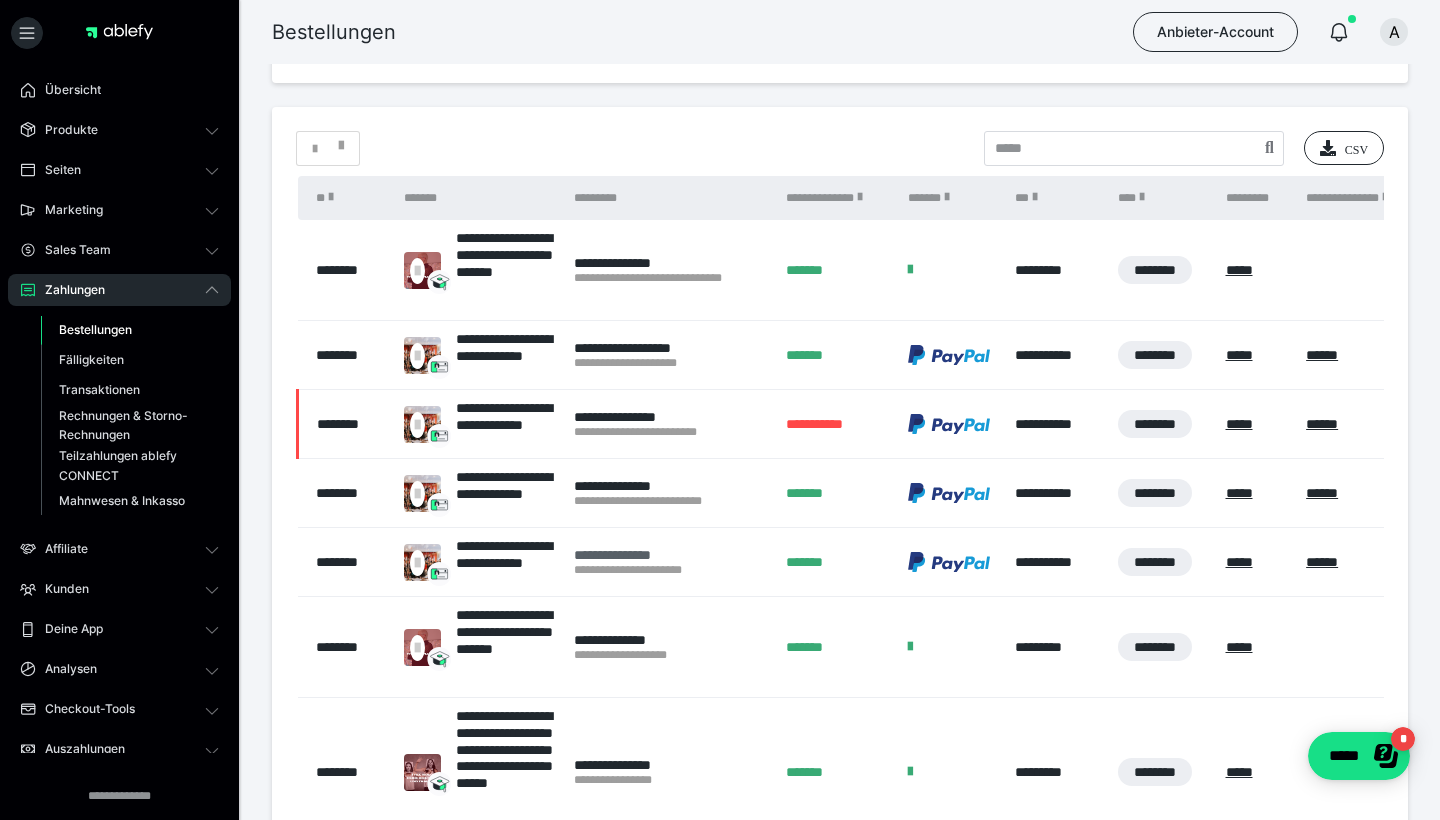 click on "**********" at bounding box center (670, 555) 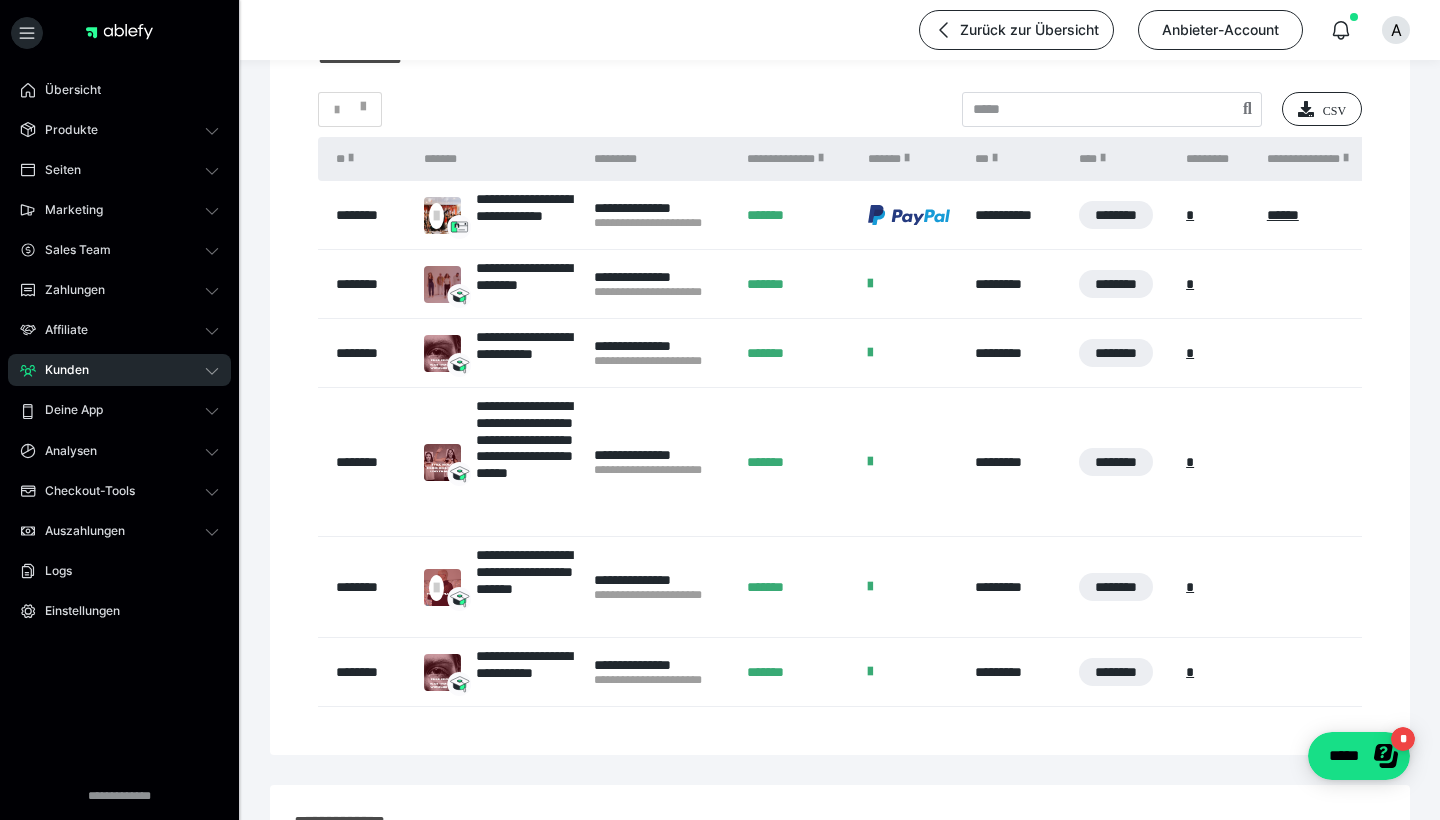 scroll, scrollTop: 271, scrollLeft: 0, axis: vertical 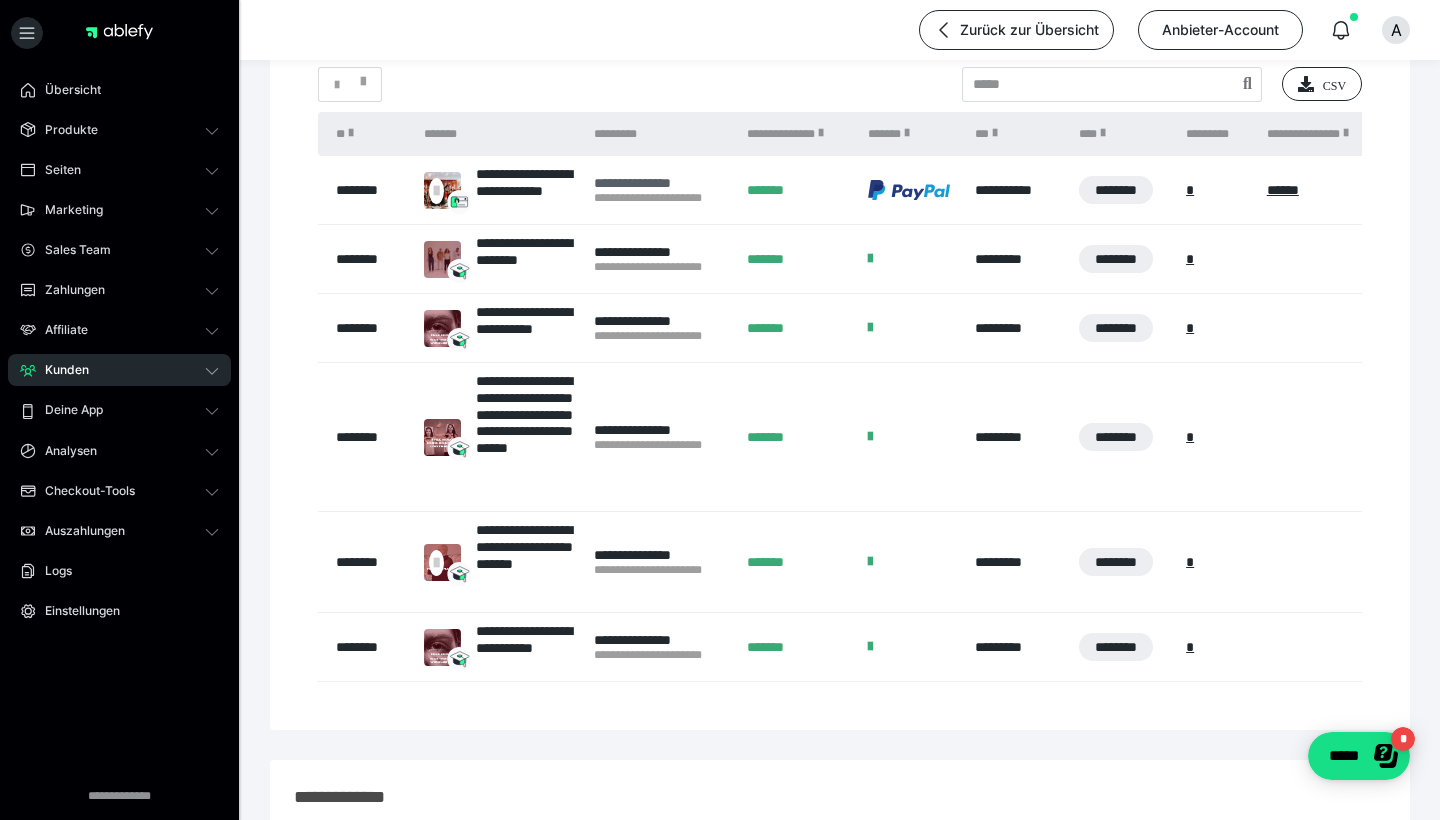 click on "**********" at bounding box center [660, 183] 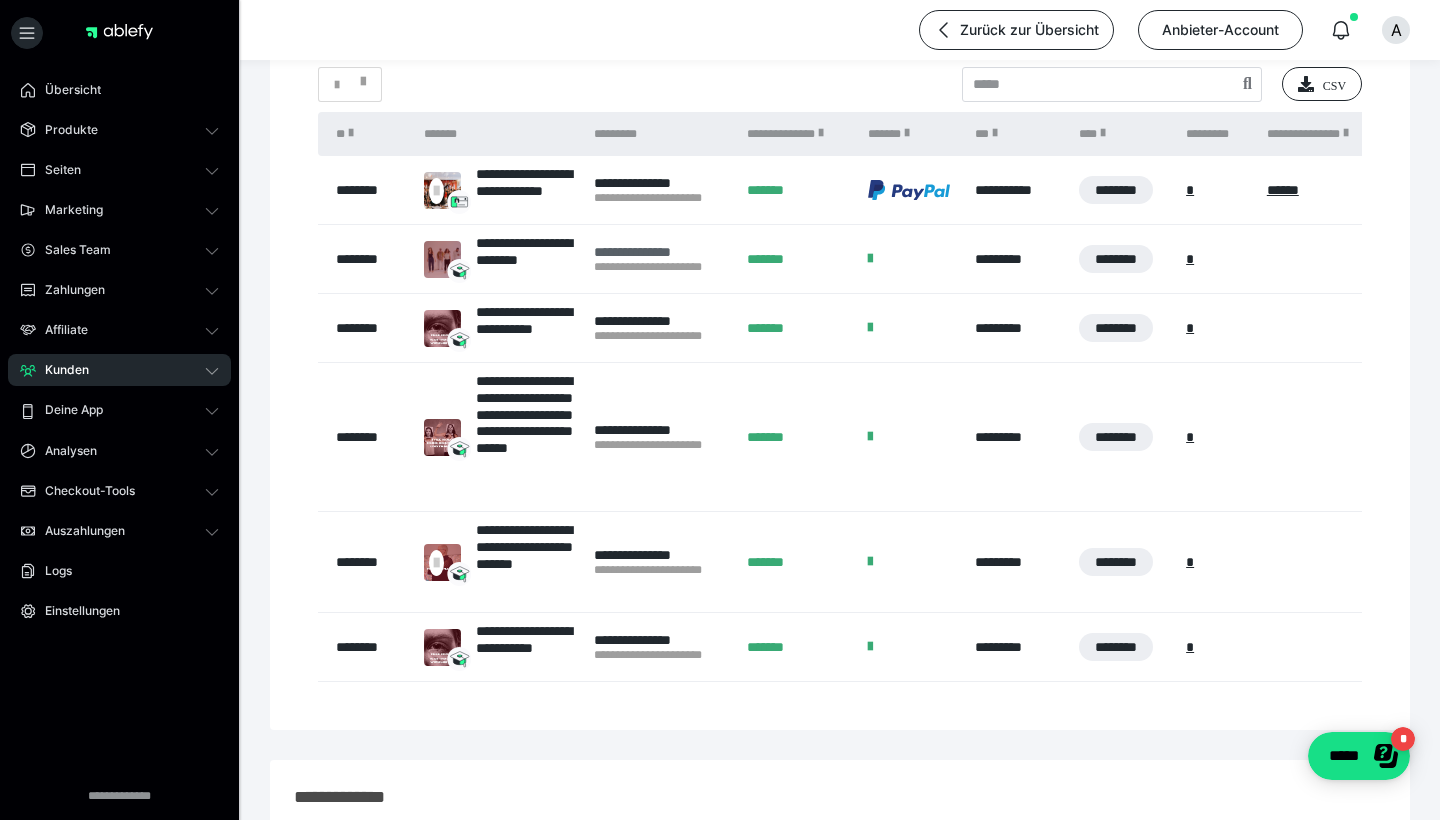 click on "**********" at bounding box center (660, 252) 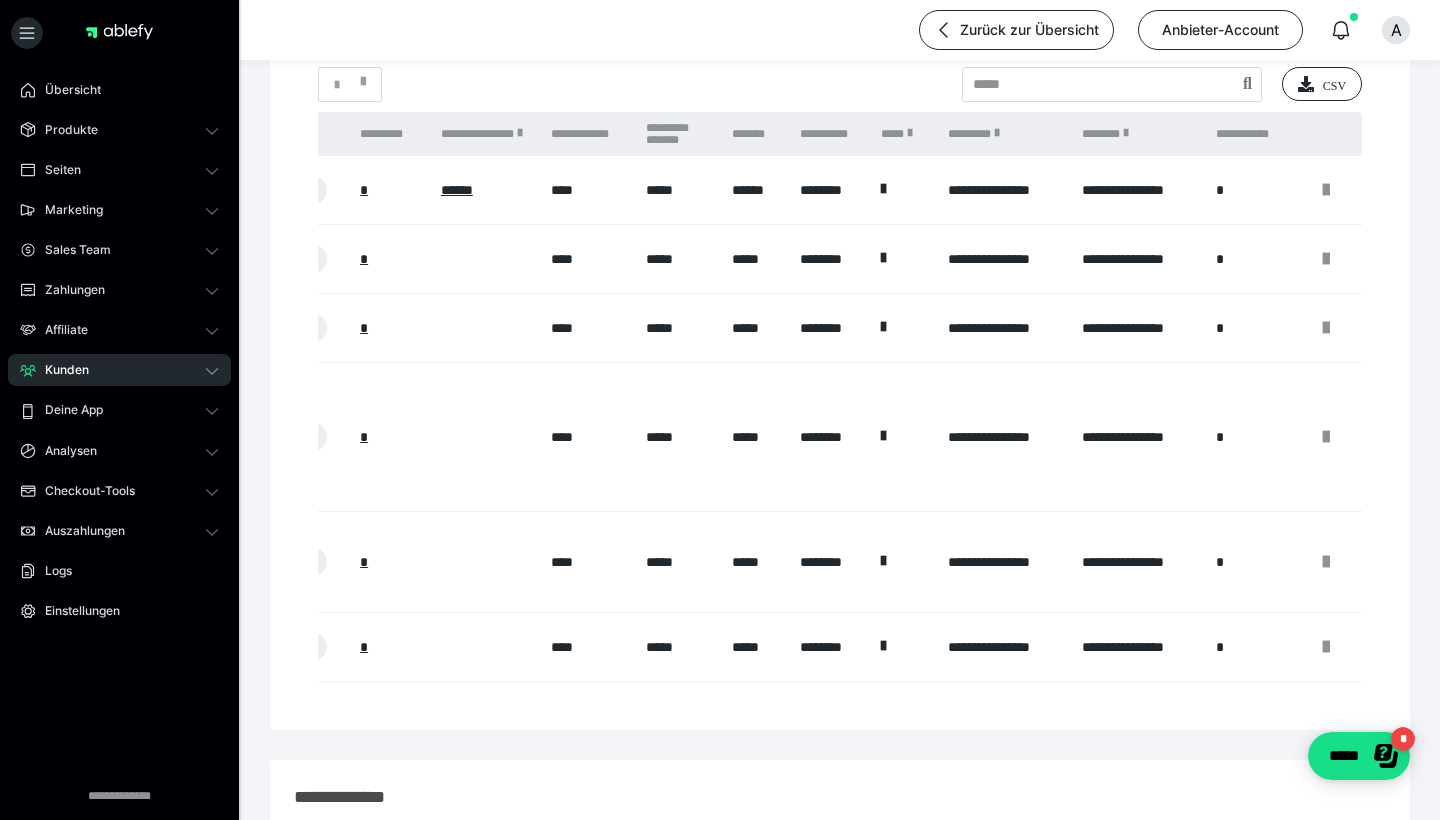 scroll, scrollTop: 0, scrollLeft: 826, axis: horizontal 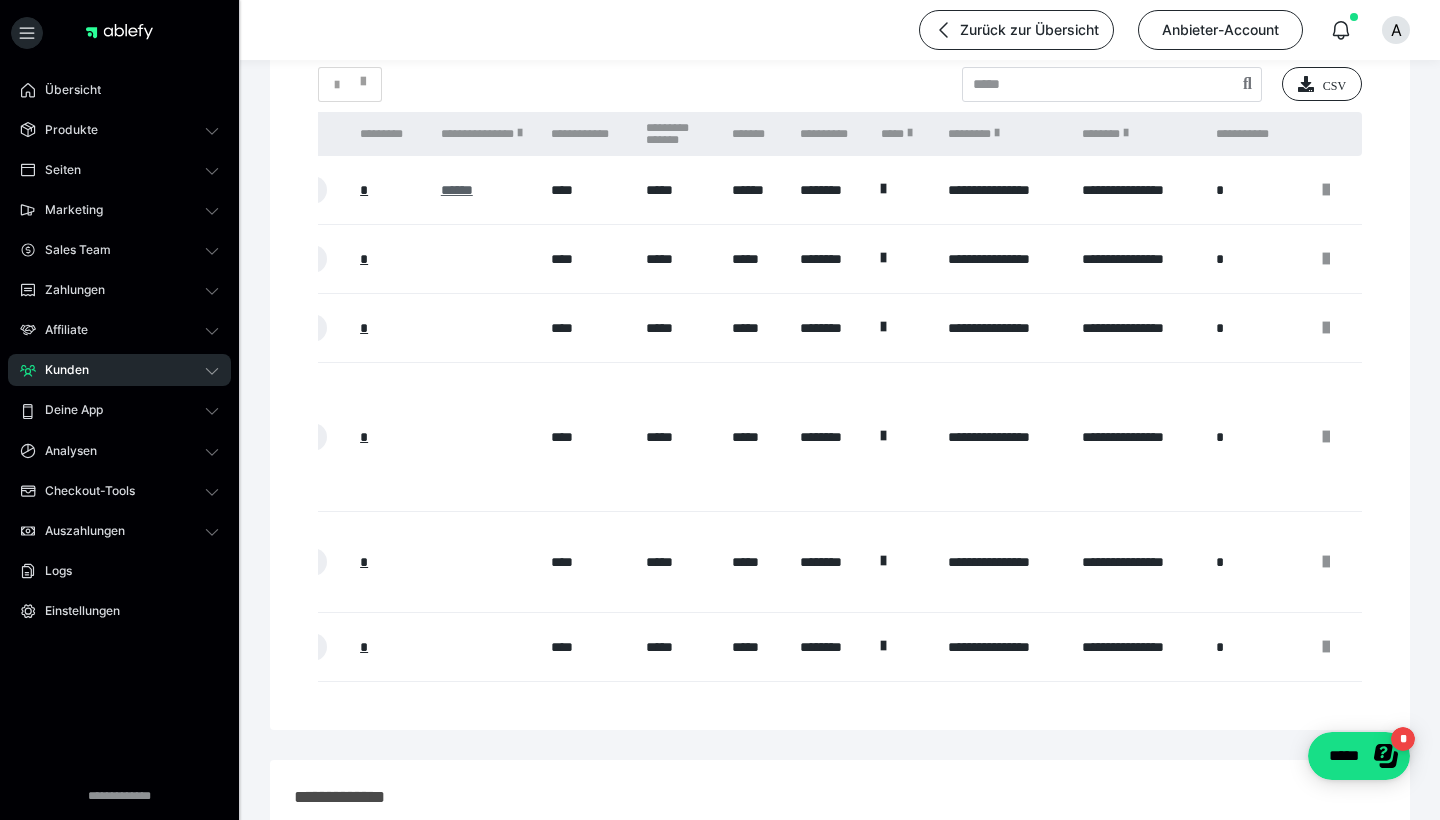 click on "******" at bounding box center [457, 190] 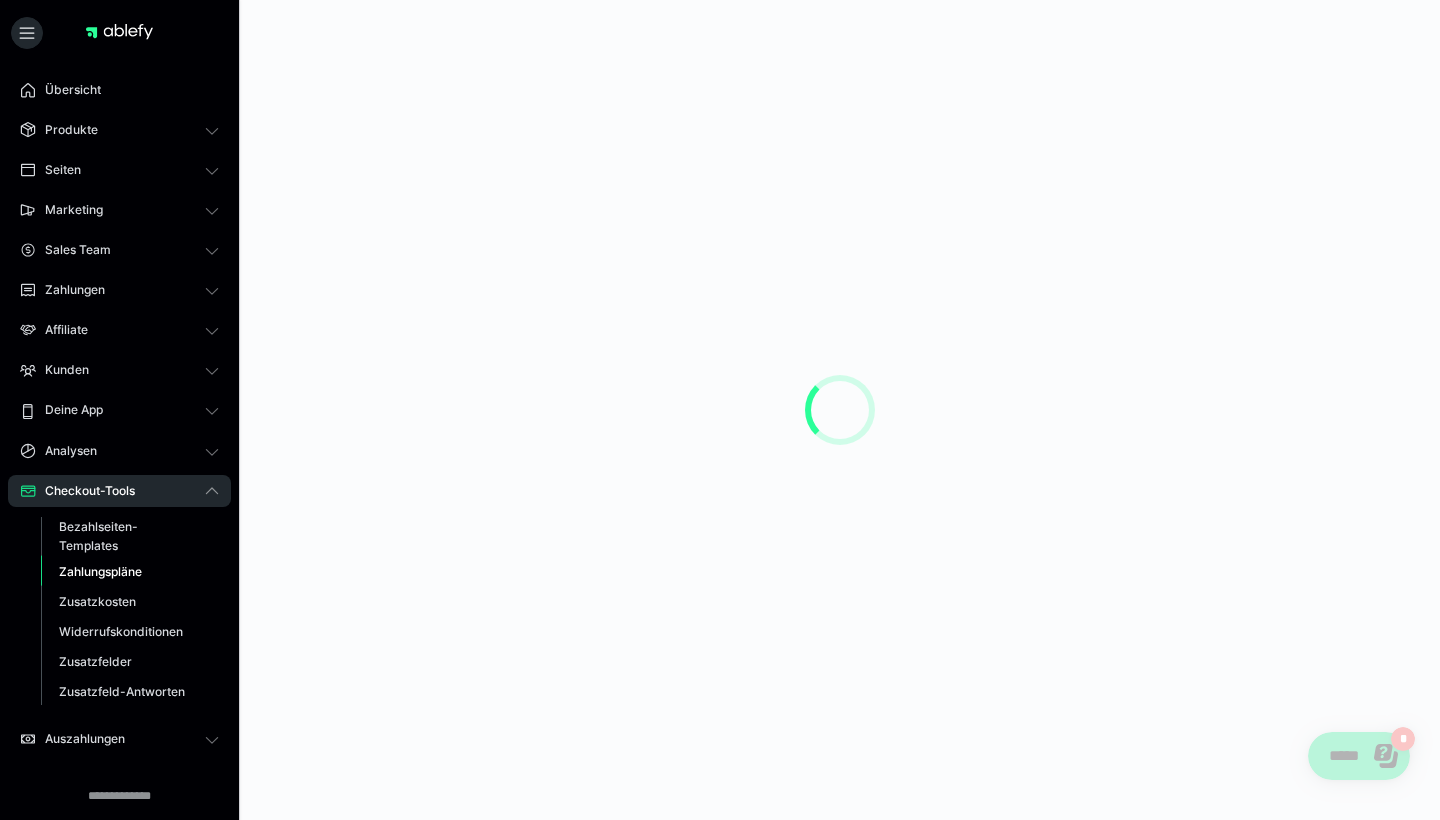 scroll, scrollTop: 0, scrollLeft: 0, axis: both 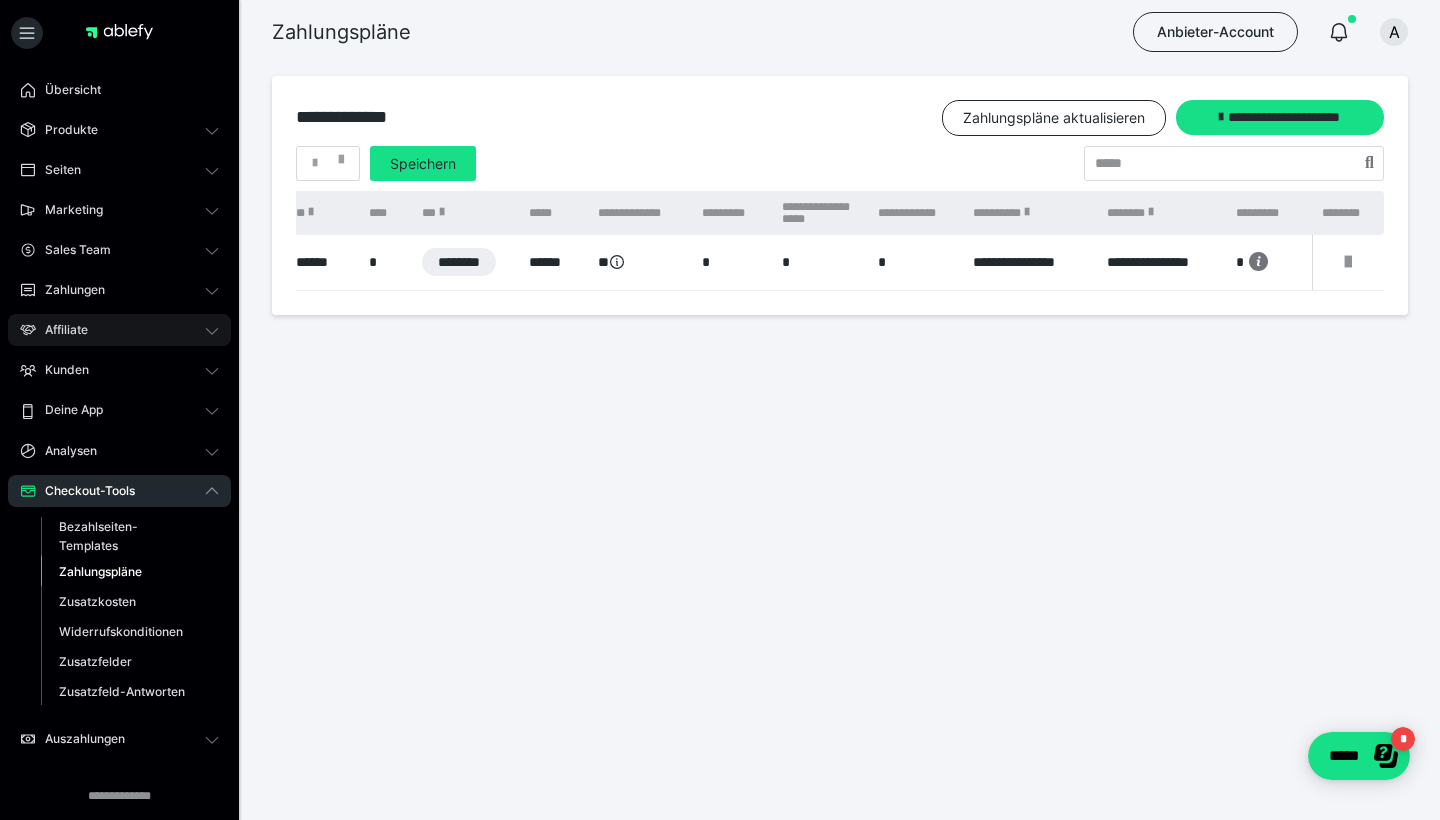 click on "Affiliate" at bounding box center [59, 330] 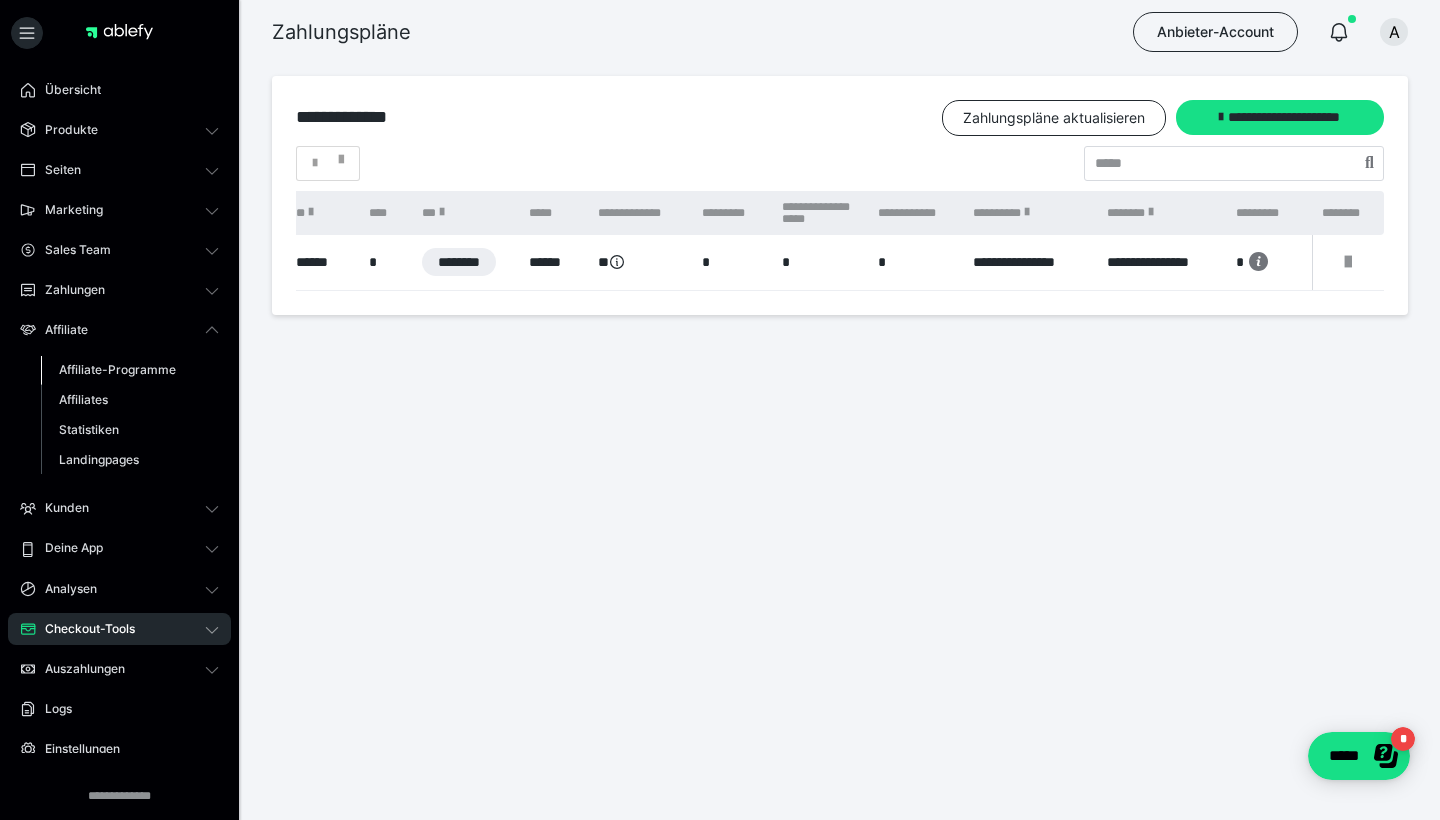 click on "Affiliate-Programme" at bounding box center [117, 369] 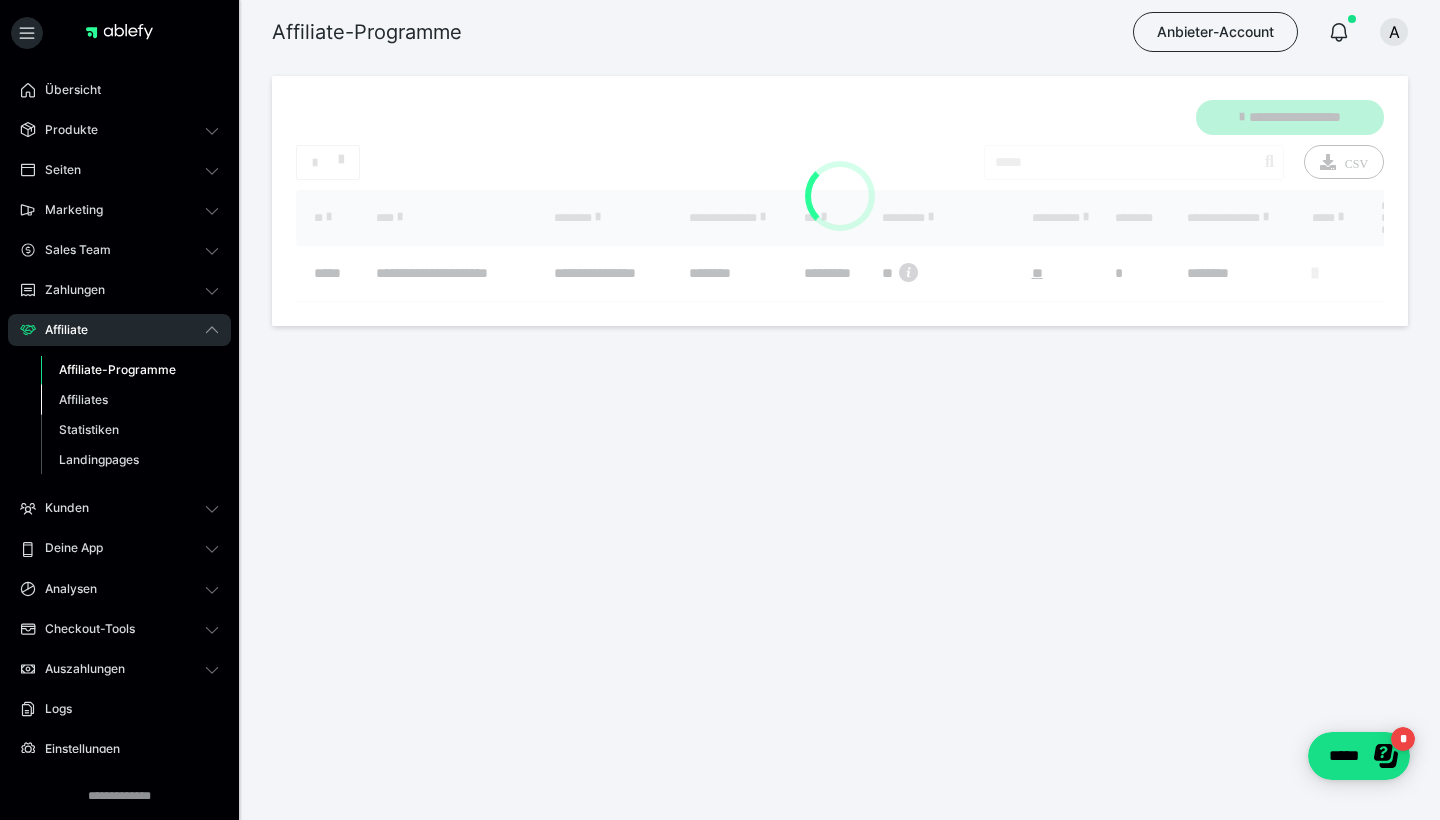 click on "Affiliates" at bounding box center [83, 399] 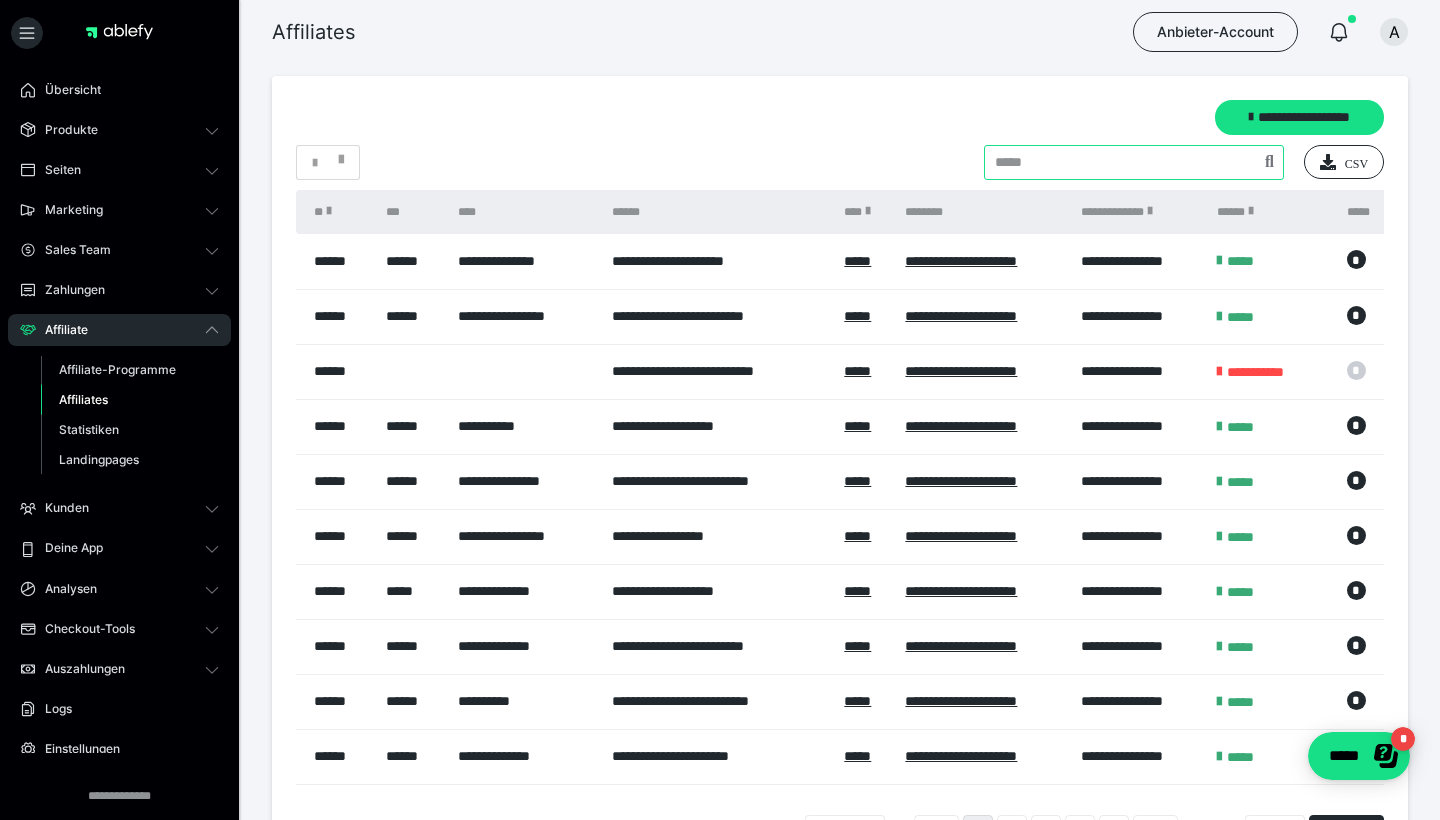 click at bounding box center (1134, 162) 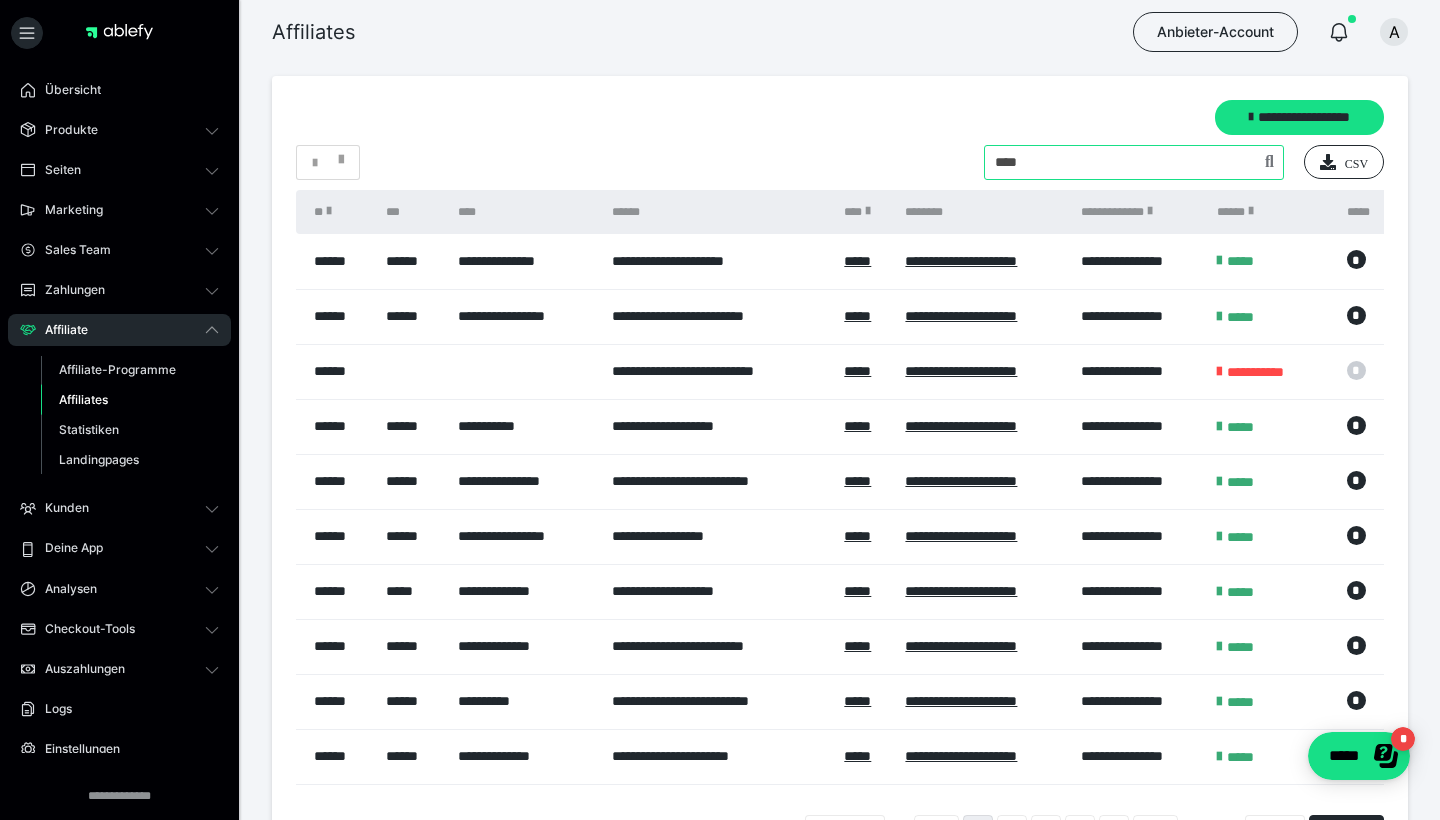 type on "****" 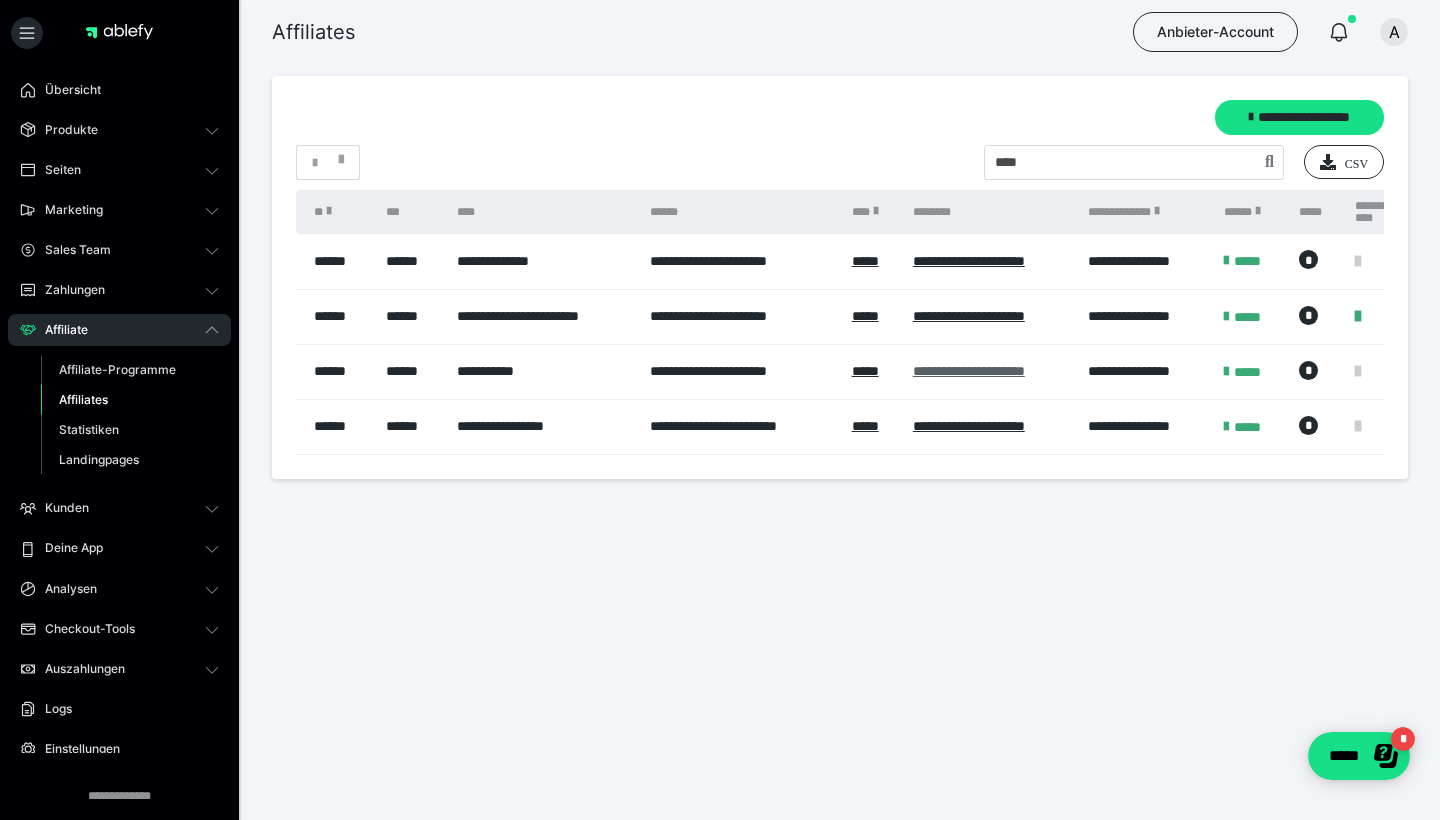 scroll, scrollTop: 0, scrollLeft: 0, axis: both 